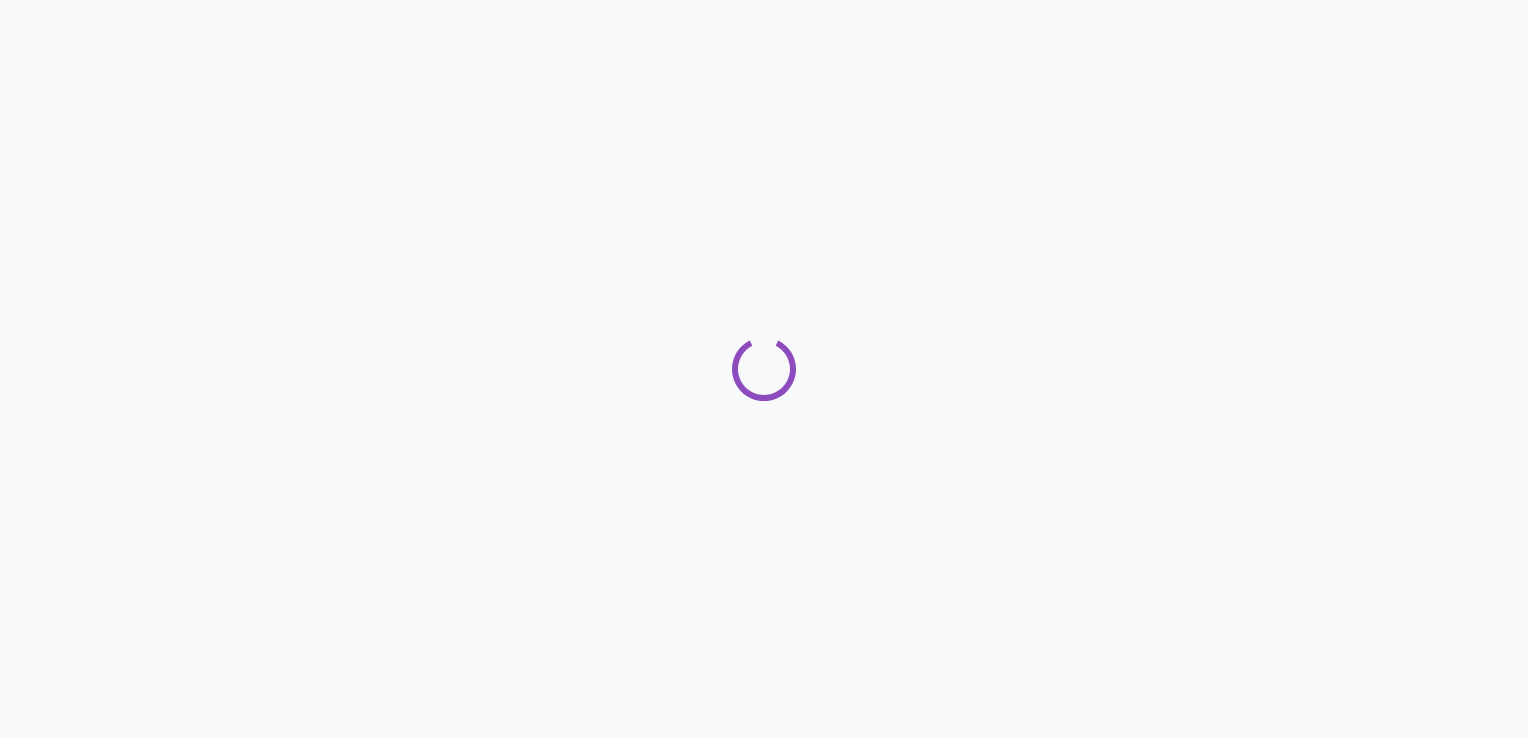 scroll, scrollTop: 0, scrollLeft: 0, axis: both 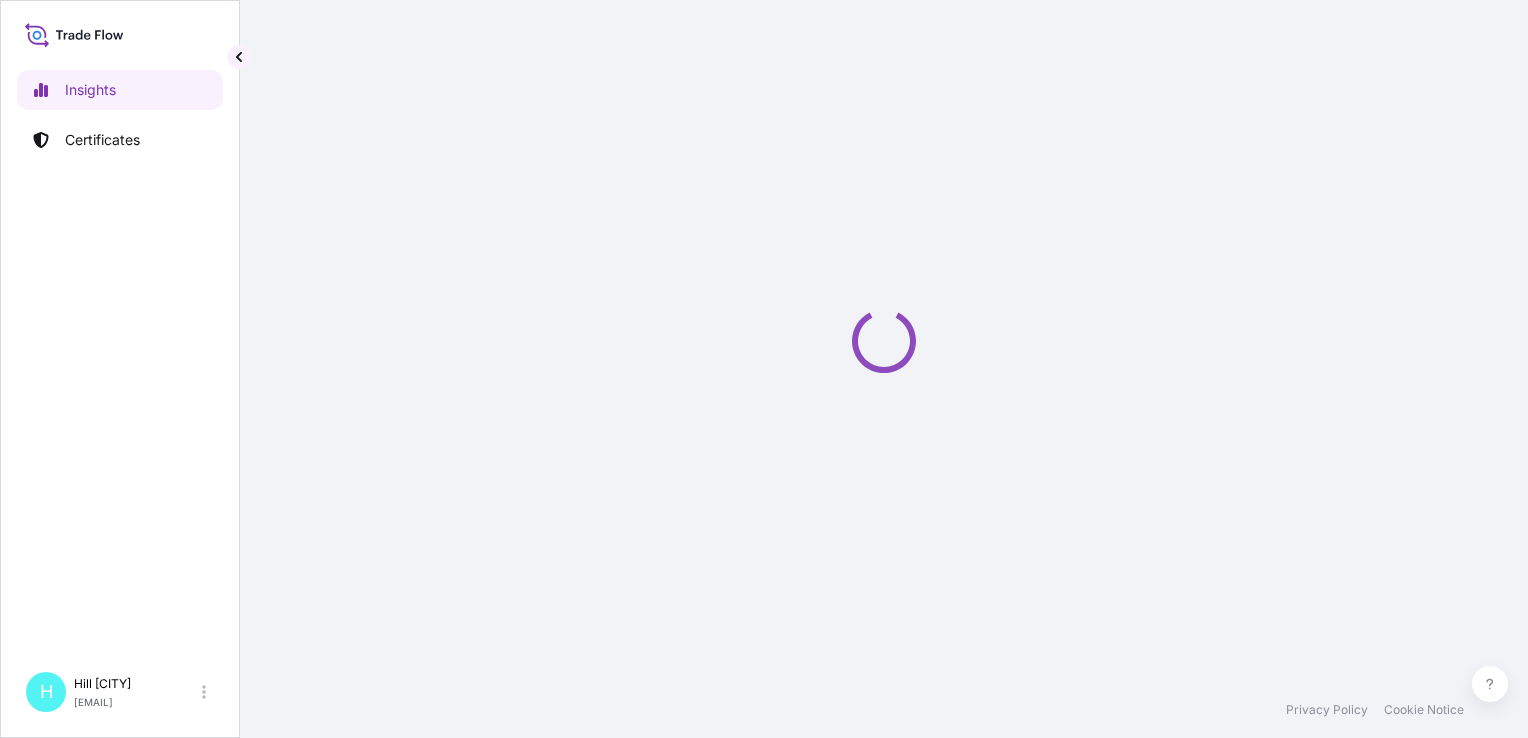 select on "2025" 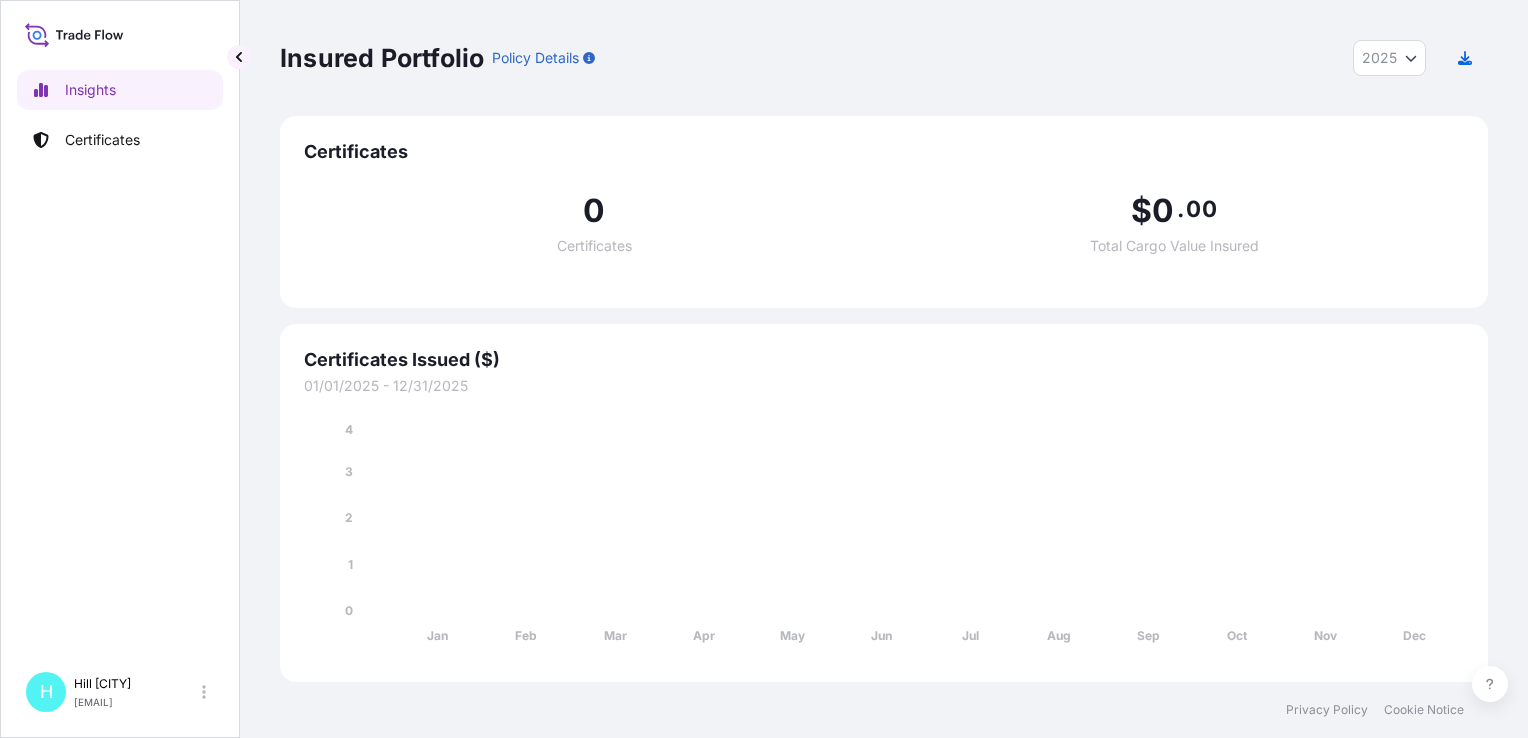 scroll, scrollTop: 0, scrollLeft: 0, axis: both 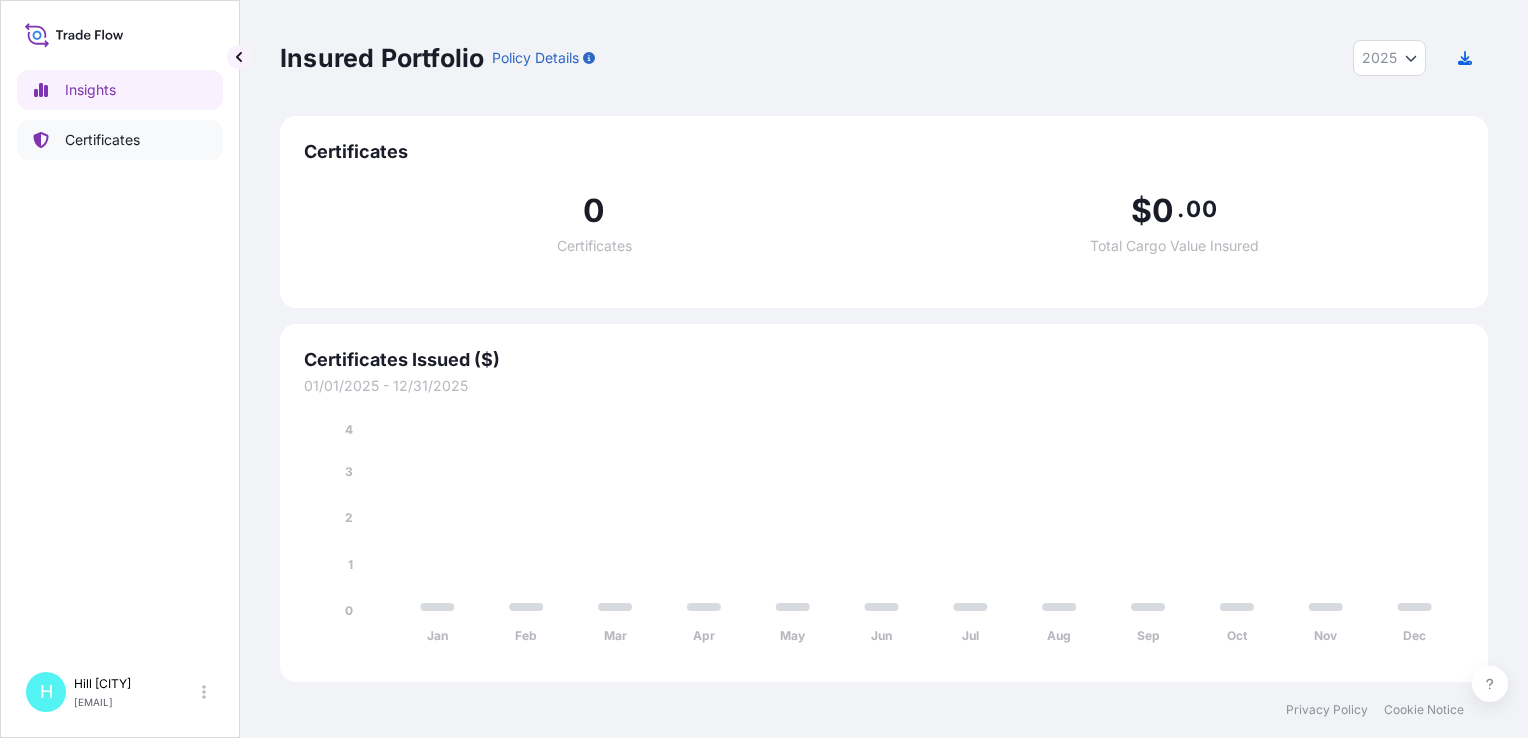 click on "Certificates" at bounding box center [120, 140] 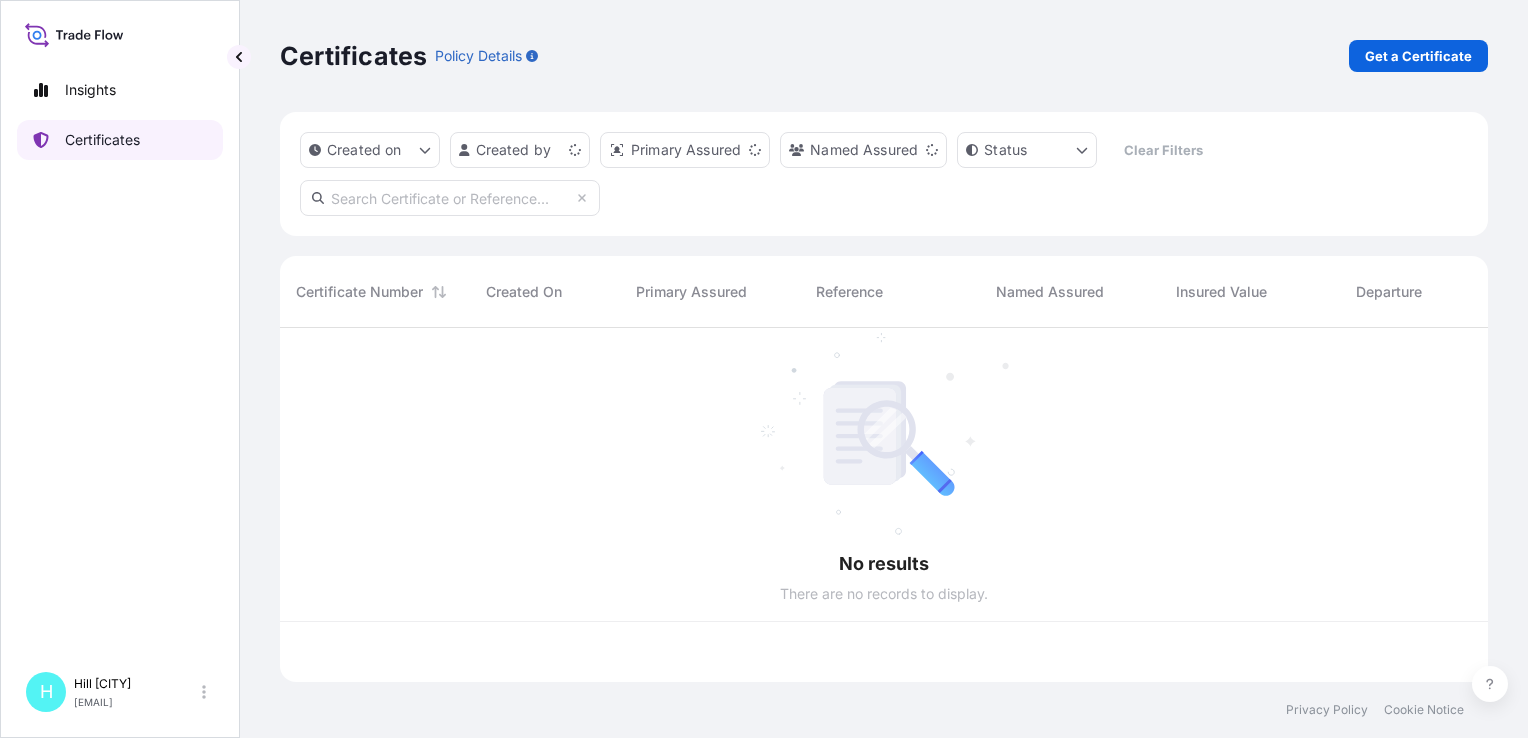 scroll, scrollTop: 16, scrollLeft: 16, axis: both 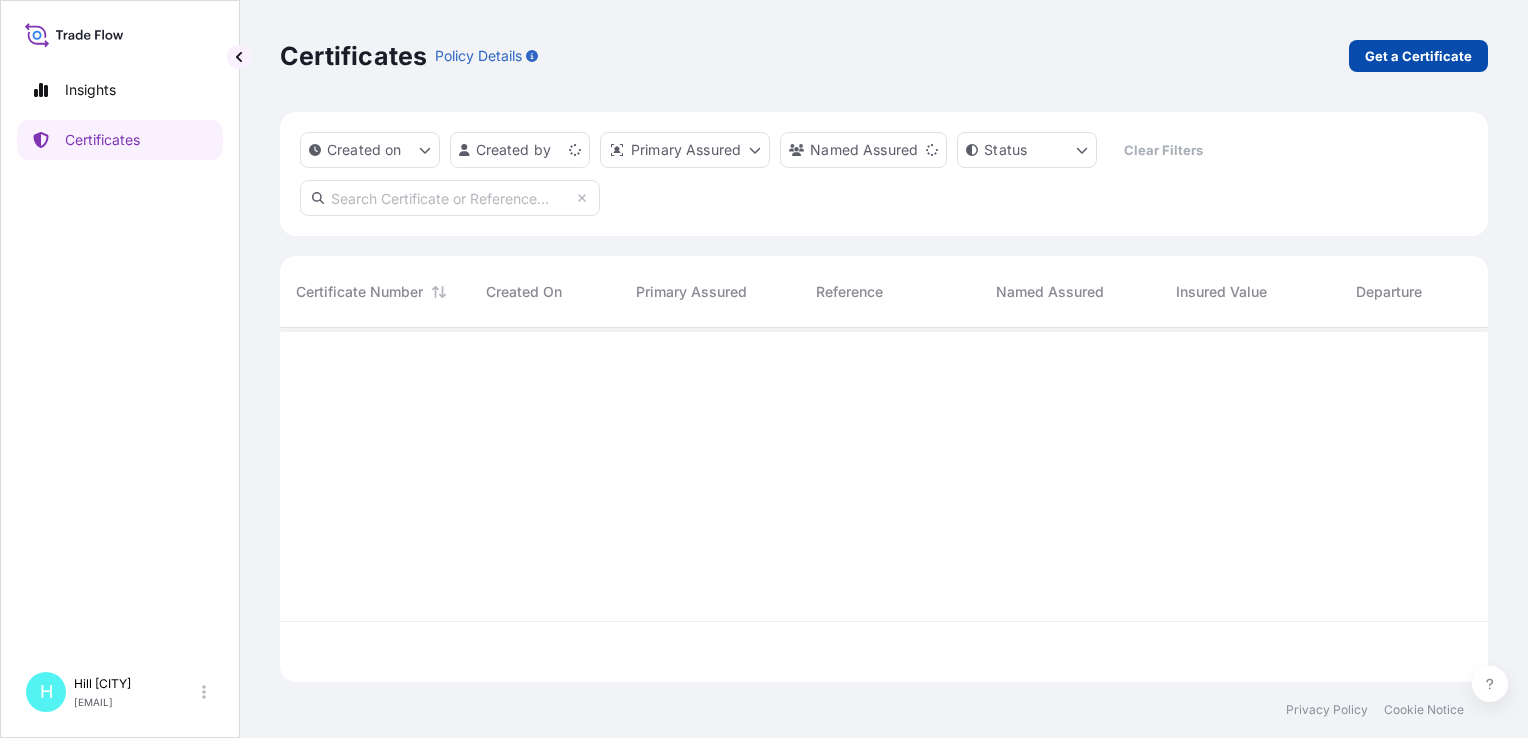 click on "Get a Certificate" at bounding box center [1418, 56] 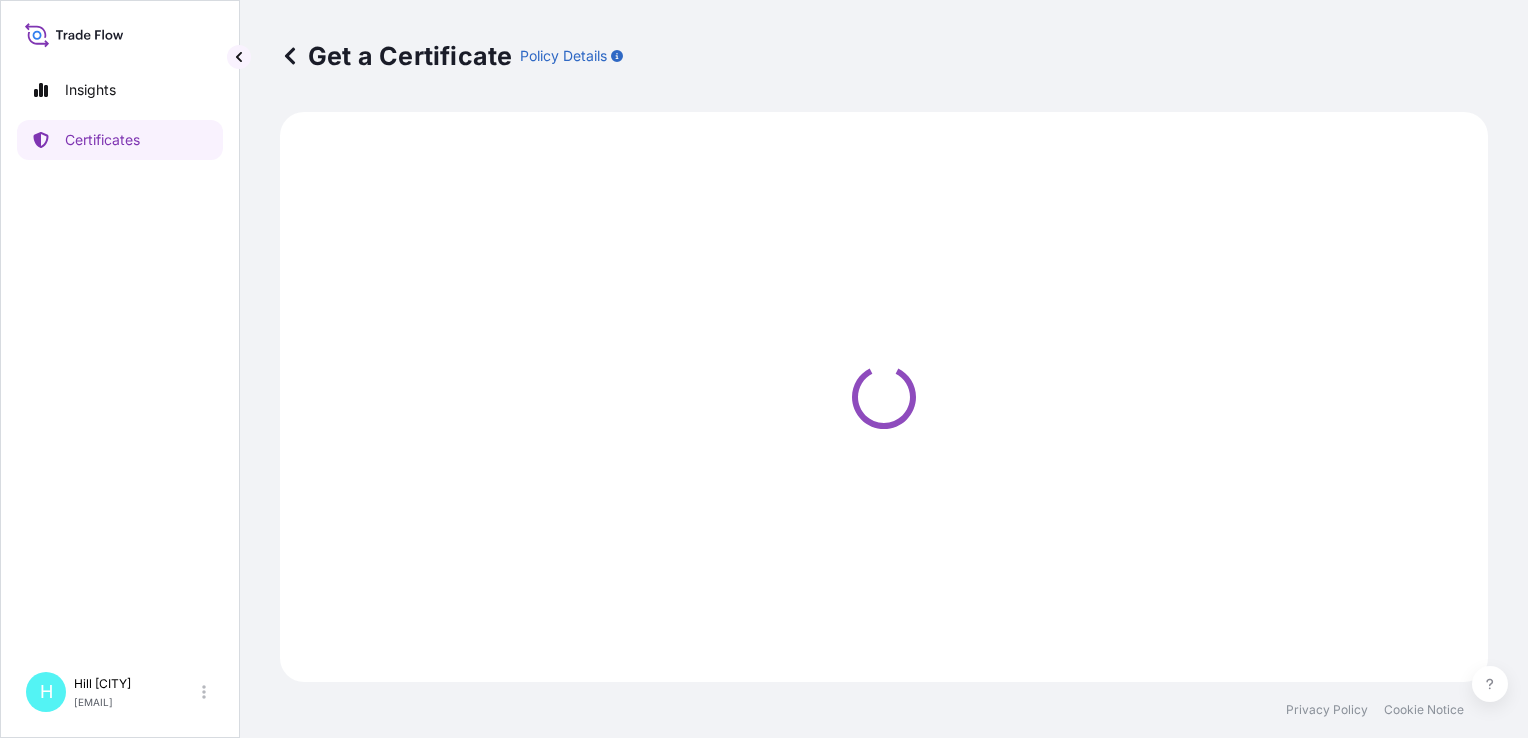 select on "Sea" 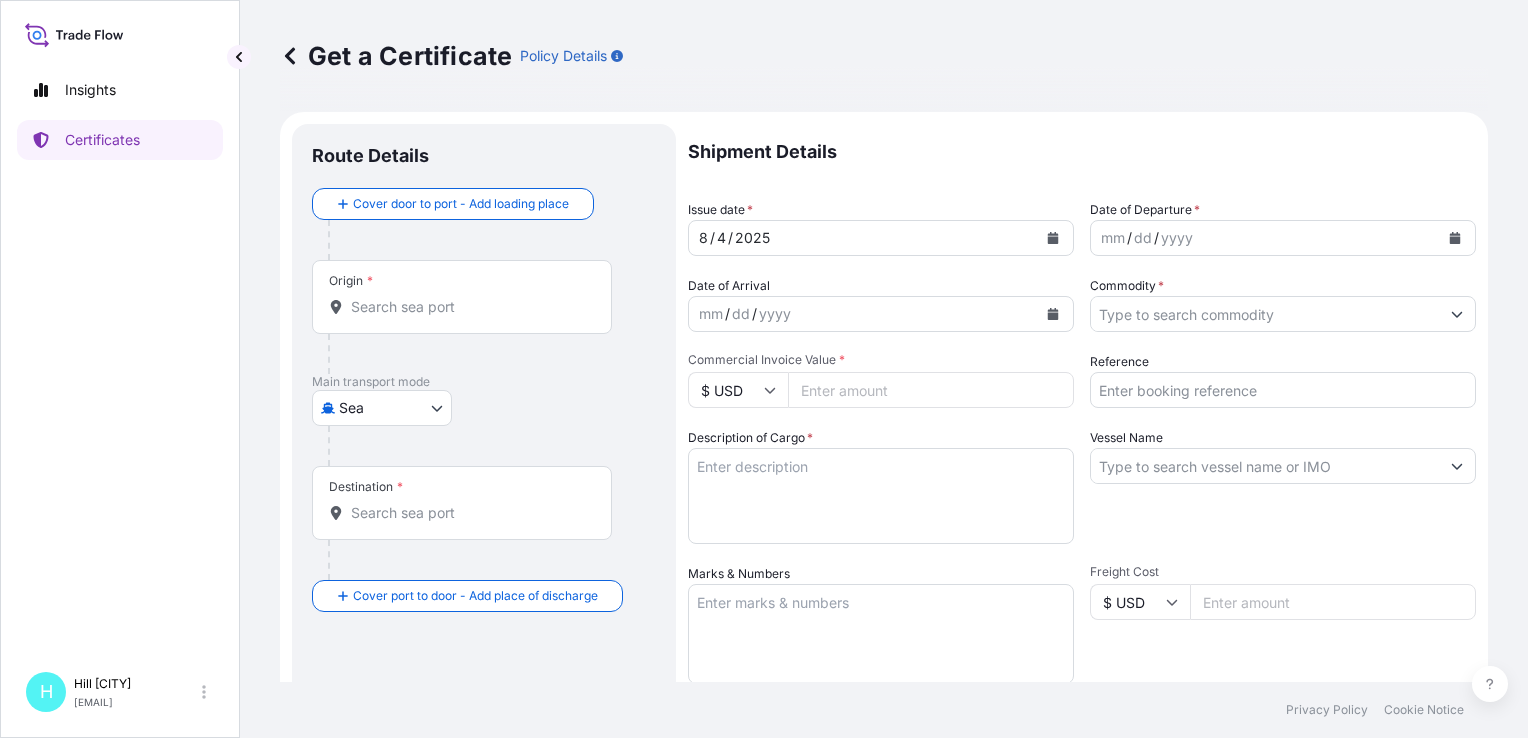 click on "Origin *" at bounding box center [469, 307] 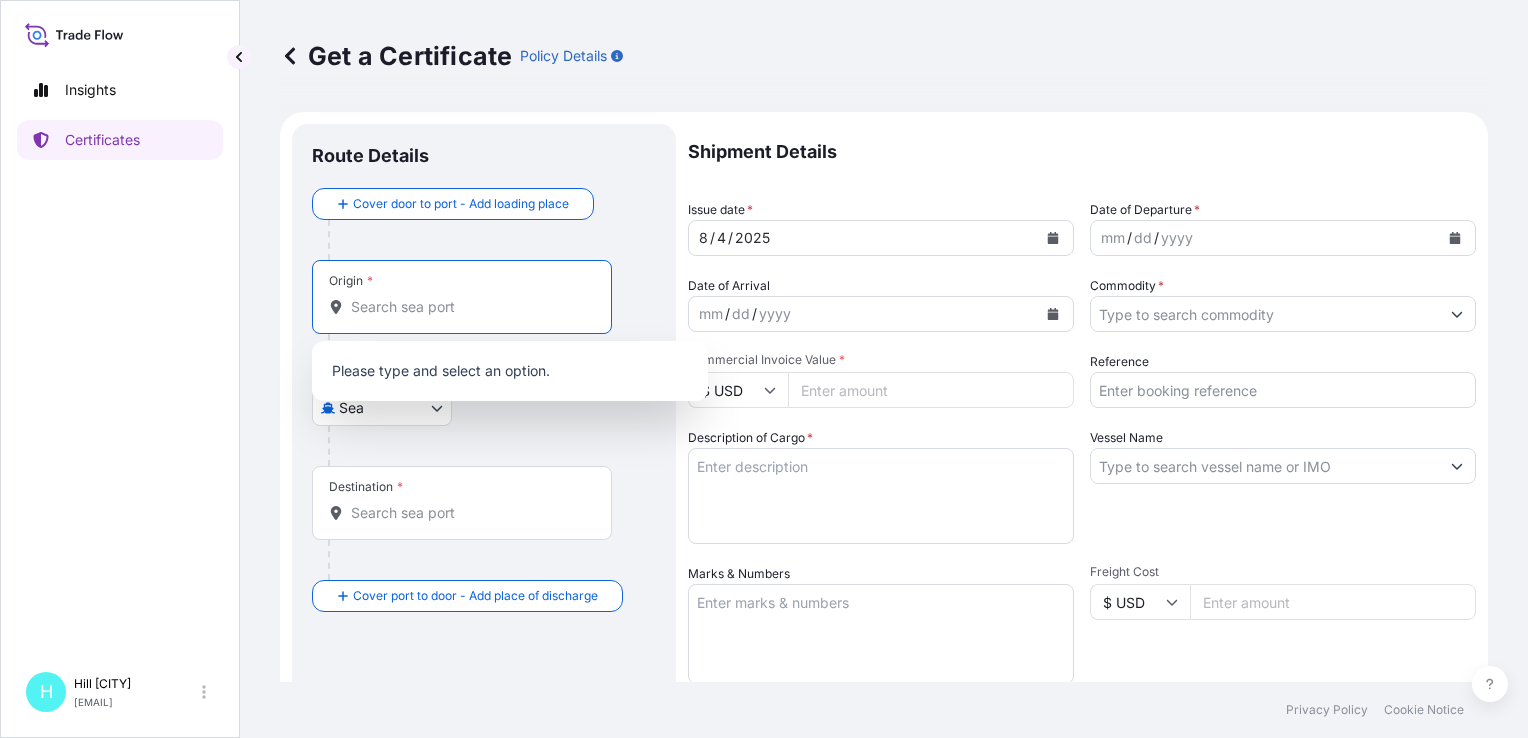 click on "Origin *" at bounding box center (462, 297) 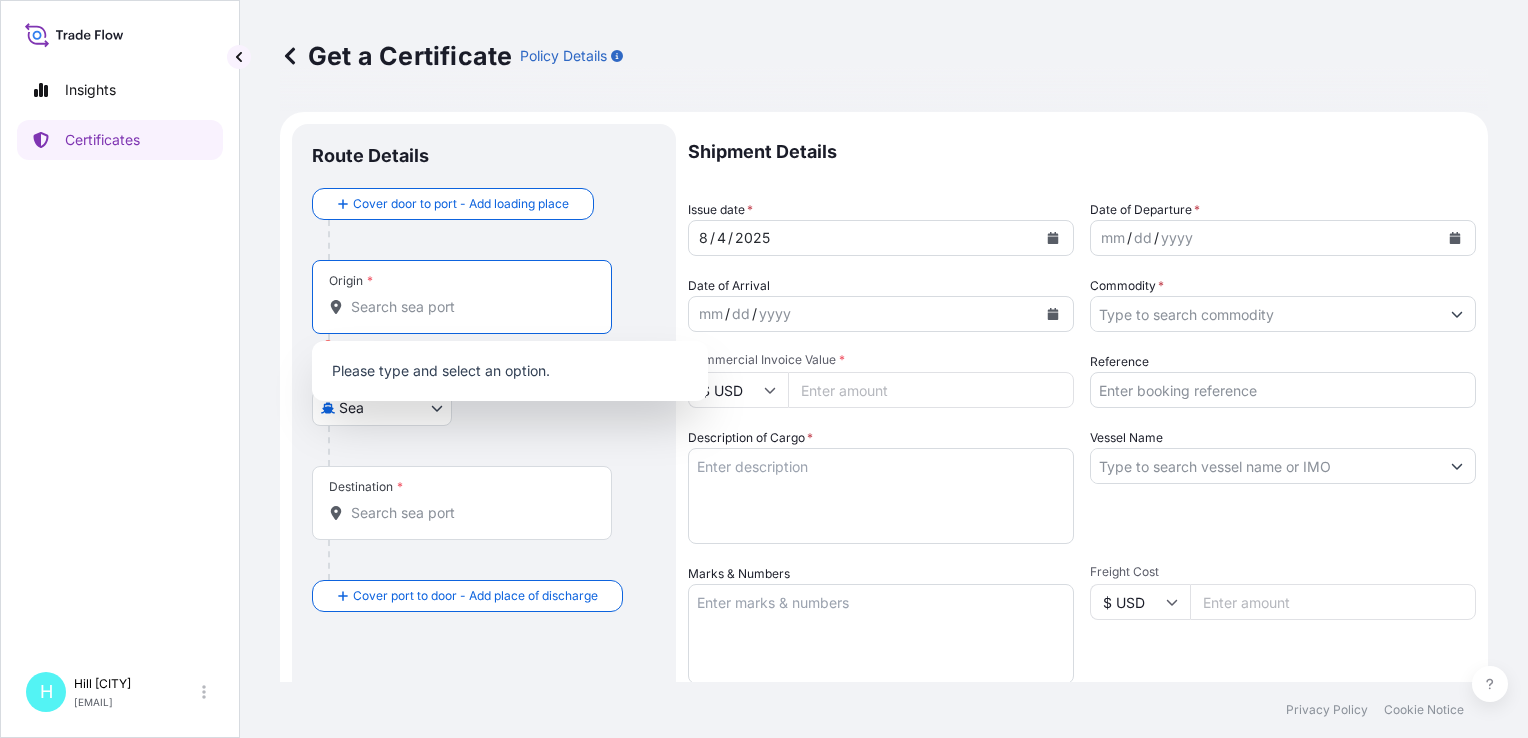 click on "Origin * Please select an origin" at bounding box center [469, 307] 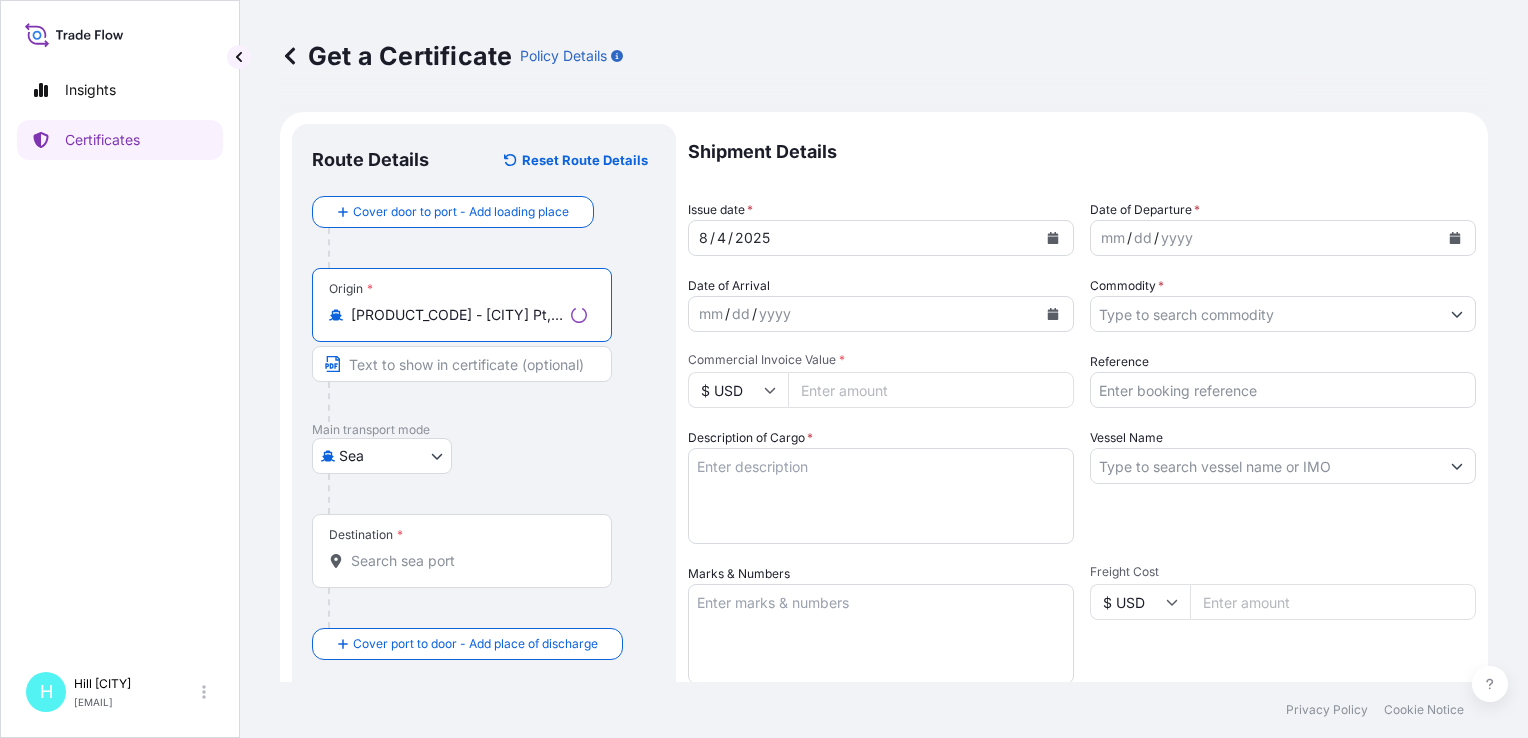 type on "[PRODUCT_CODE] - [CITY] Pt, [COUNTRY]" 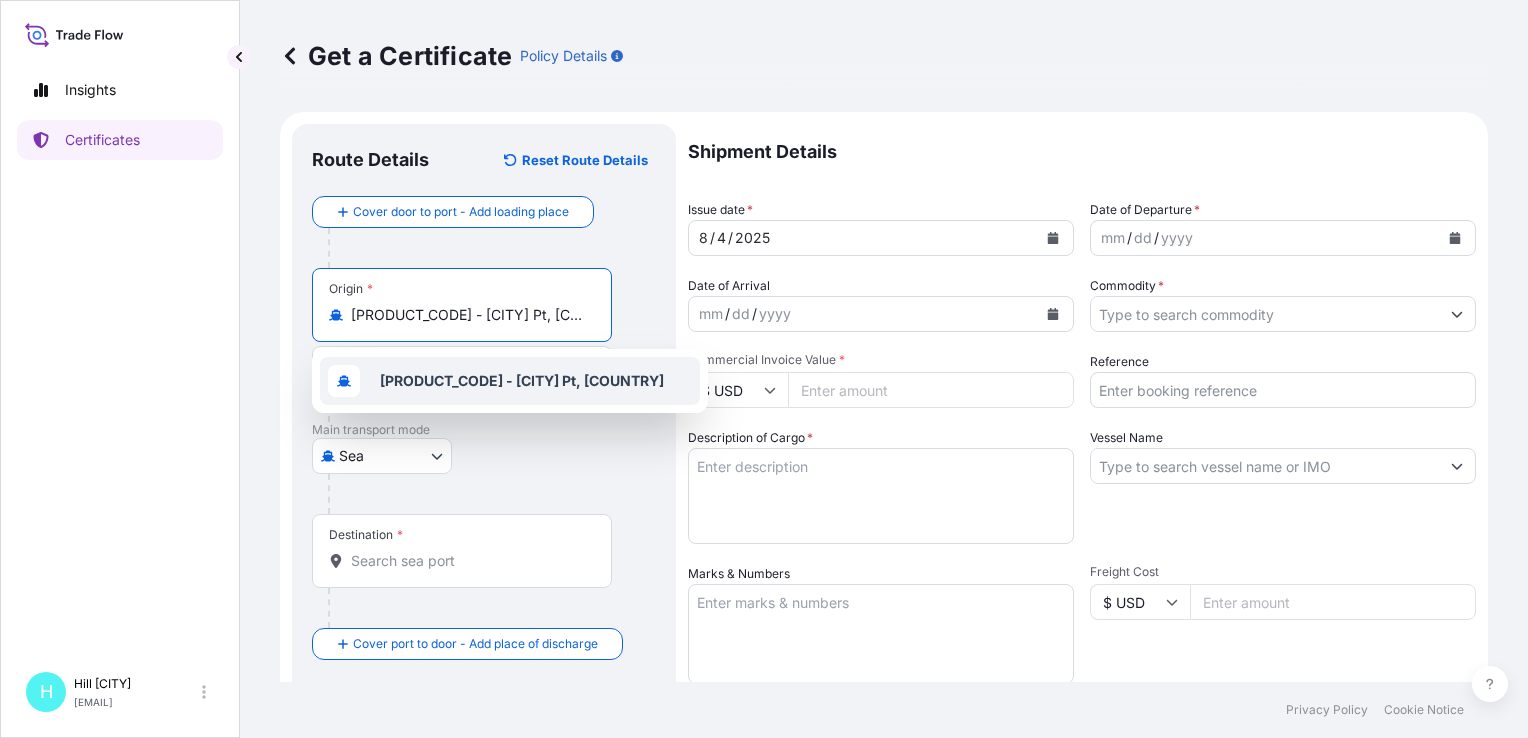 click on "[PRODUCT_CODE] - [CITY] Pt, [COUNTRY]" at bounding box center [522, 380] 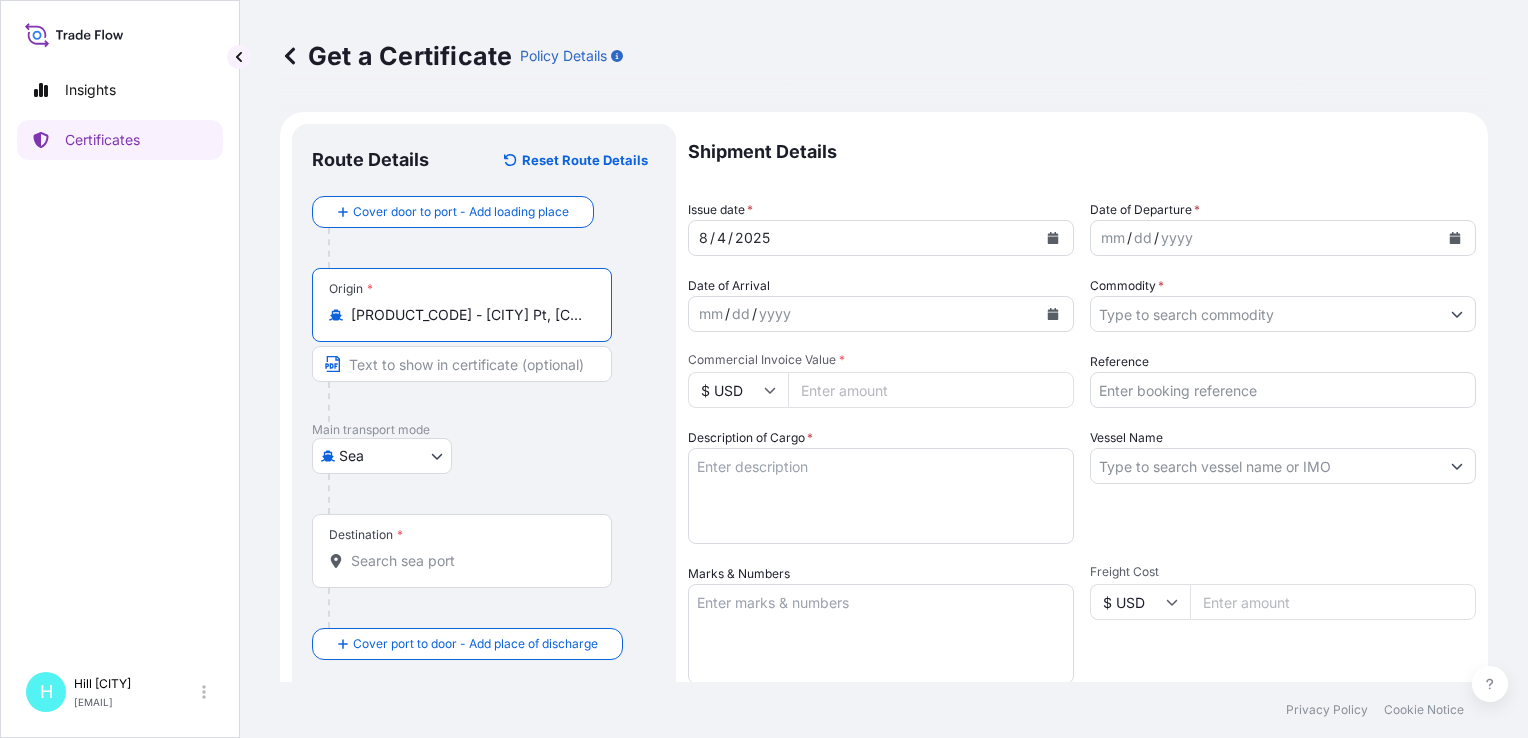 click on "Destination *" at bounding box center [469, 561] 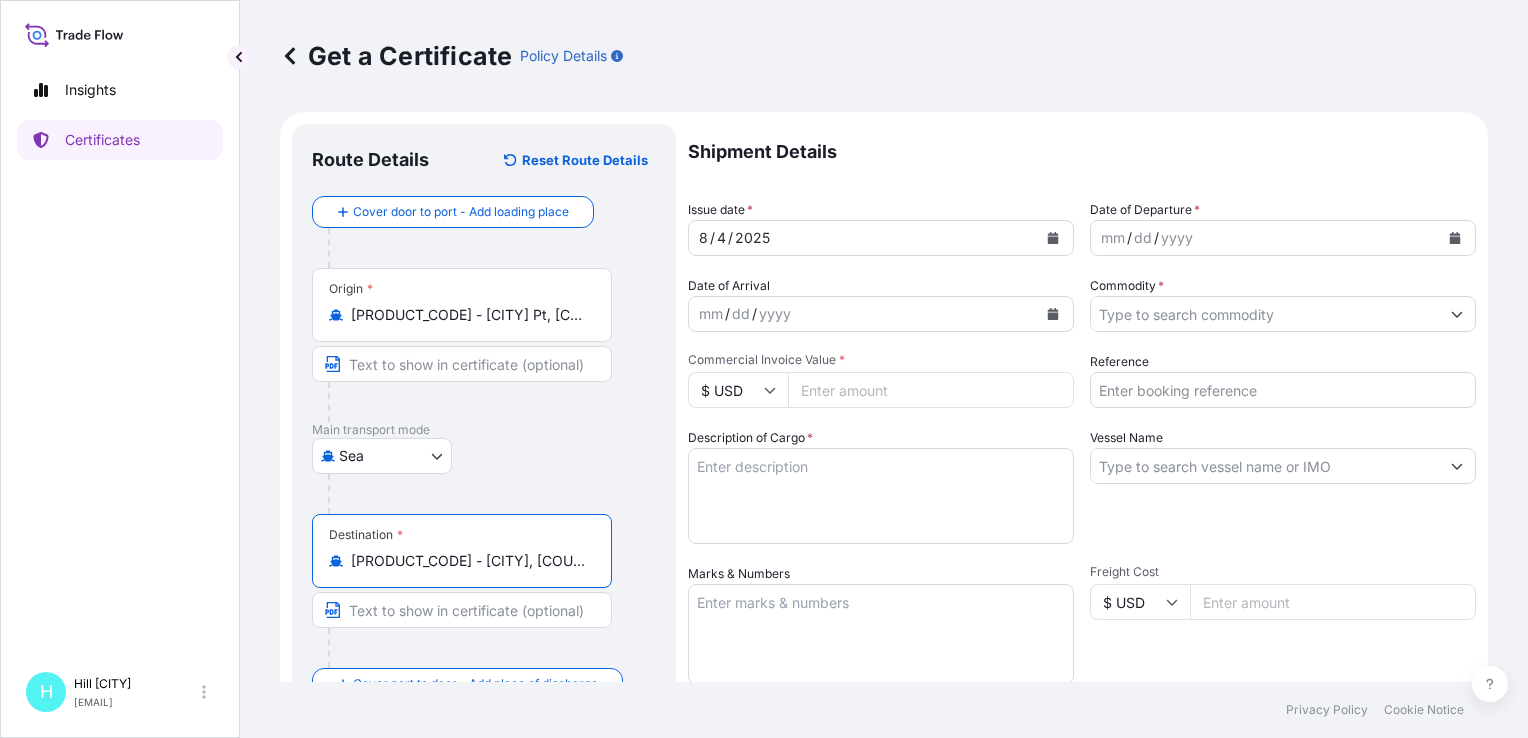 type on "[PRODUCT_CODE] - [CITY], [COUNTRY]" 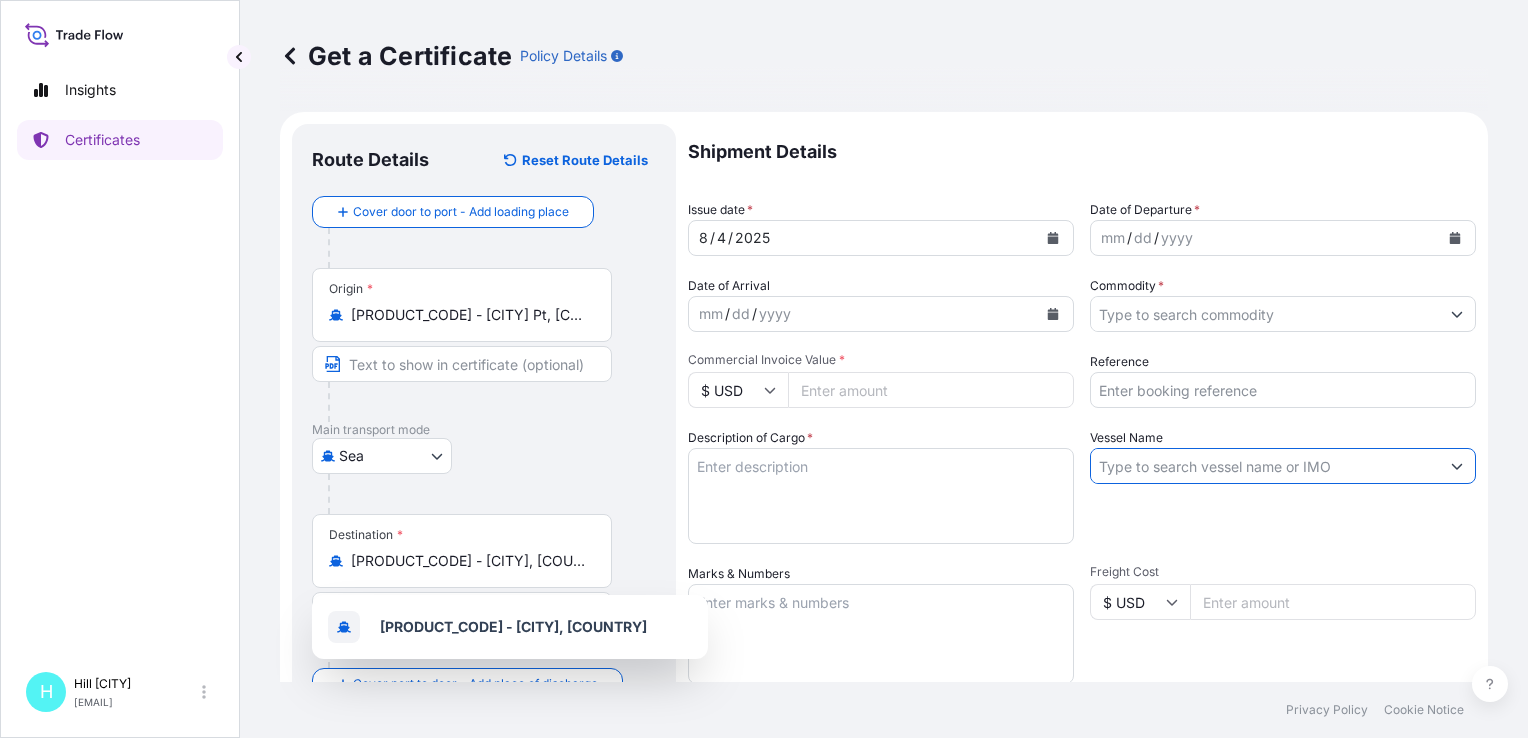 click on "Vessel Name" at bounding box center [1265, 466] 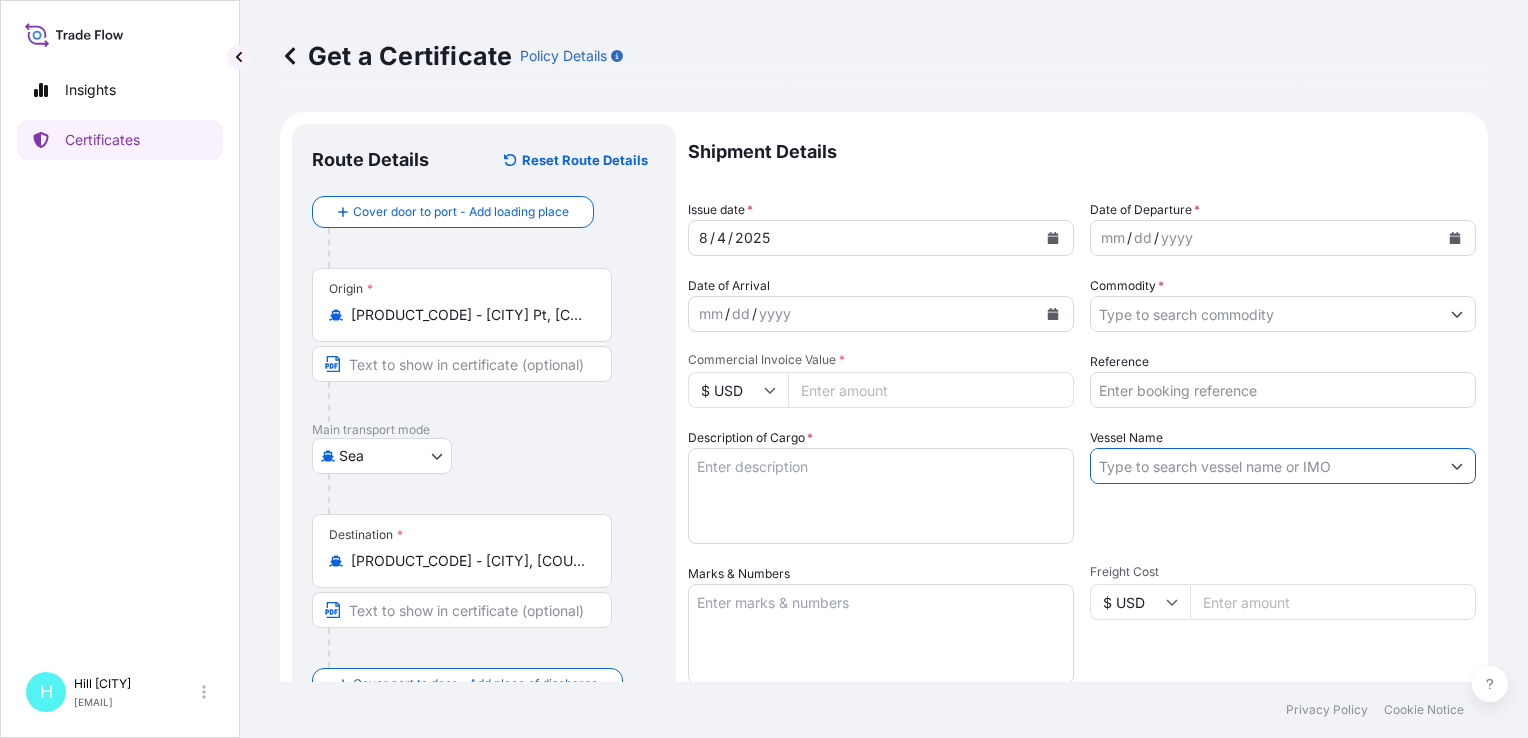 paste on "[VESSEL_NAME]" 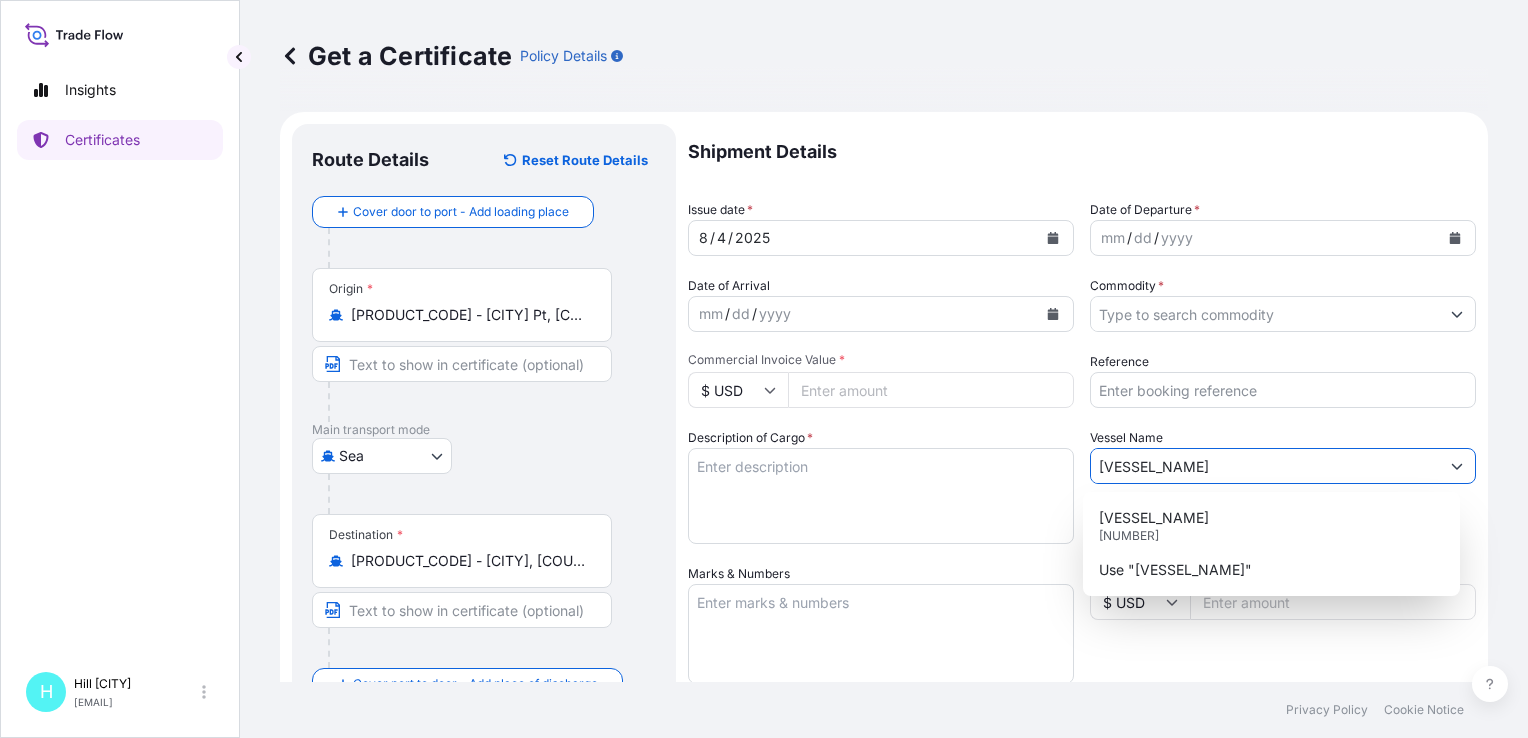 type on "[VESSEL_NAME]" 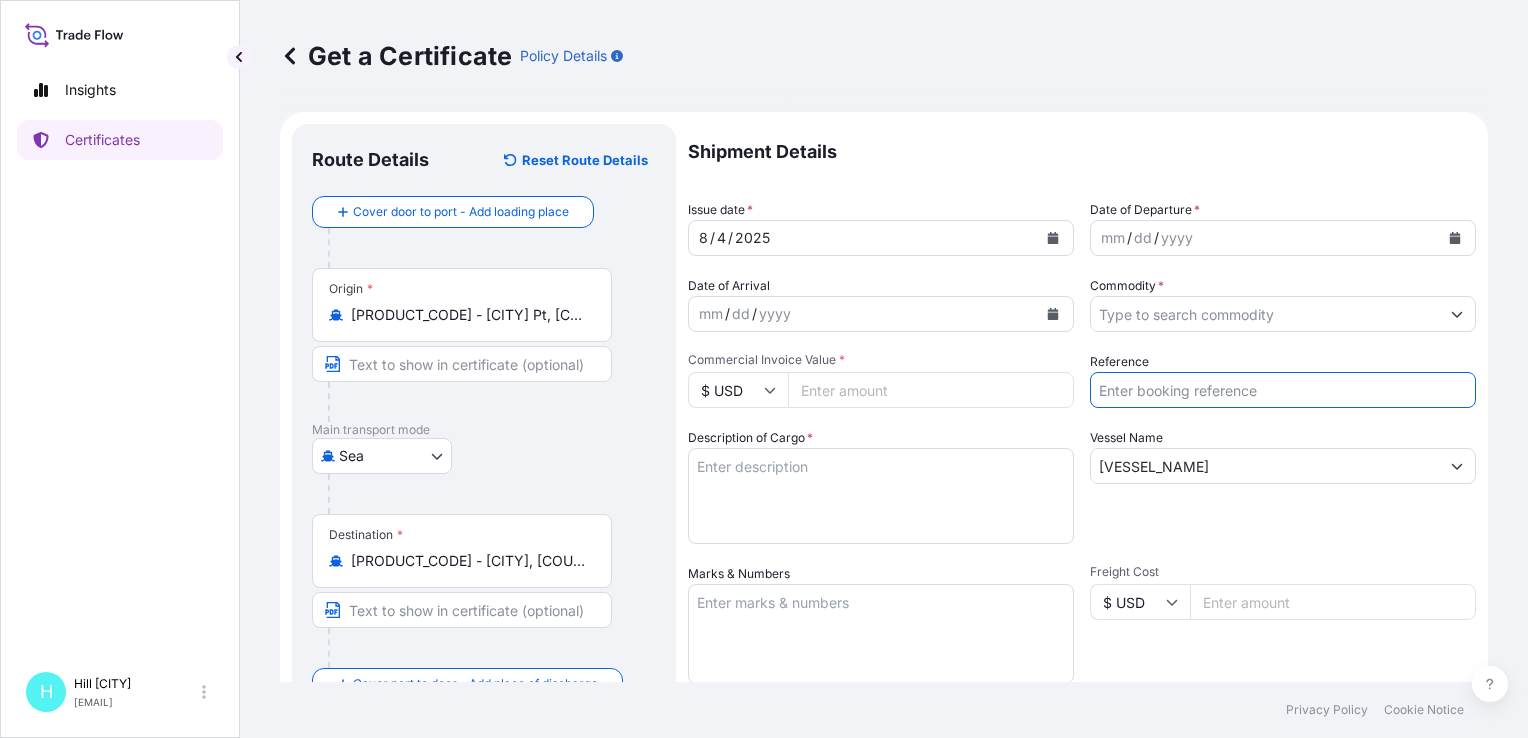 click on "Reference" at bounding box center (1283, 390) 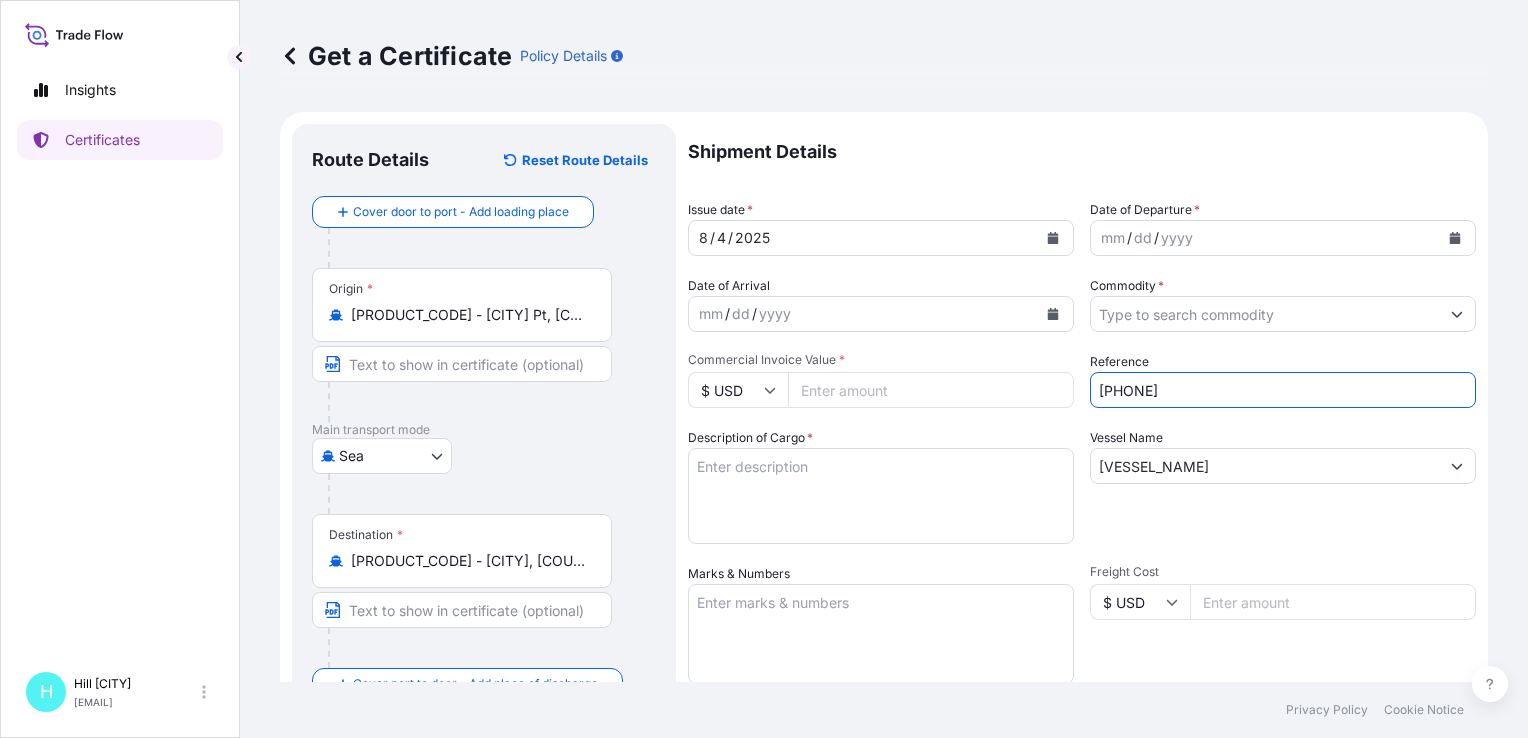 type on "[PHONE]" 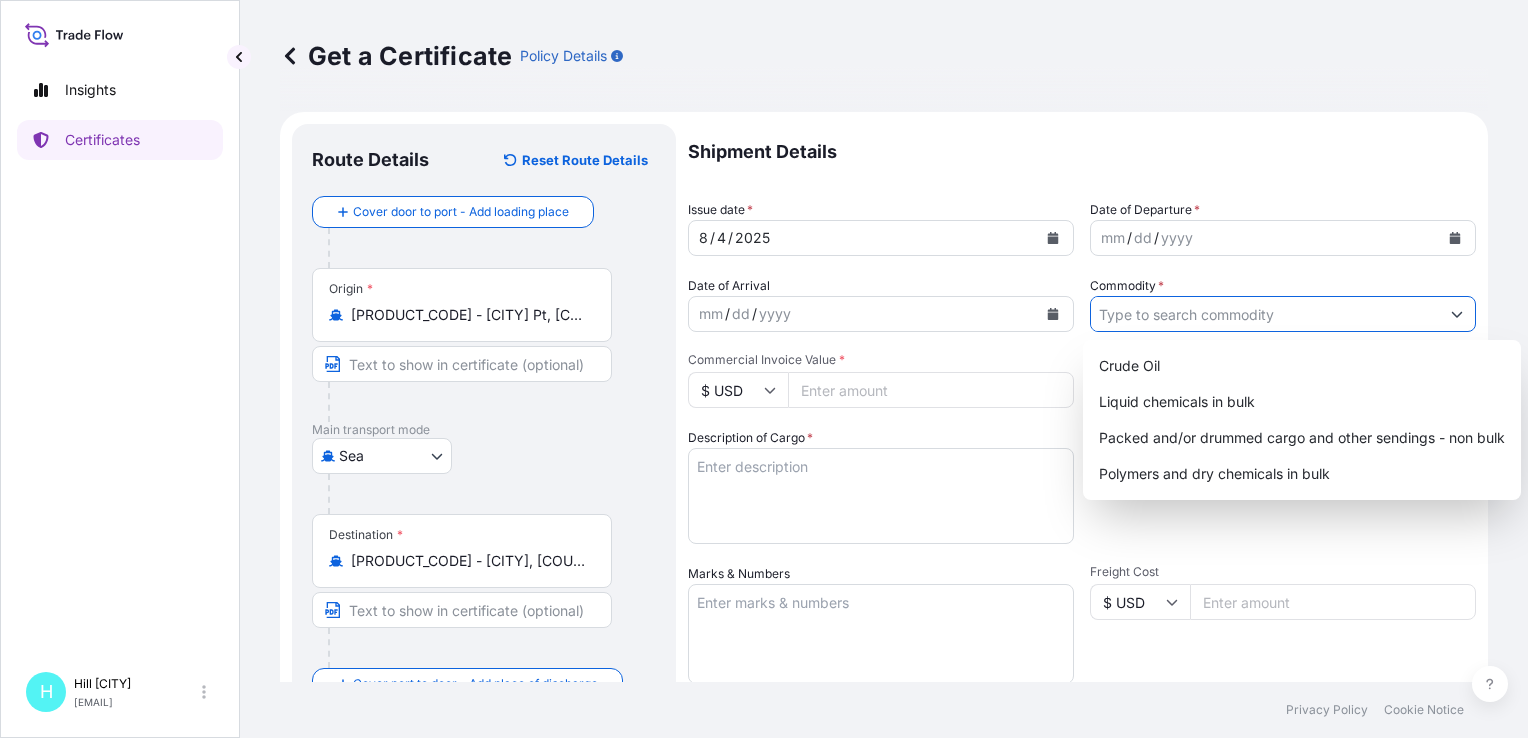 click on "Commodity *" at bounding box center [1265, 314] 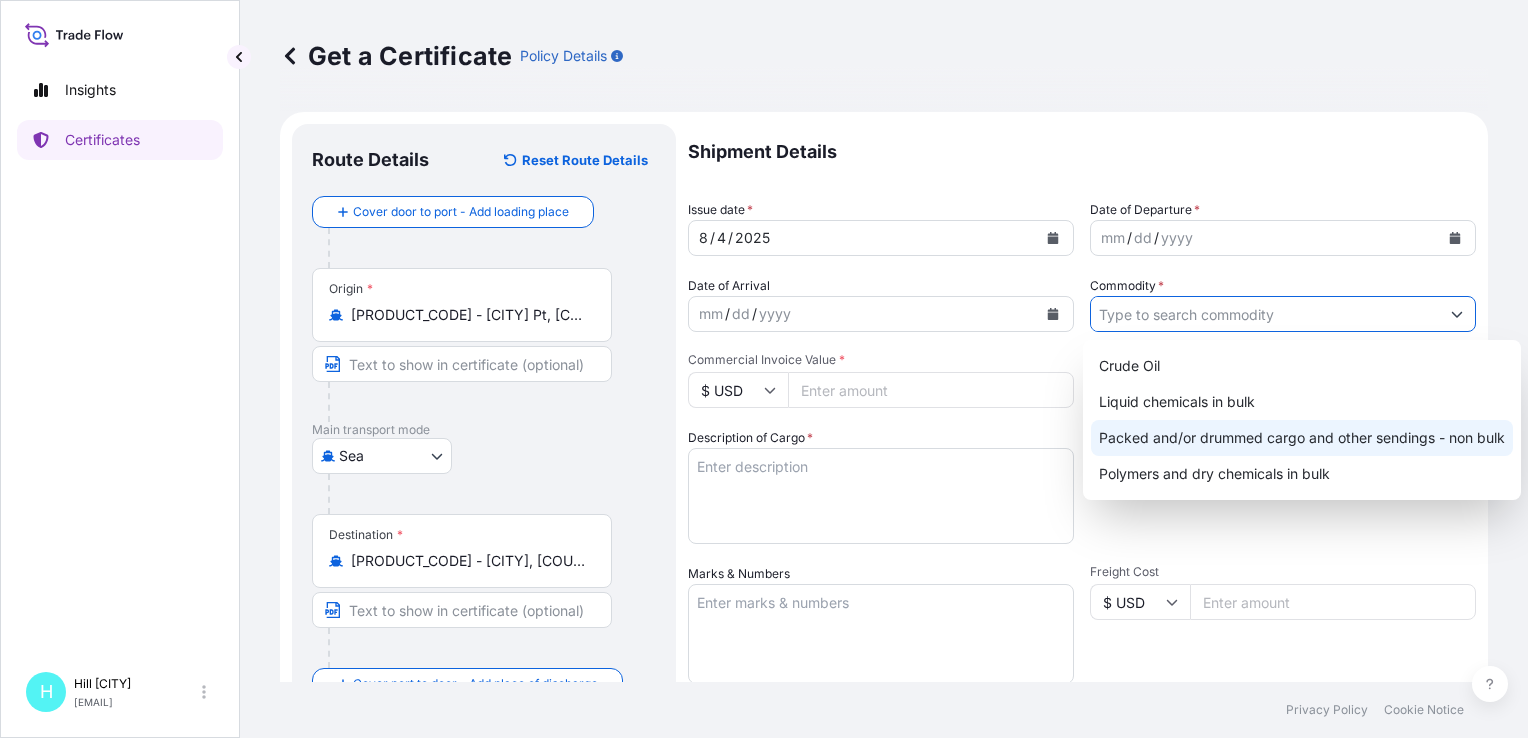 click on "Packed and/or drummed cargo and other sendings - non bulk" at bounding box center [1302, 438] 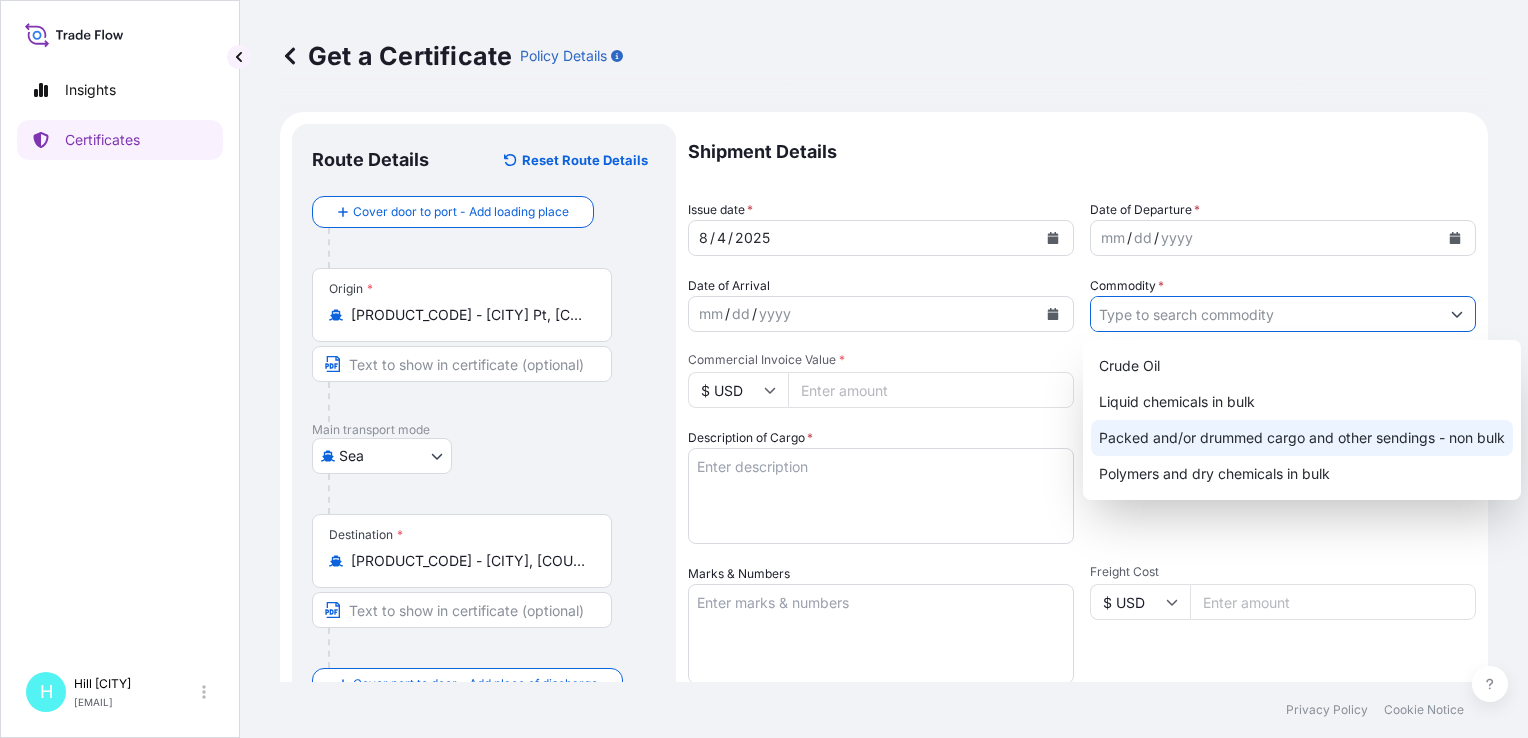 type on "Packed and/or drummed cargo and other sendings - non bulk" 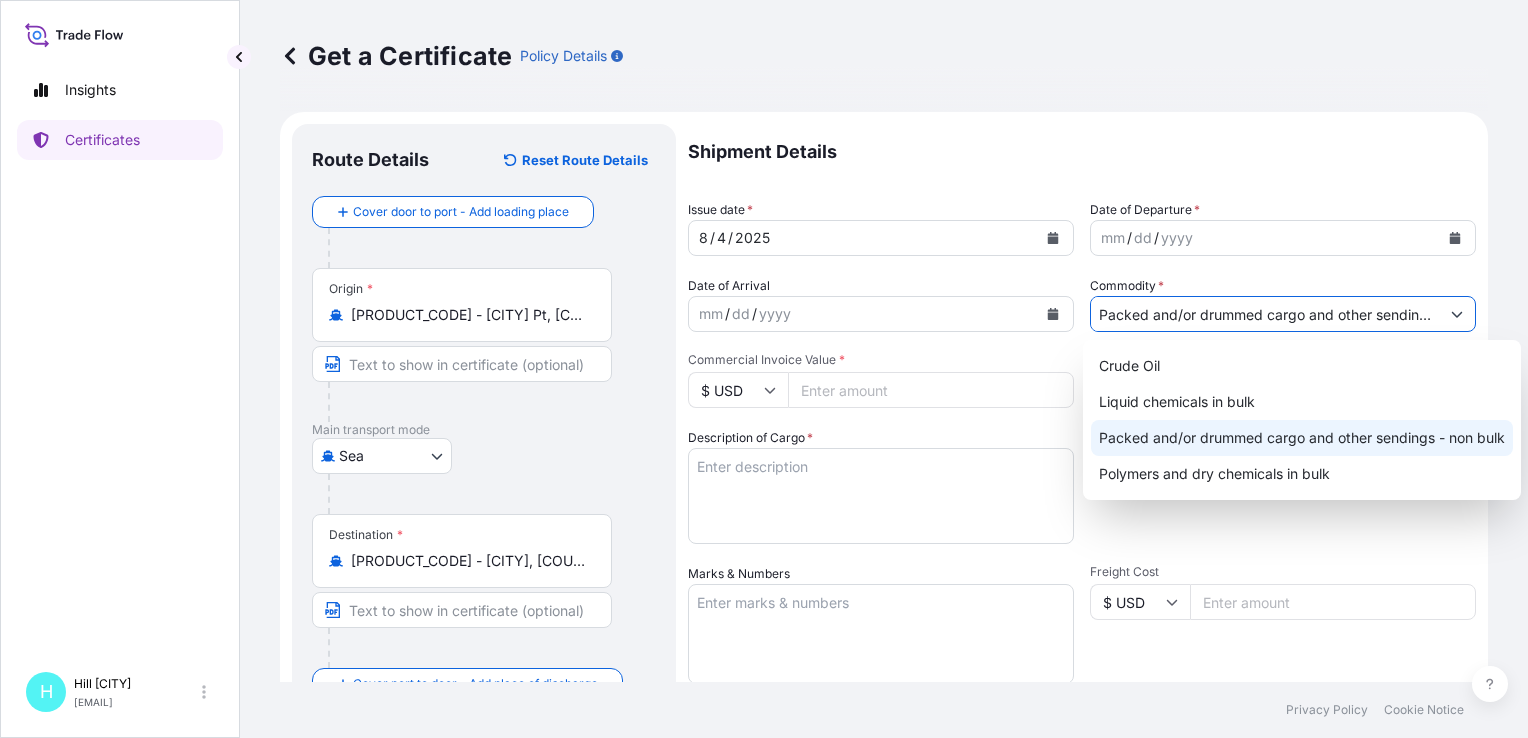 click on "Packed and/or drummed cargo and other sendings - non bulk" at bounding box center (1302, 438) 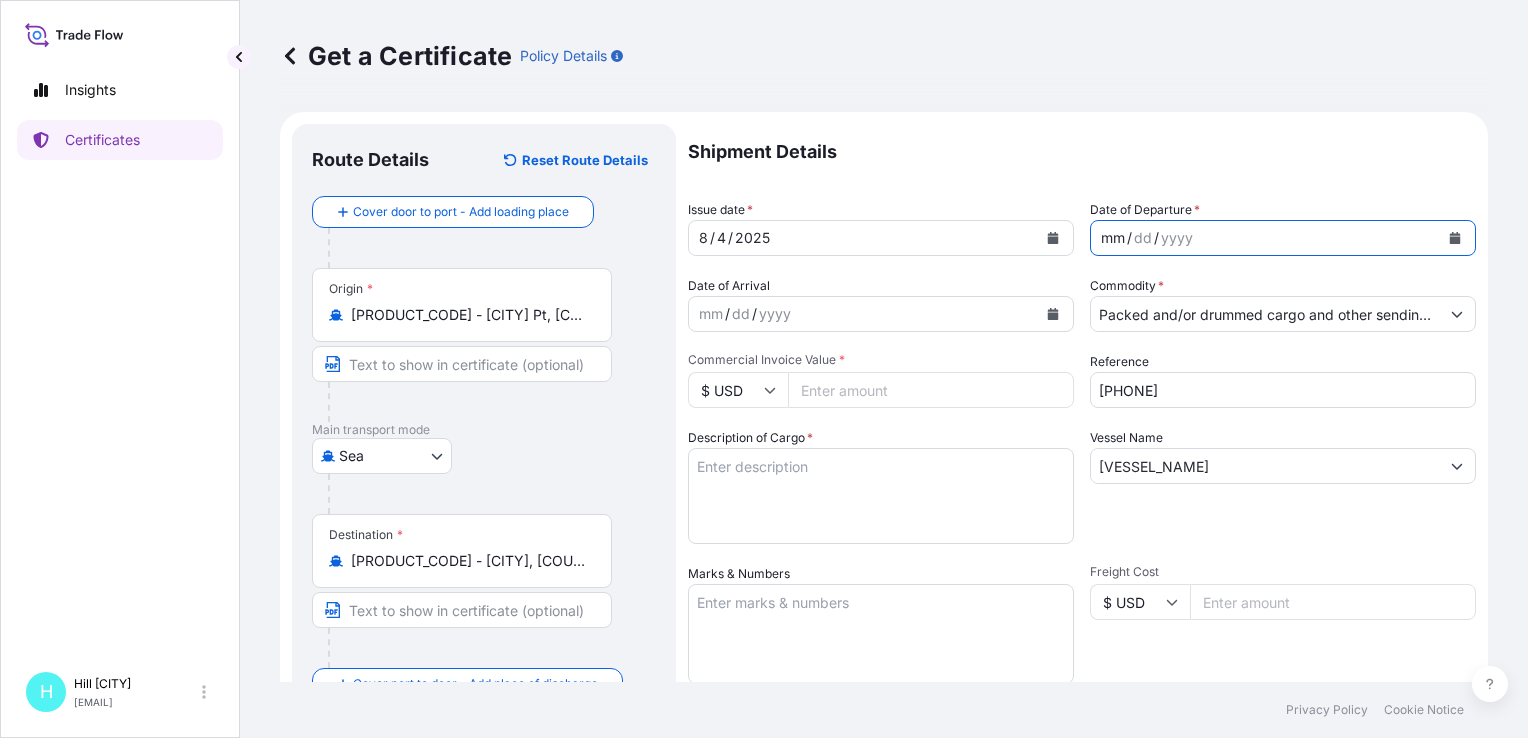 click on "mm / dd / yyyy" at bounding box center [1265, 238] 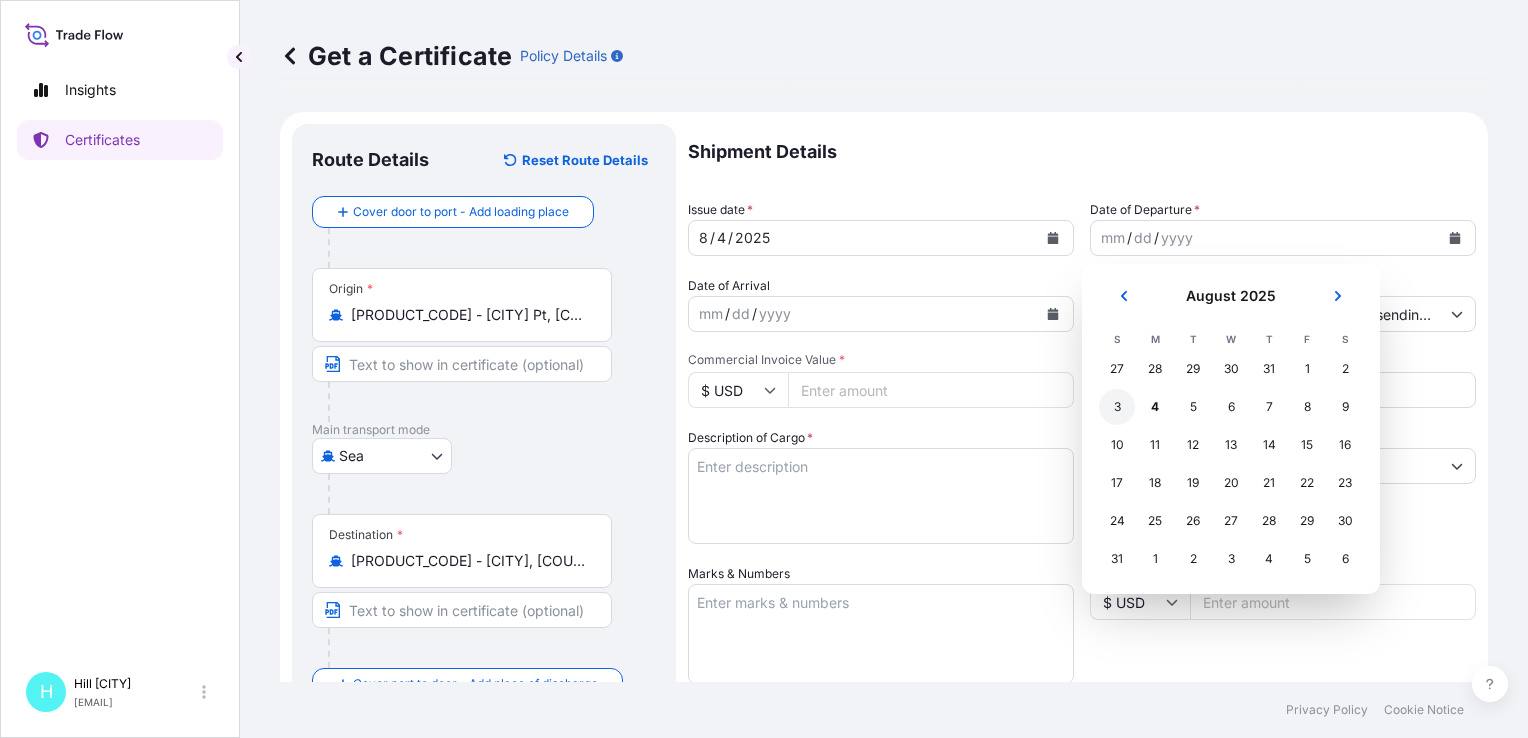 click on "3" at bounding box center [1117, 407] 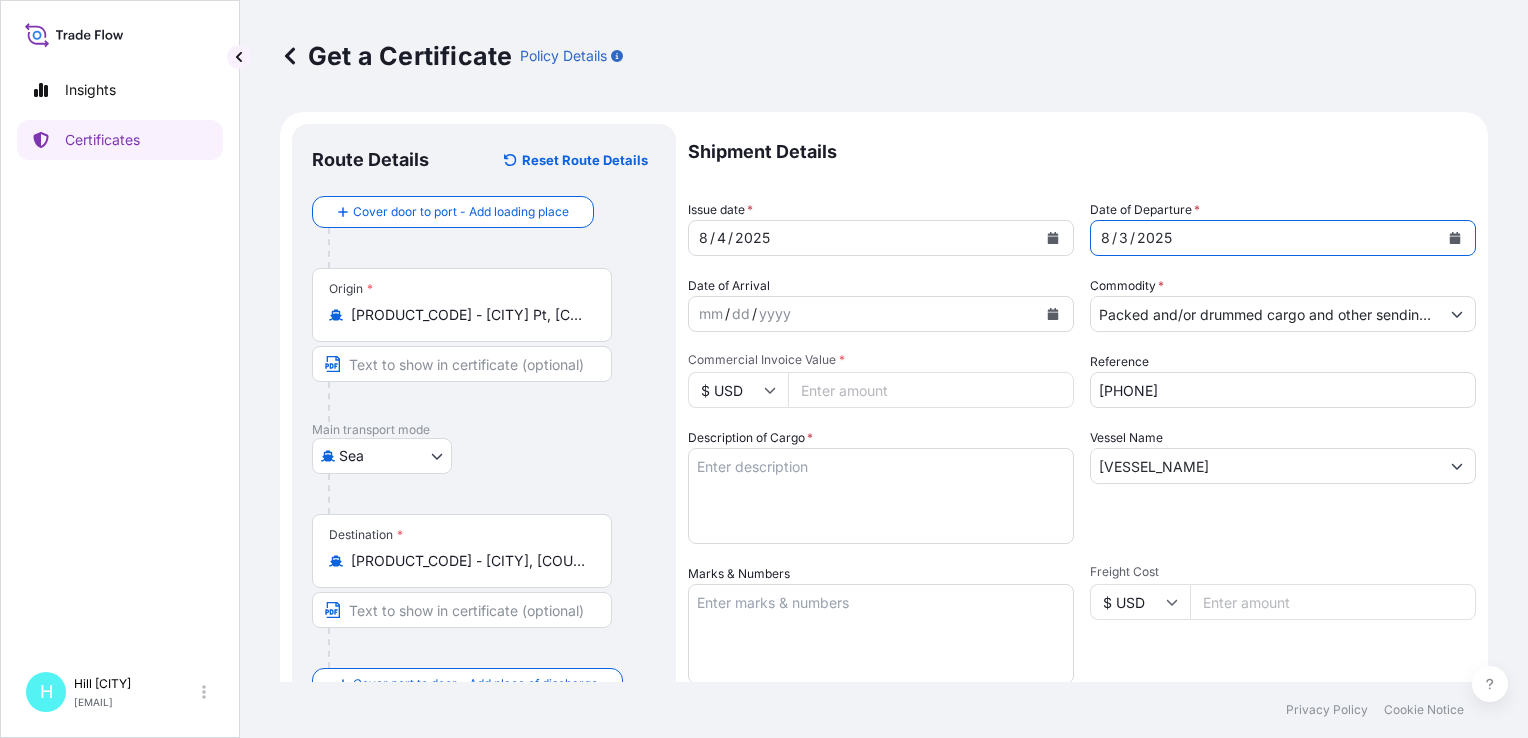 click on "Commercial Invoice Value    *" at bounding box center [931, 390] 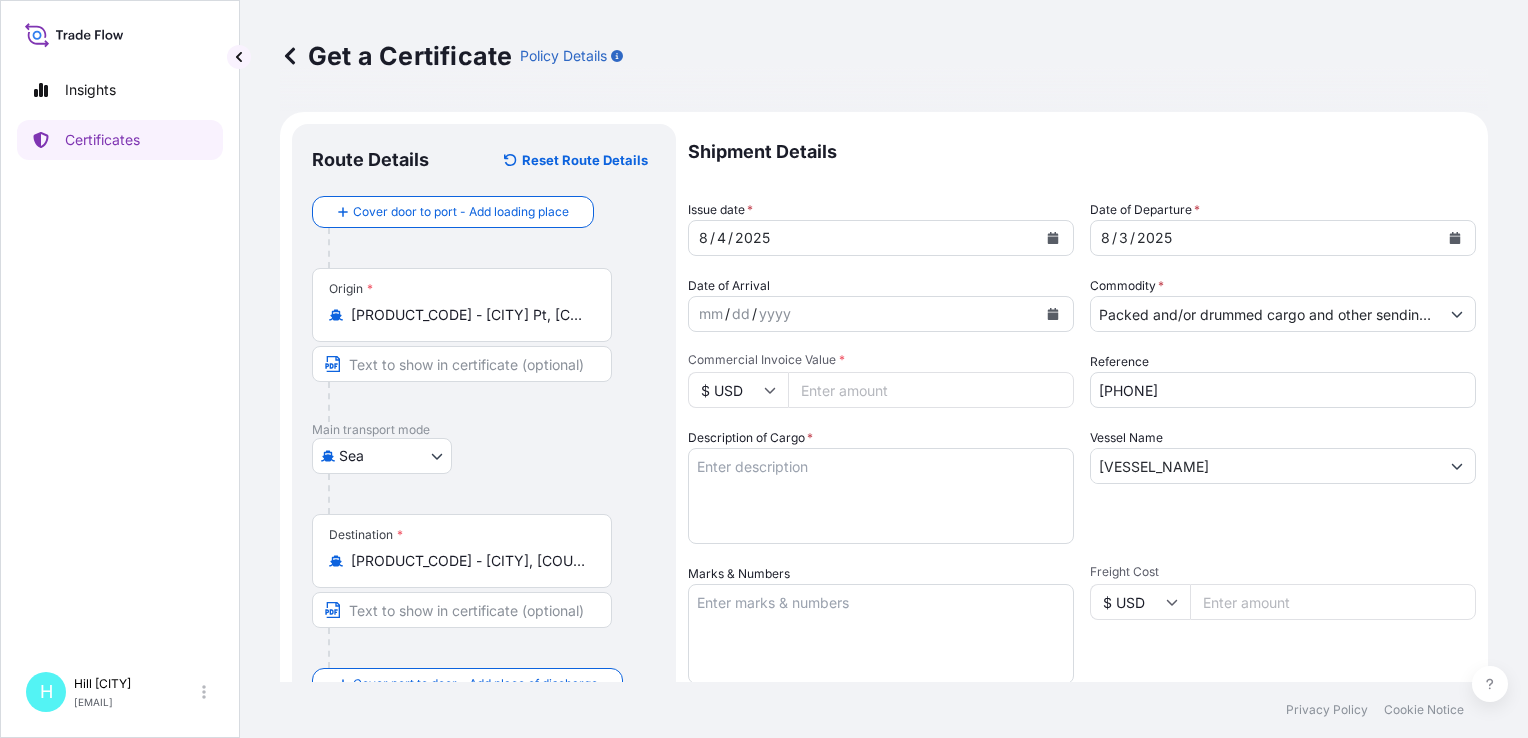 paste on "[PRICE]" 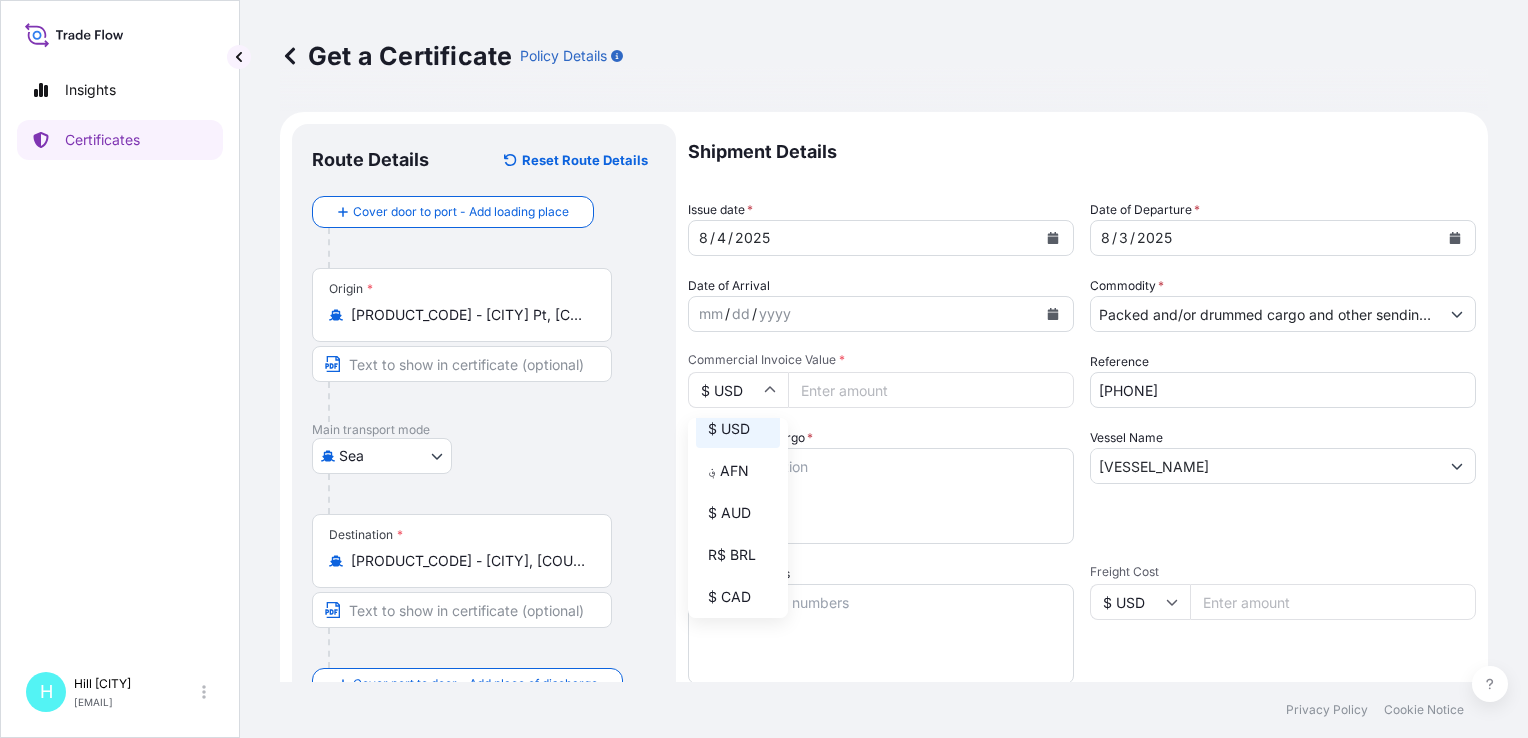 scroll, scrollTop: 200, scrollLeft: 0, axis: vertical 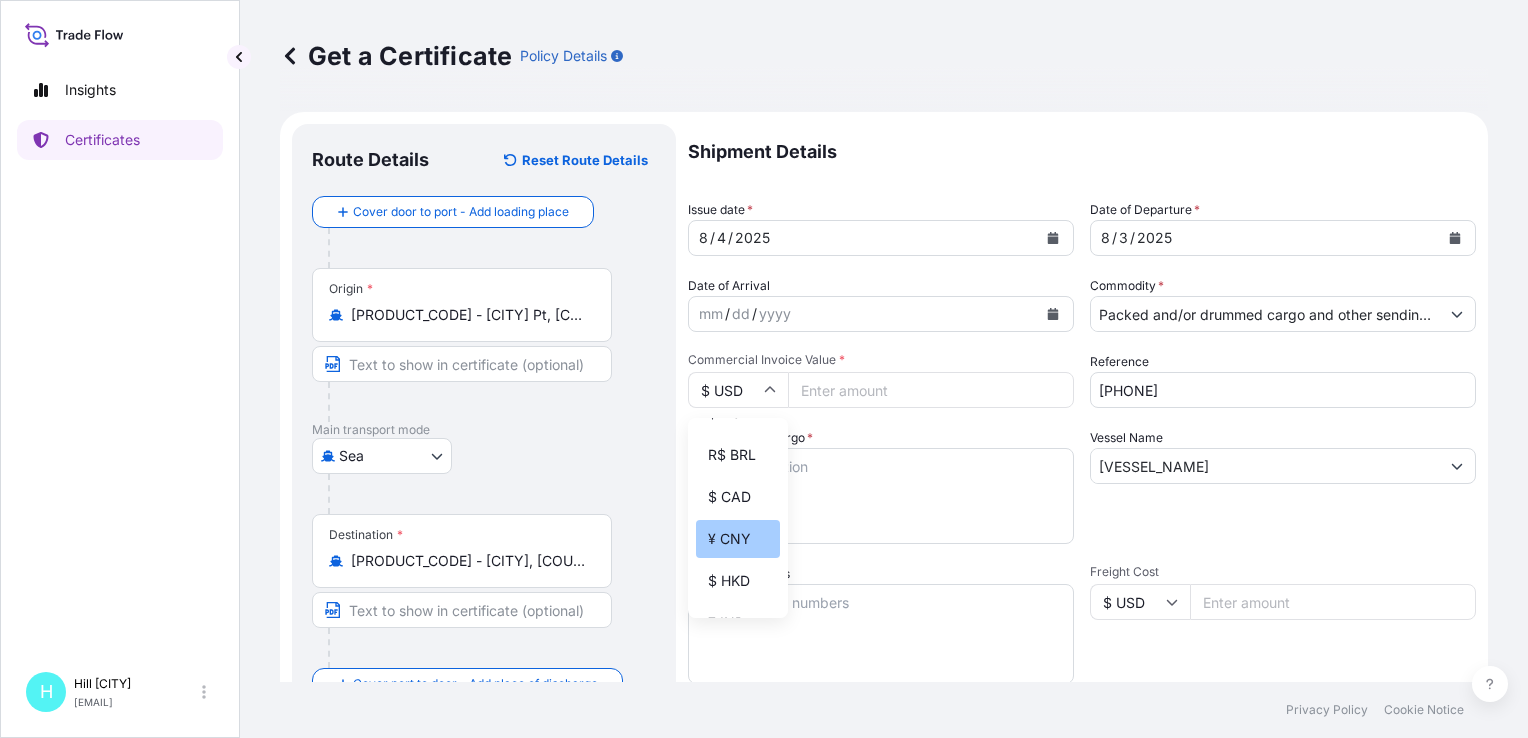 click on "¥ CNY" at bounding box center [738, 539] 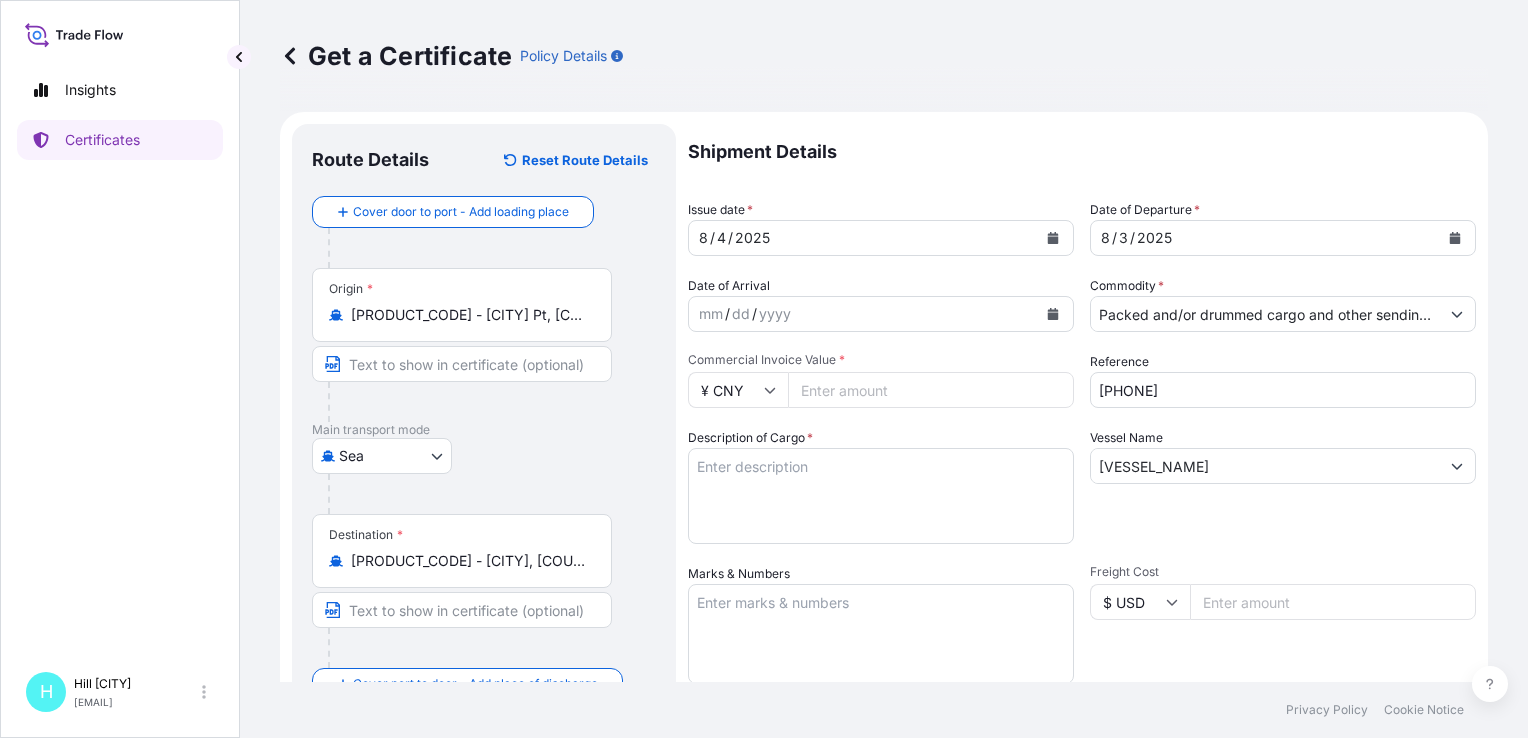 click on "Description of Cargo *" at bounding box center [881, 496] 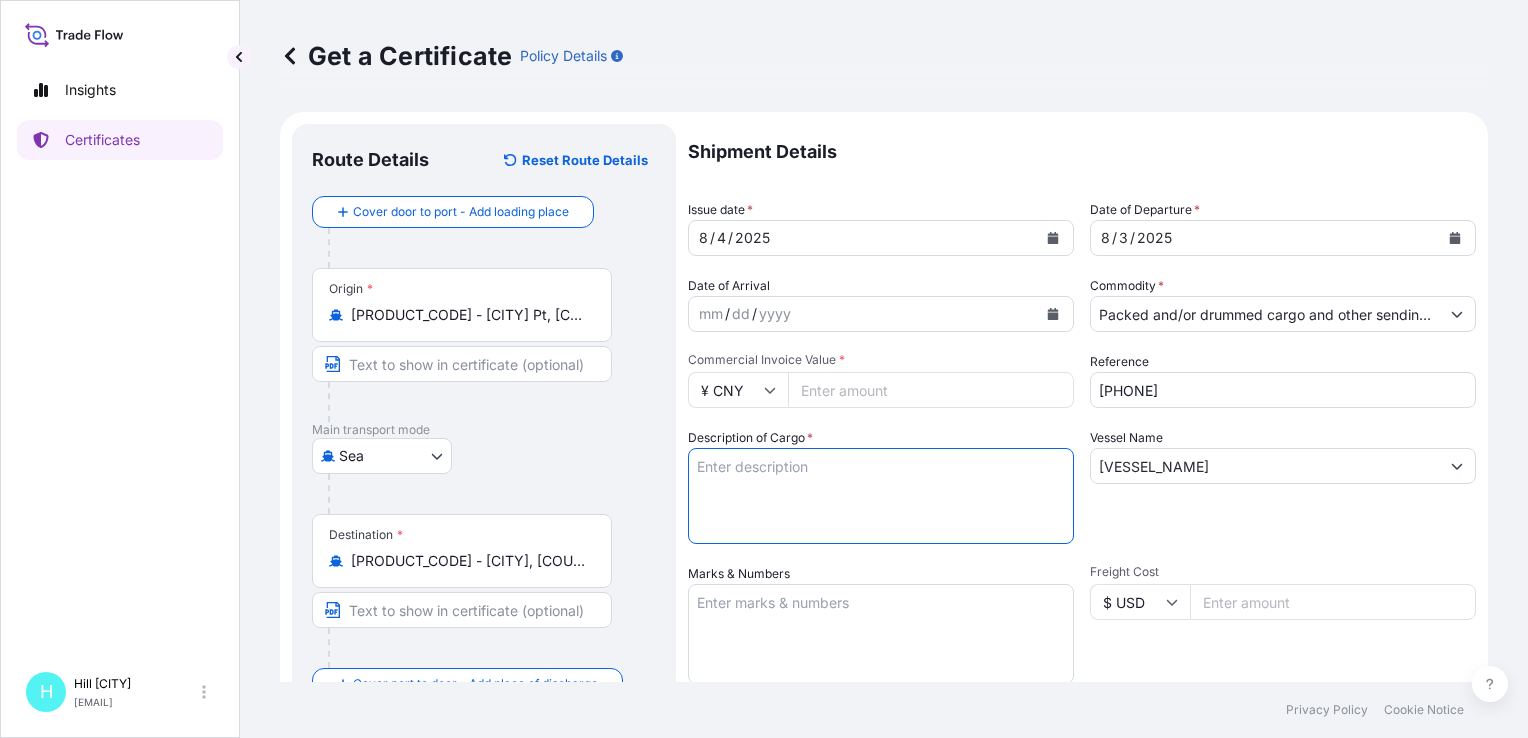 paste on "[PRODUCT] [PRODUCT_CODE] [PRODUCT_CODE] [PRODUCT_CODE] [PRODUCT_CODE] [PRODUCT_CODE]" 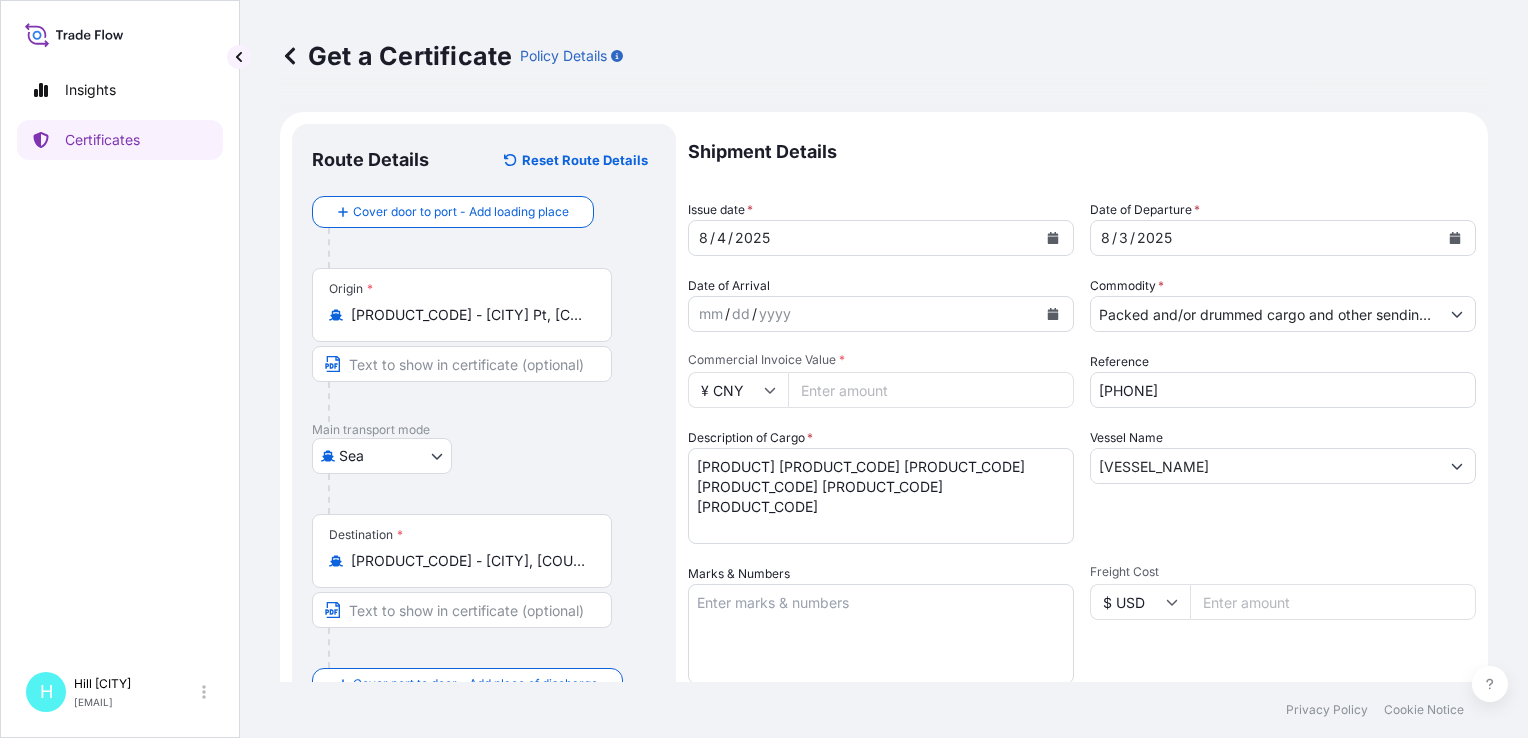 click on "[PRODUCT] [PRODUCT_CODE] [PRODUCT_CODE] [PRODUCT_CODE] [PRODUCT_CODE] [PRODUCT_CODE]" at bounding box center [881, 496] 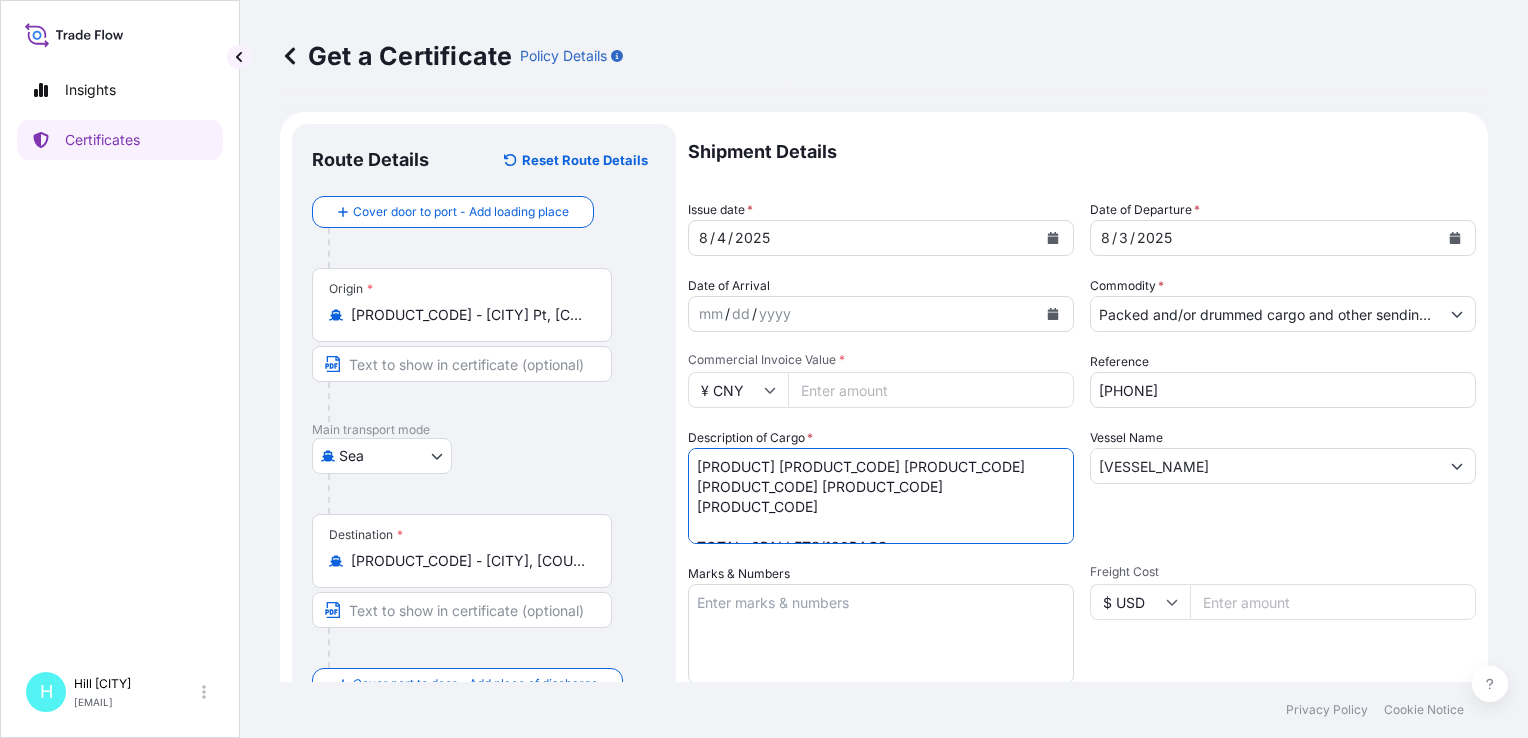 click on "[PRODUCT] [PRODUCT_CODE] [PRODUCT_CODE] [PRODUCT_CODE] [PRODUCT_CODE] [PRODUCT_CODE]
TOTAL: 6PALLETS/120BAGS" at bounding box center [881, 496] 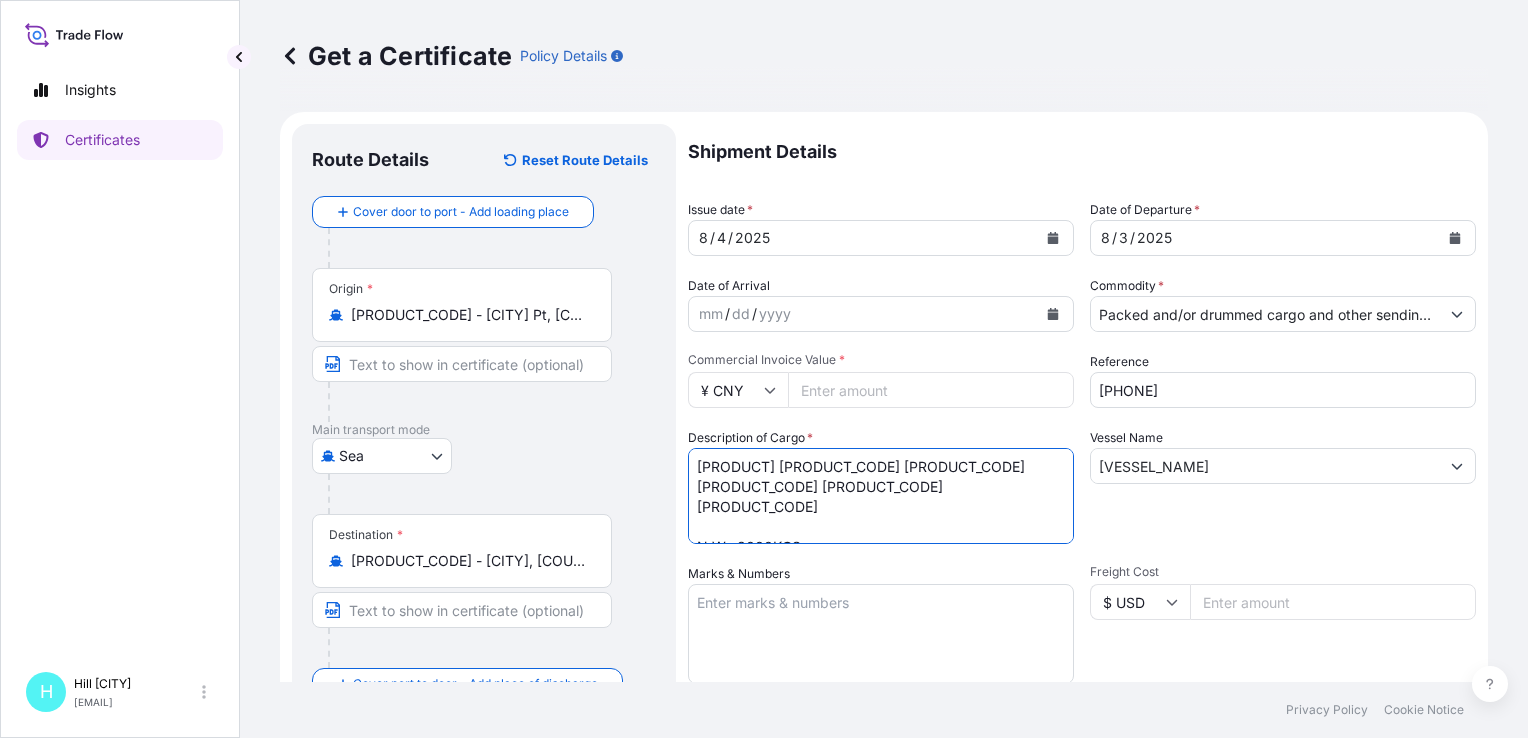 type on "[PRODUCT] [PRODUCT_CODE] [PRODUCT_CODE] [PRODUCT_CODE] [PRODUCT_CODE] [PRODUCT_CODE]
N.W.: 3000KGS
TOTAL: 6PALLETS/120BAGS" 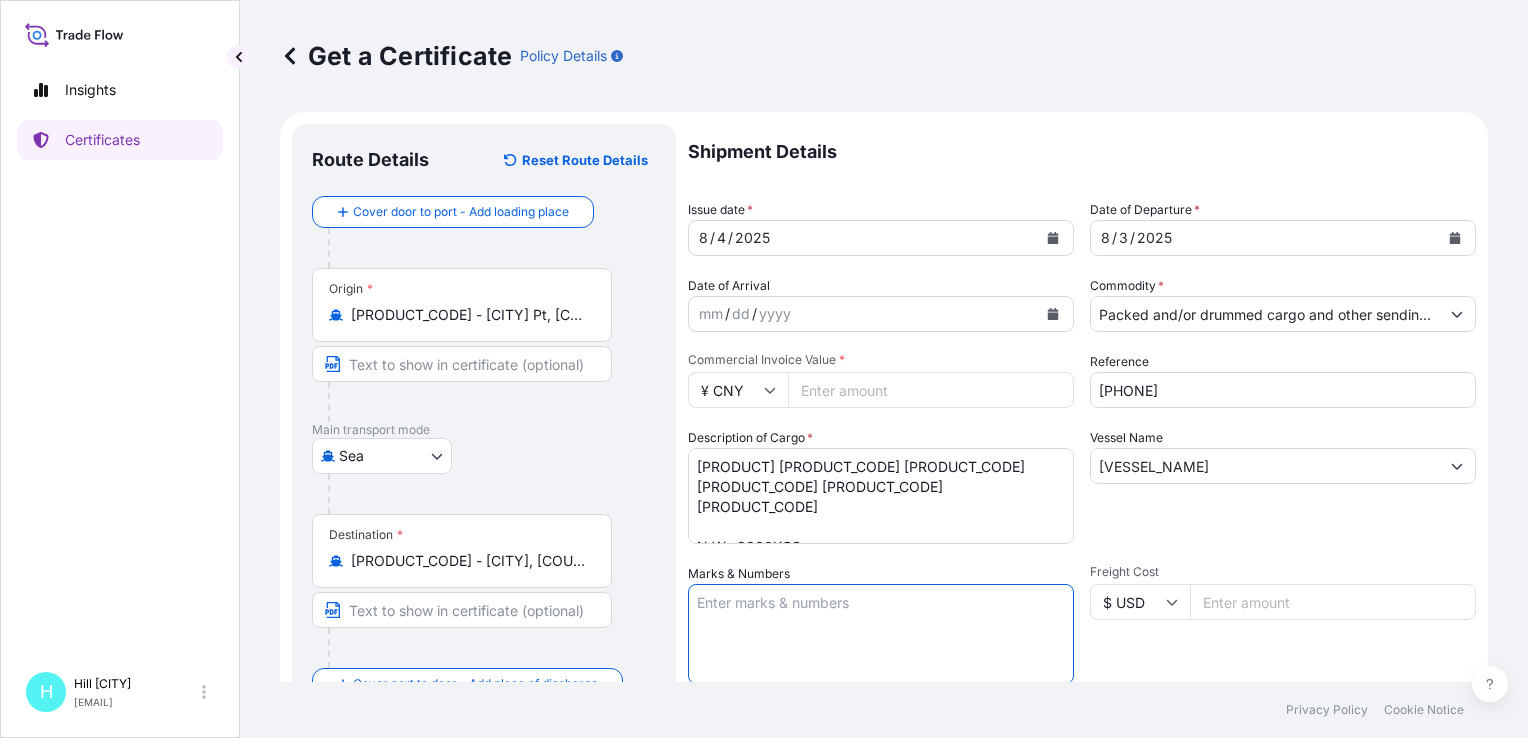 click on "Marks & Numbers" at bounding box center [881, 634] 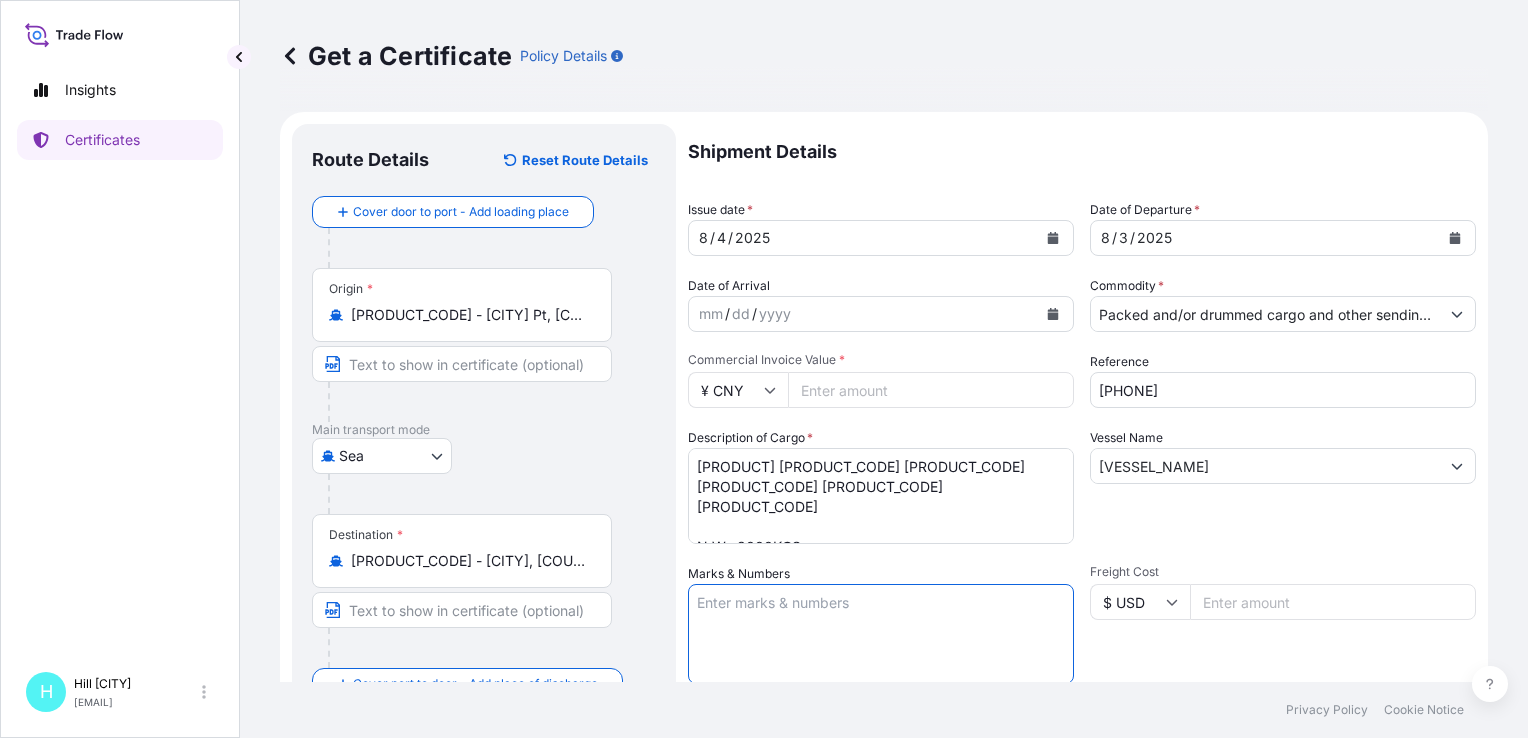 click on "Marks & Numbers" at bounding box center [881, 634] 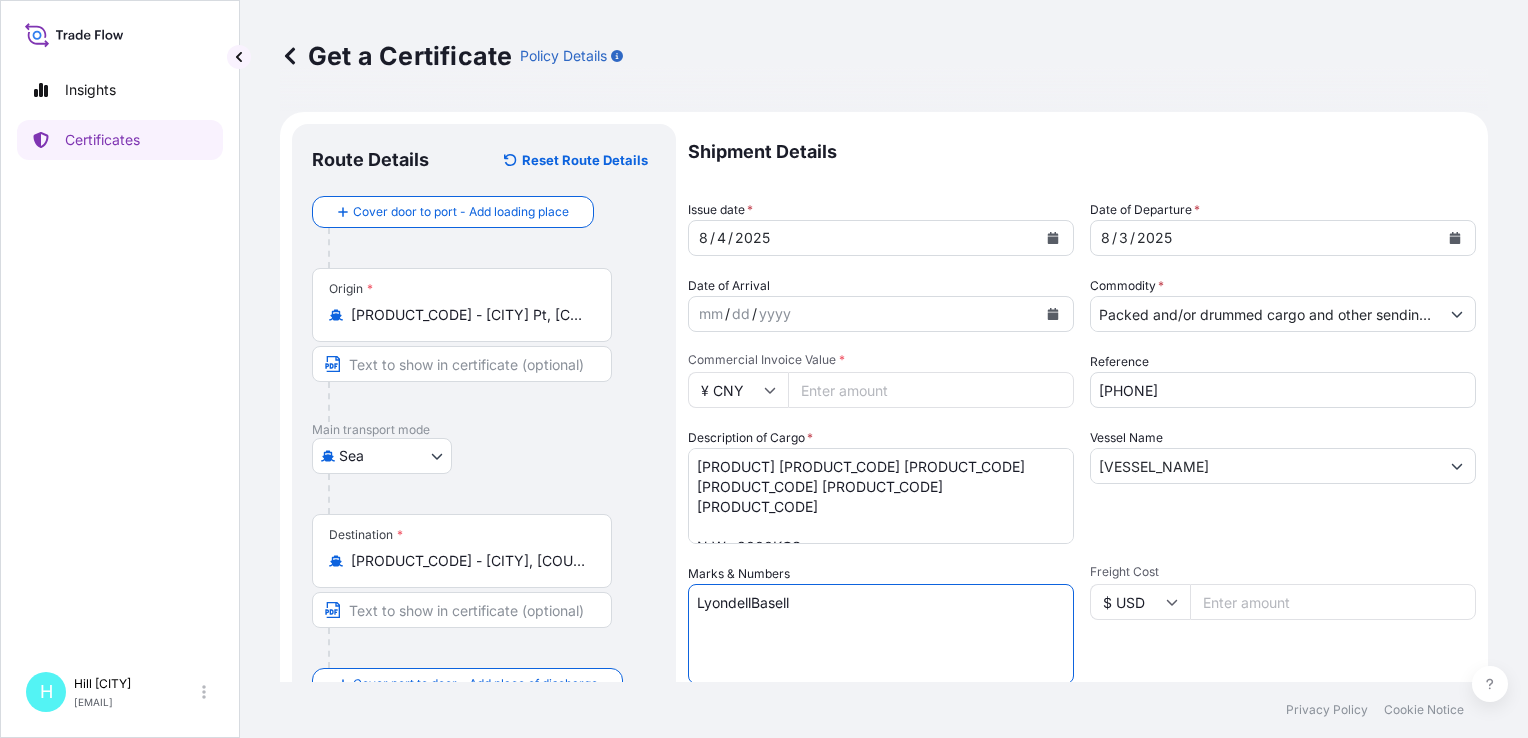 type on "LyondellBasell" 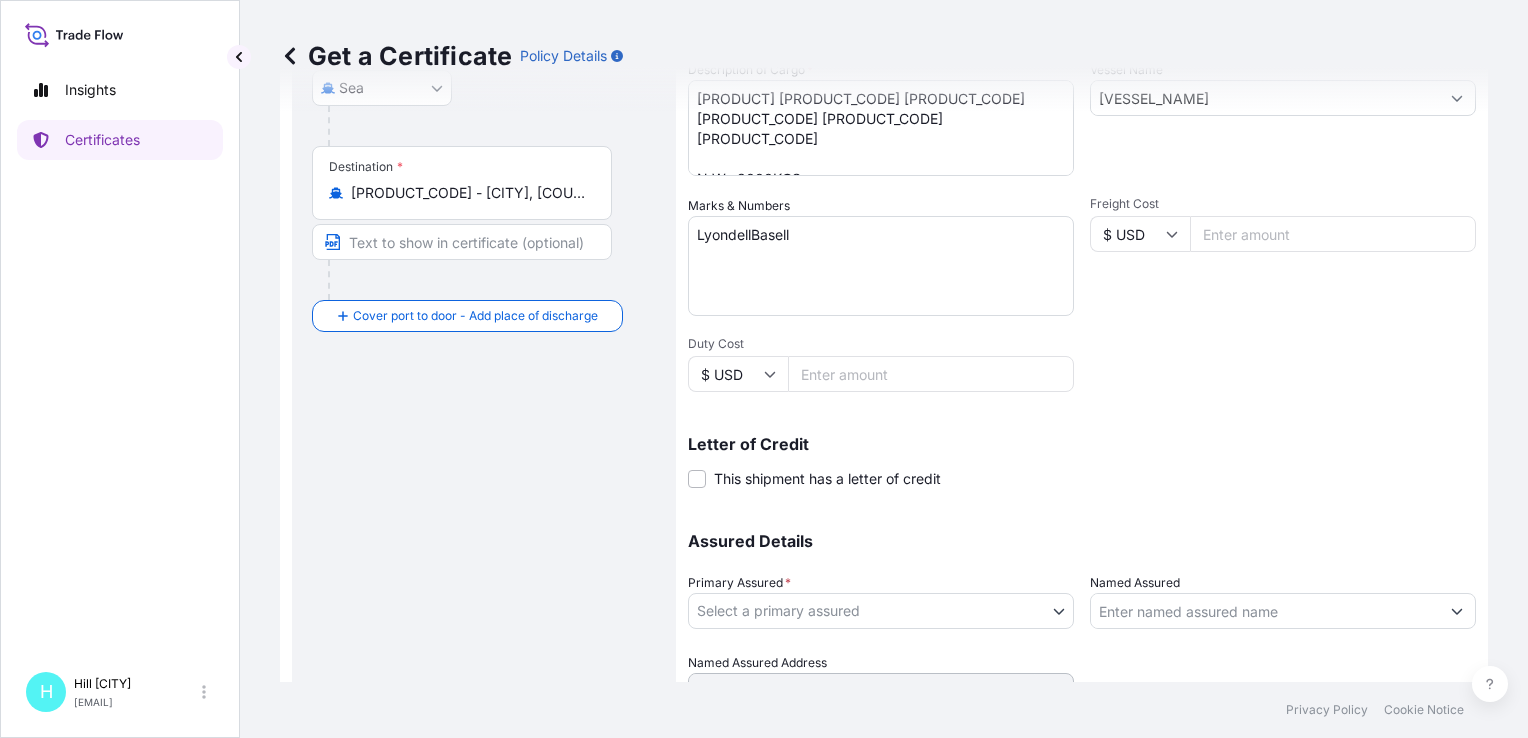 scroll, scrollTop: 461, scrollLeft: 0, axis: vertical 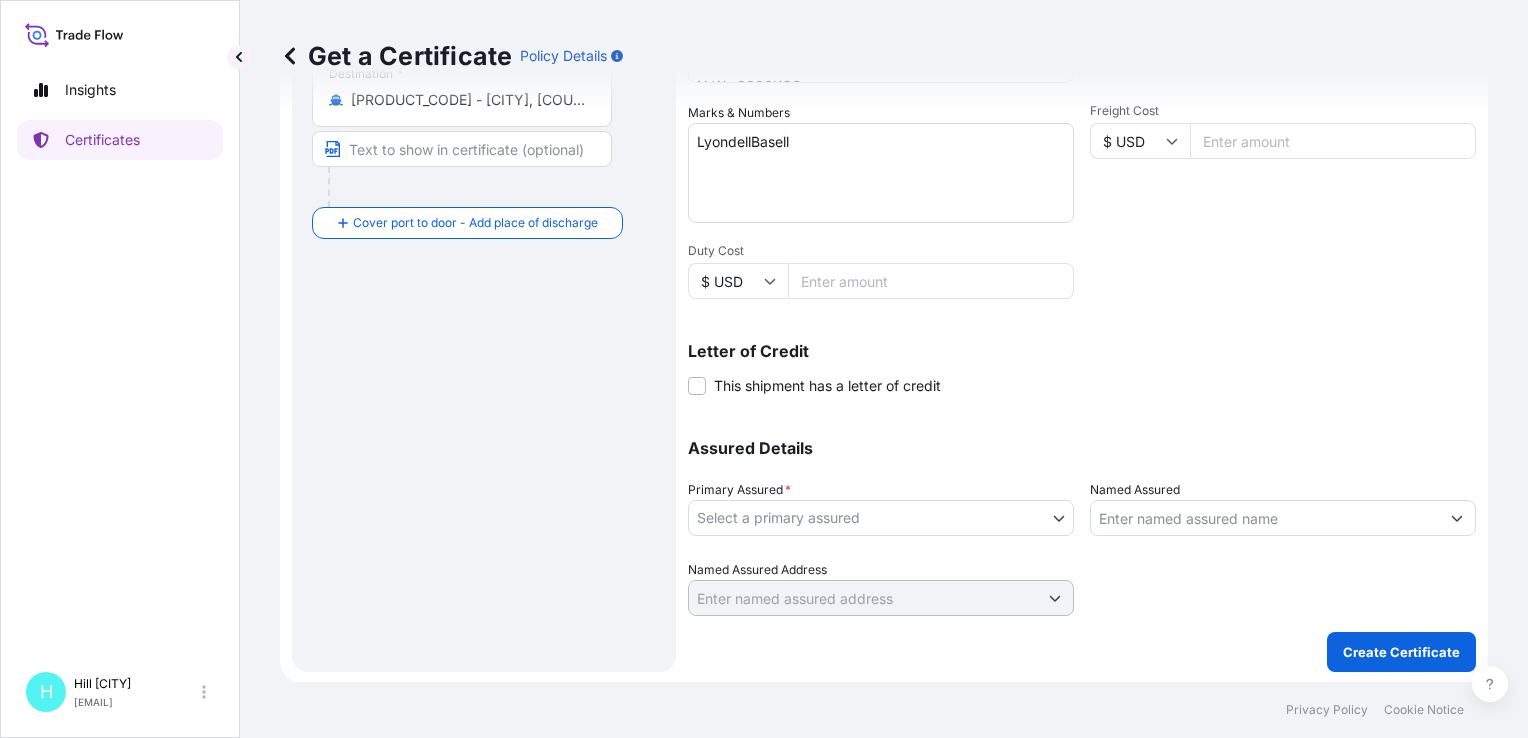 click on "Insights Certificates [NAME] [NAME] [EMAIL] Get a Certificate Policy Details Route Details Reset Route Details   Cover door to port - Add loading place Place of loading Road / Inland Road / Inland Origin * [PRODUCT_CODE] - [CITY] Pt, [COUNTRY] Main transport mode Sea Air Road Sea Destination * [PRODUCT_CODE] - [CITY], [COUNTRY] Cover port to door - Add place of discharge Road / Inland Road / Inland Place of Discharge Shipment Details Issue date * [DATE] Date of Departure * [DATE] Date of Arrival mm / dd / yyyy Commodity * Packed and/or drummed cargo and other sendings - non bulk Packing Category Commercial Invoice Value    * ¥ CNY [PRICE] Reference [PHONE] Description of Cargo * [PRODUCT] [PRODUCT_CODE] [PRODUCT_CODE] [PRODUCT_CODE] [PRODUCT_CODE] [PRODUCT_CODE]
N.W.: 3000KGS
TOTAL: 6PALLETS/120BAGS Vessel Name [VESSEL_NAME] Marks & Numbers [BRAND_NAME] Freight Cost   $ USD Duty Cost   $ USD Letter of Credit This shipment has a letter of credit Letter of credit * Letter of credit may not exceed 12000 characters Assured Details *" at bounding box center (764, 369) 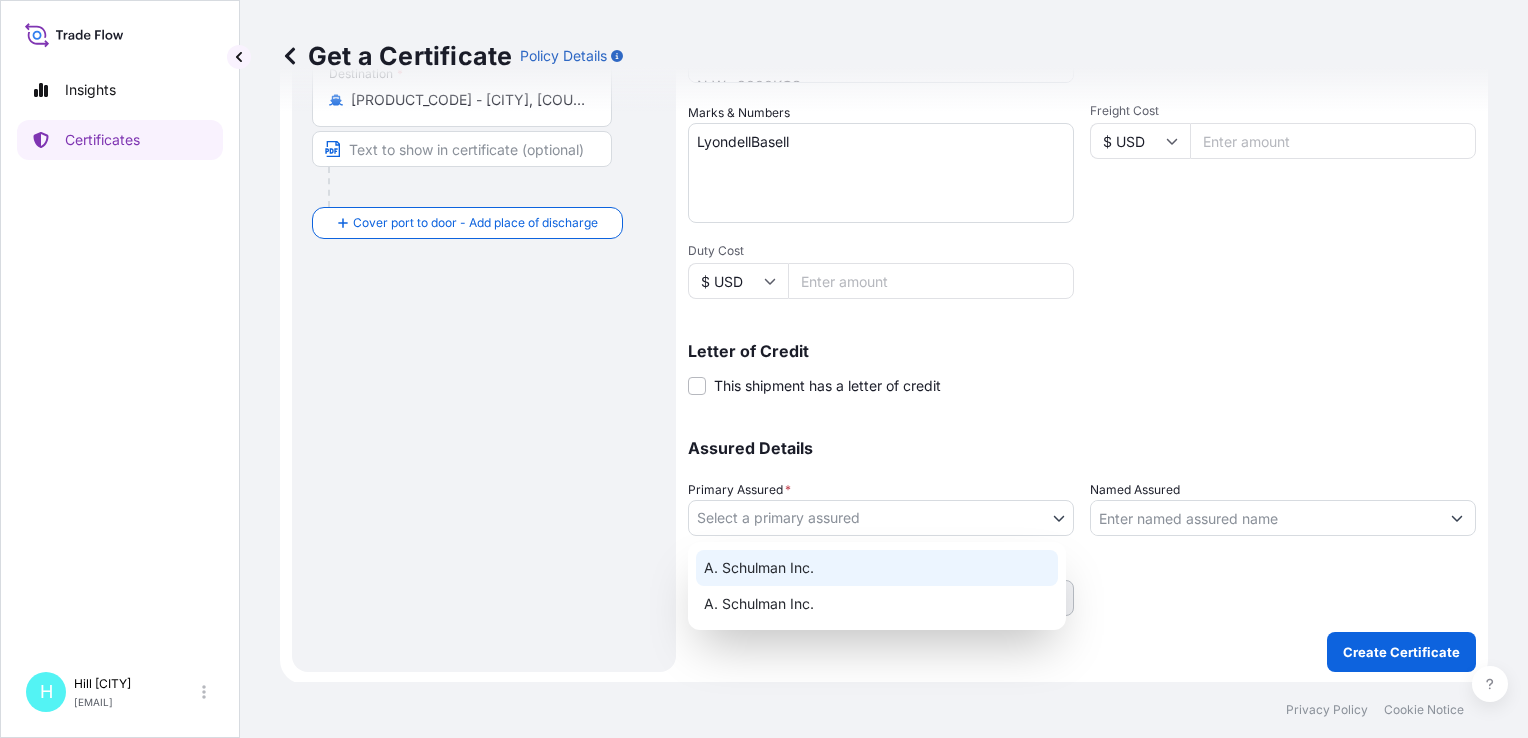 click on "A. Schulman Inc." at bounding box center (877, 568) 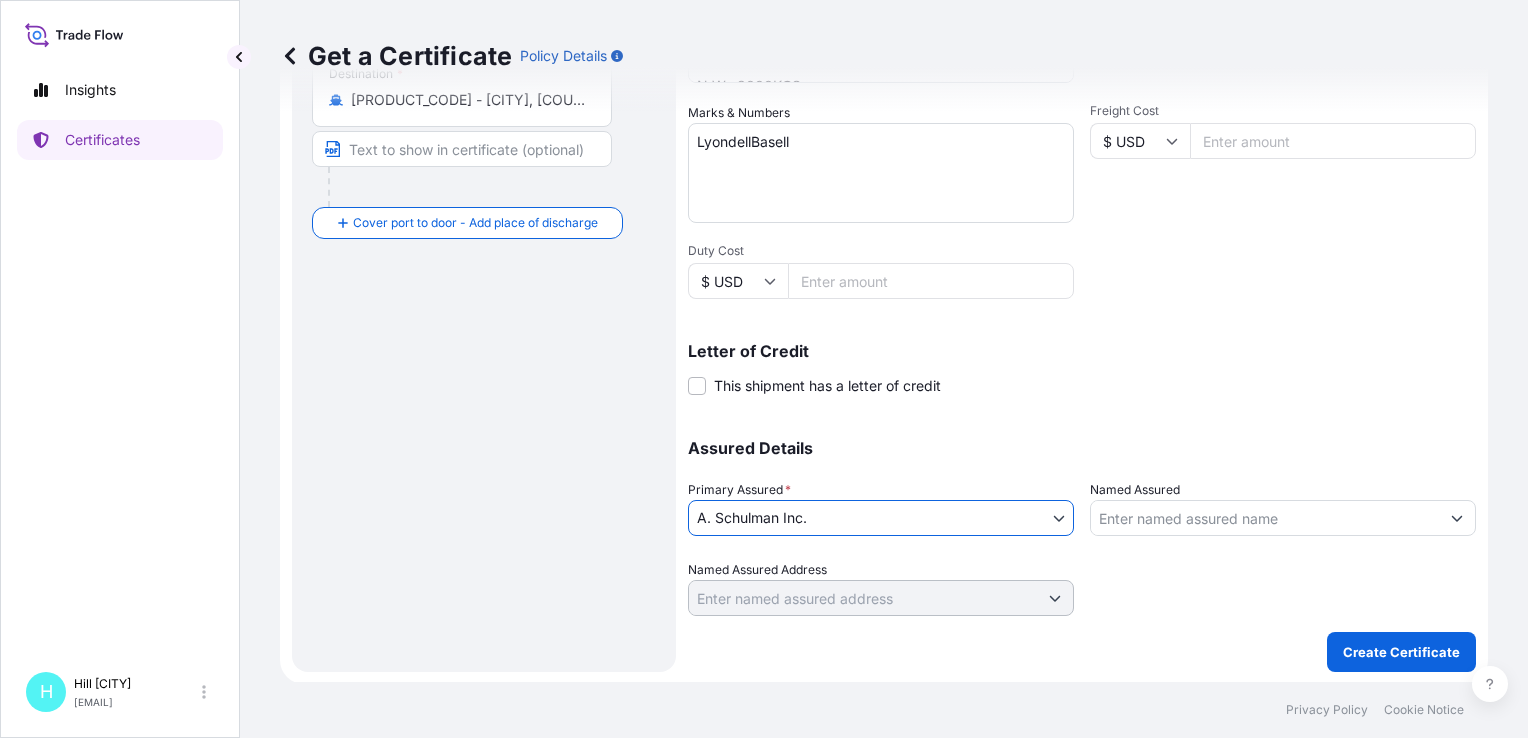 click on "Named Assured" at bounding box center [1265, 518] 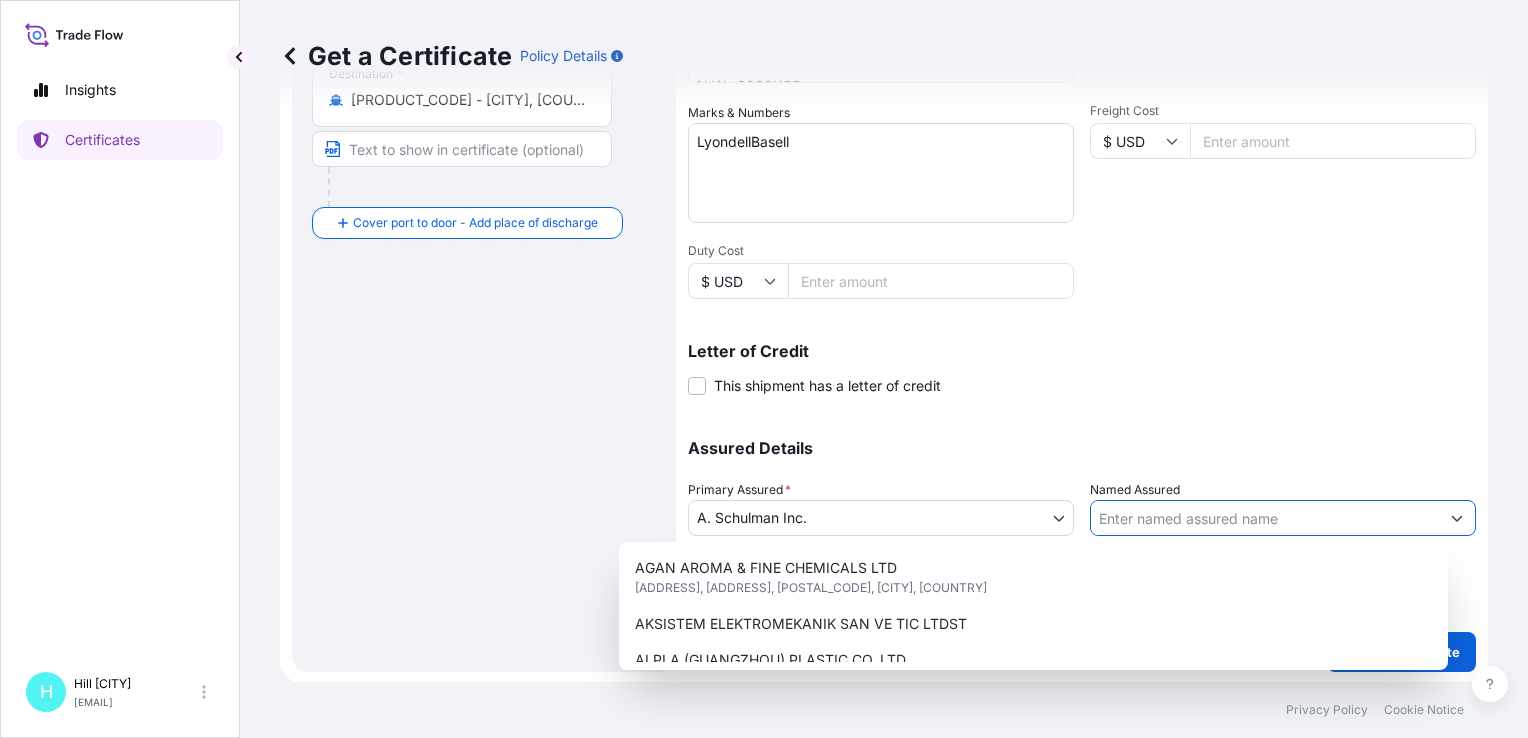 paste on "LyondellBasell Advanced Polymer (Dongguan) Co. Ltd." 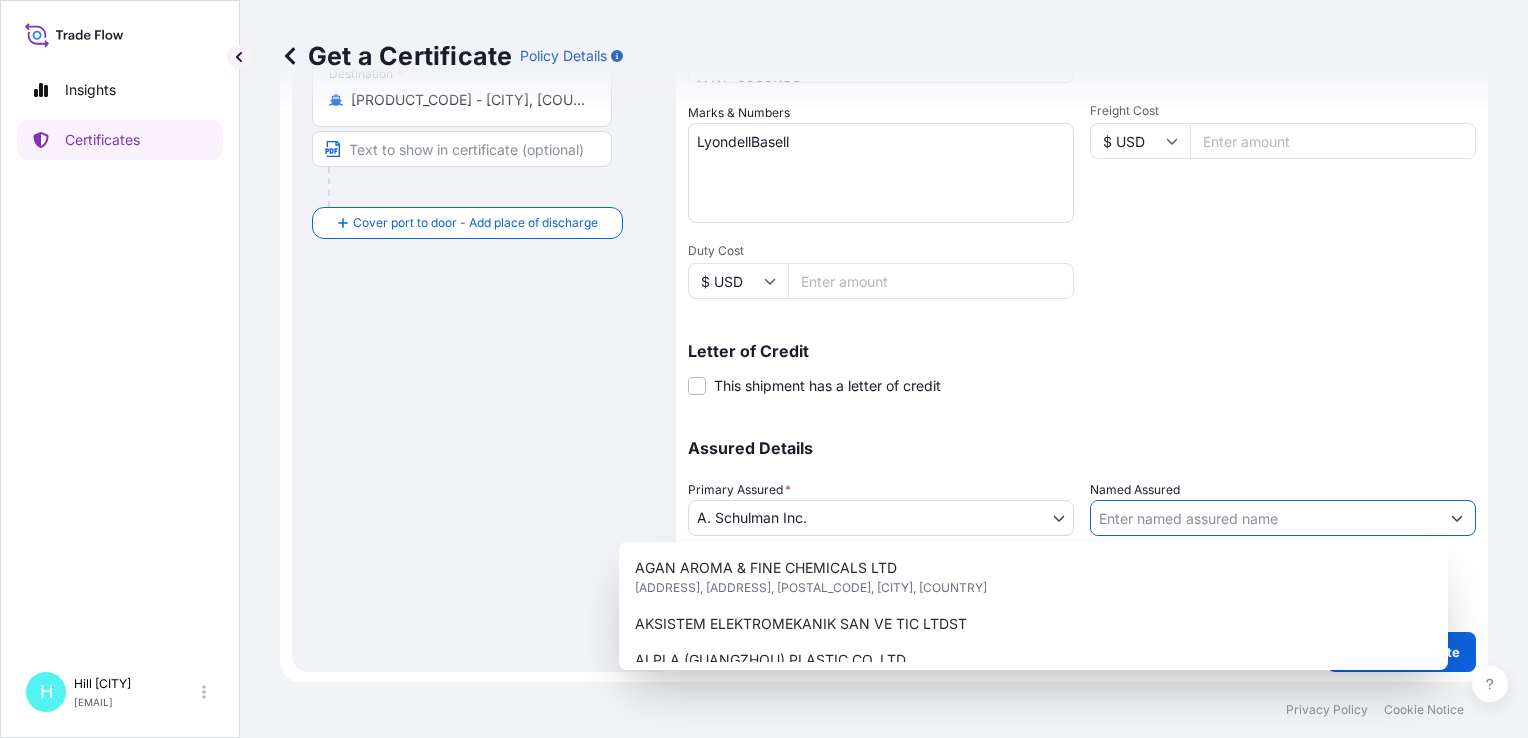 type on "LyondellBasell Advanced Polymer (Dongguan) Co. Ltd." 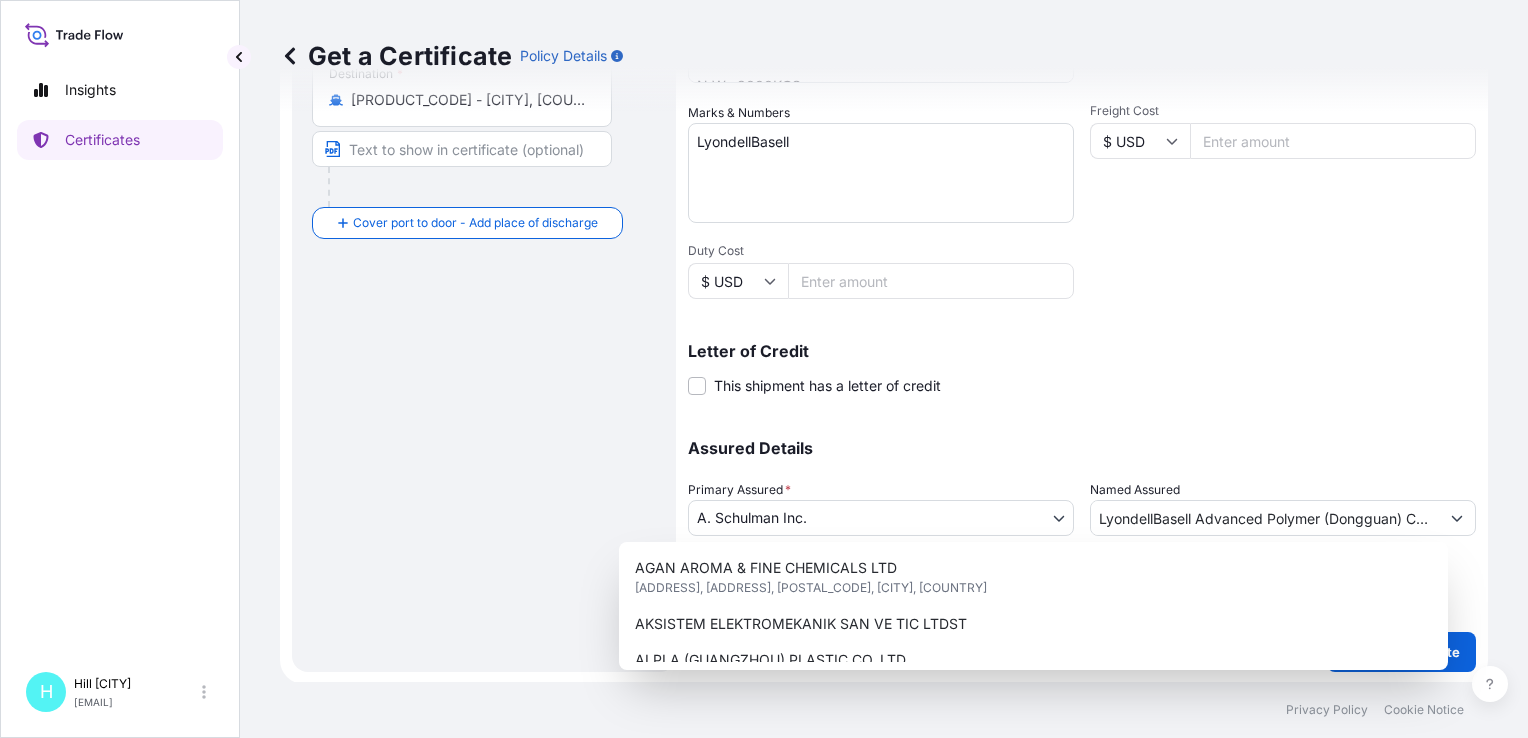scroll, scrollTop: 0, scrollLeft: 0, axis: both 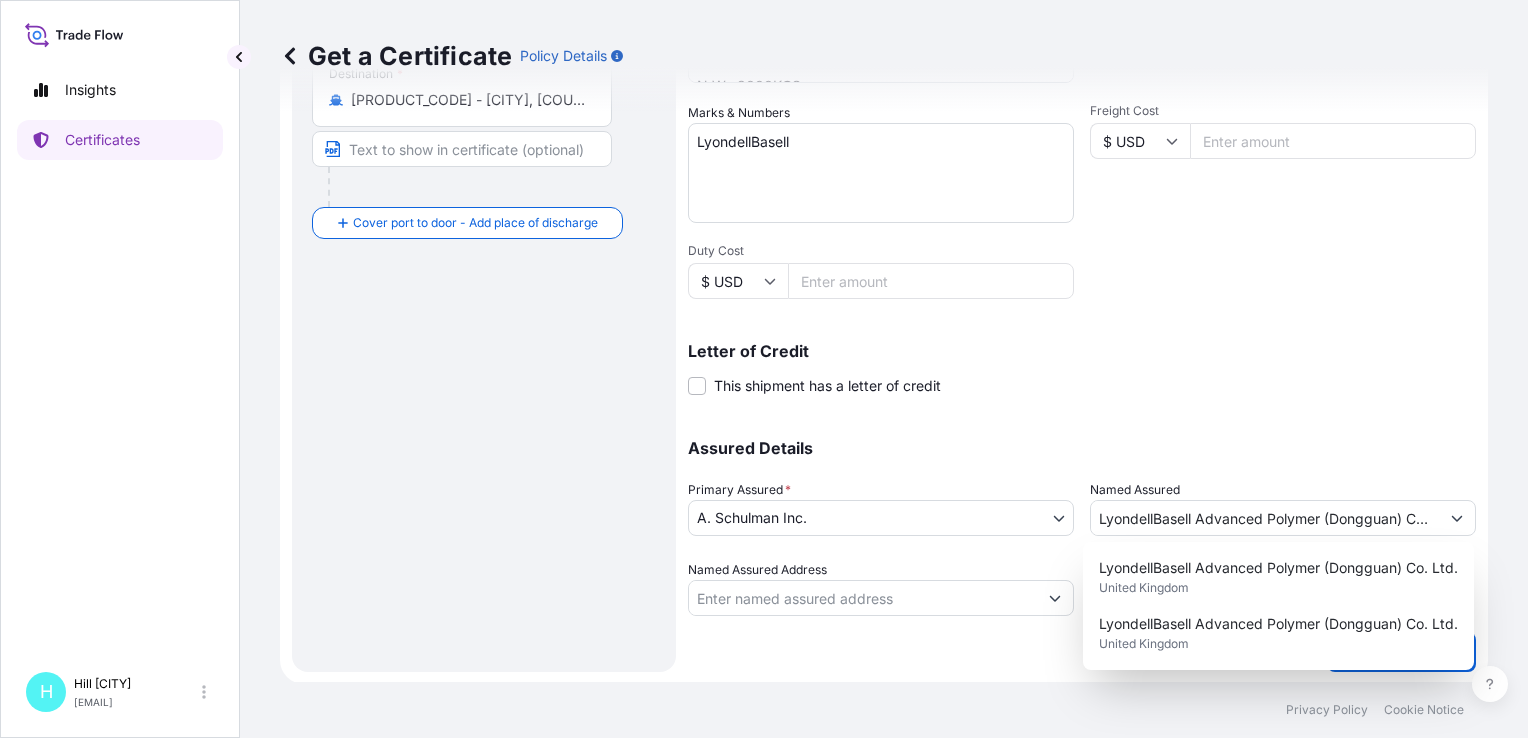 click on "Letter of Credit This shipment has a letter of credit Letter of credit * Letter of credit may not exceed 12000 characters" at bounding box center (1082, 369) 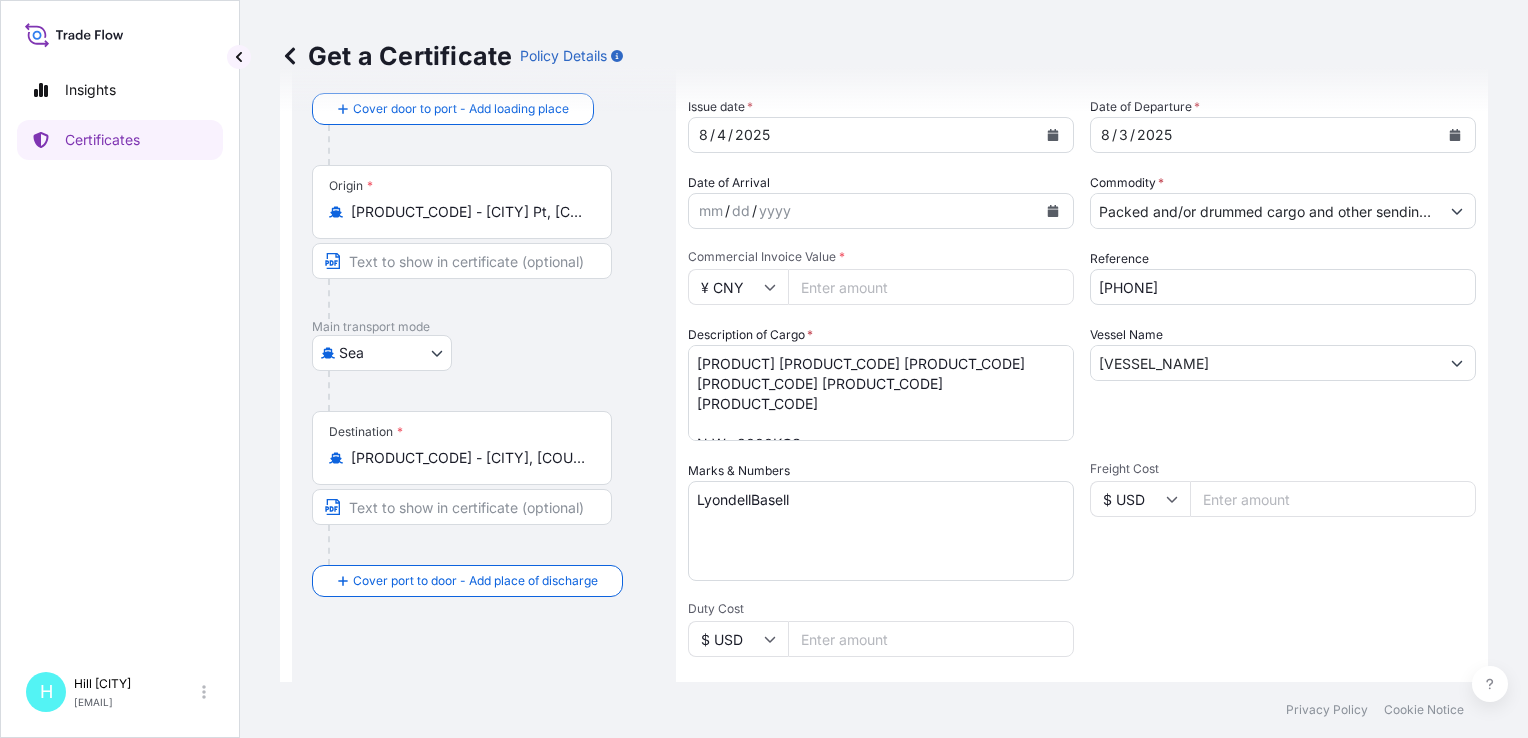 scroll, scrollTop: 0, scrollLeft: 0, axis: both 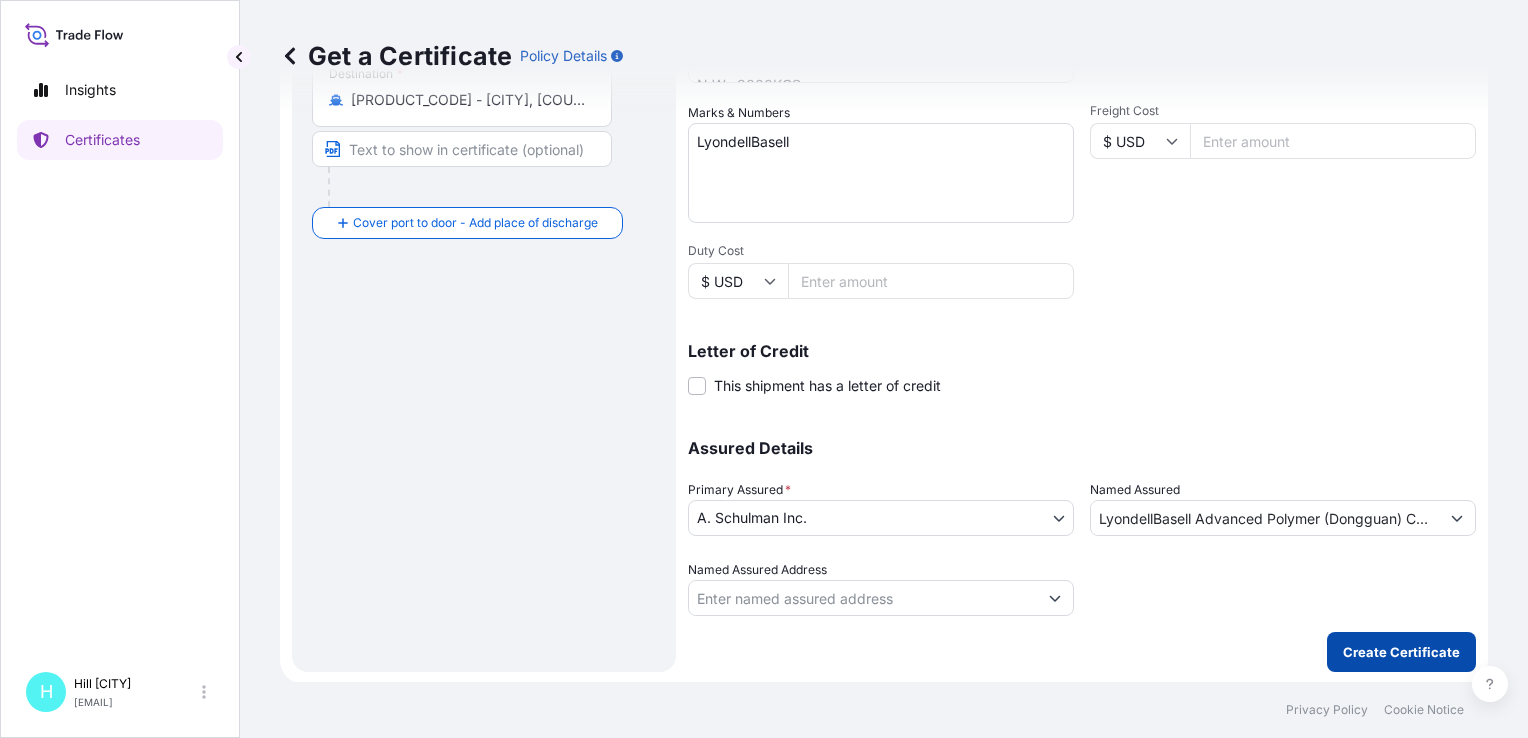 click on "Create Certificate" at bounding box center [1401, 652] 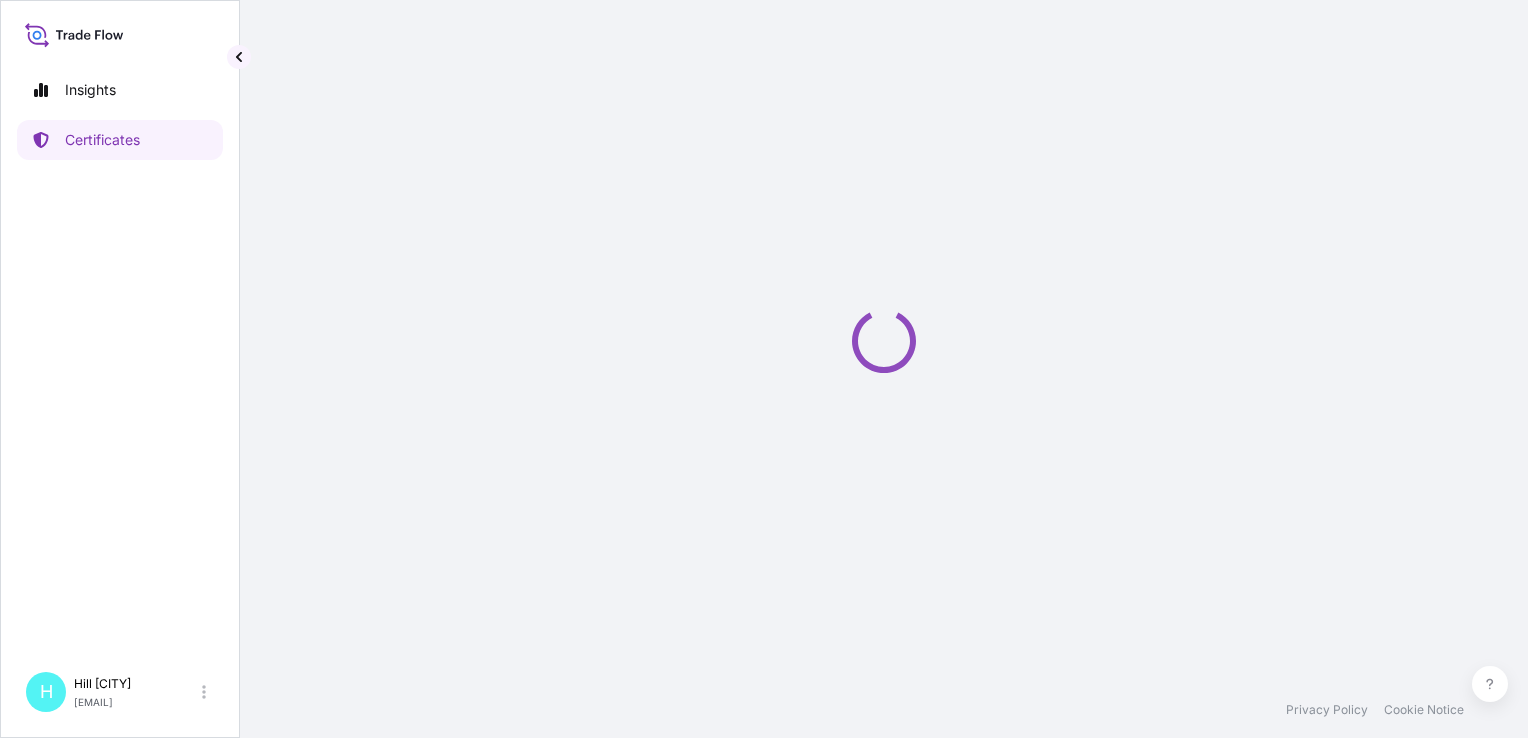 scroll, scrollTop: 0, scrollLeft: 0, axis: both 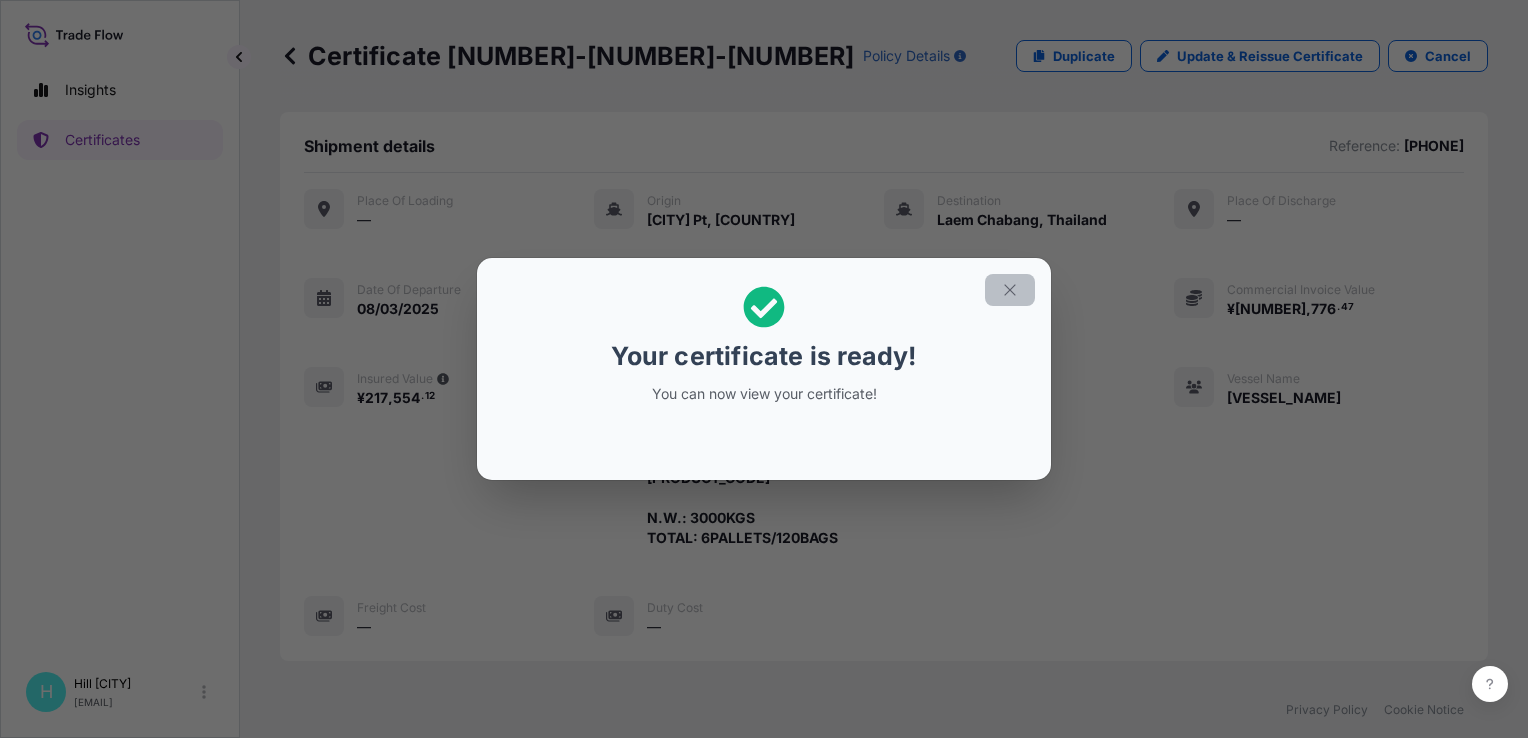 click 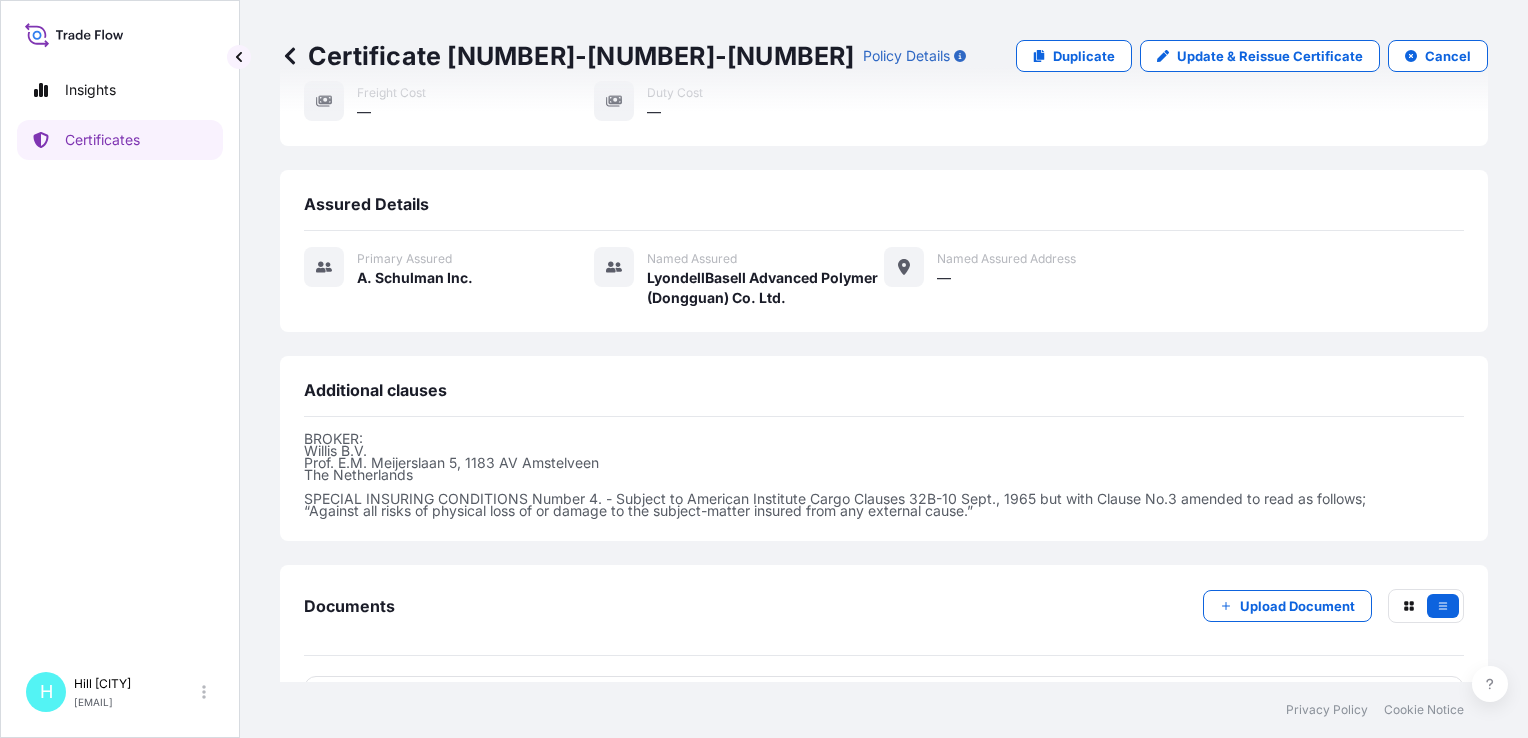 scroll, scrollTop: 518, scrollLeft: 0, axis: vertical 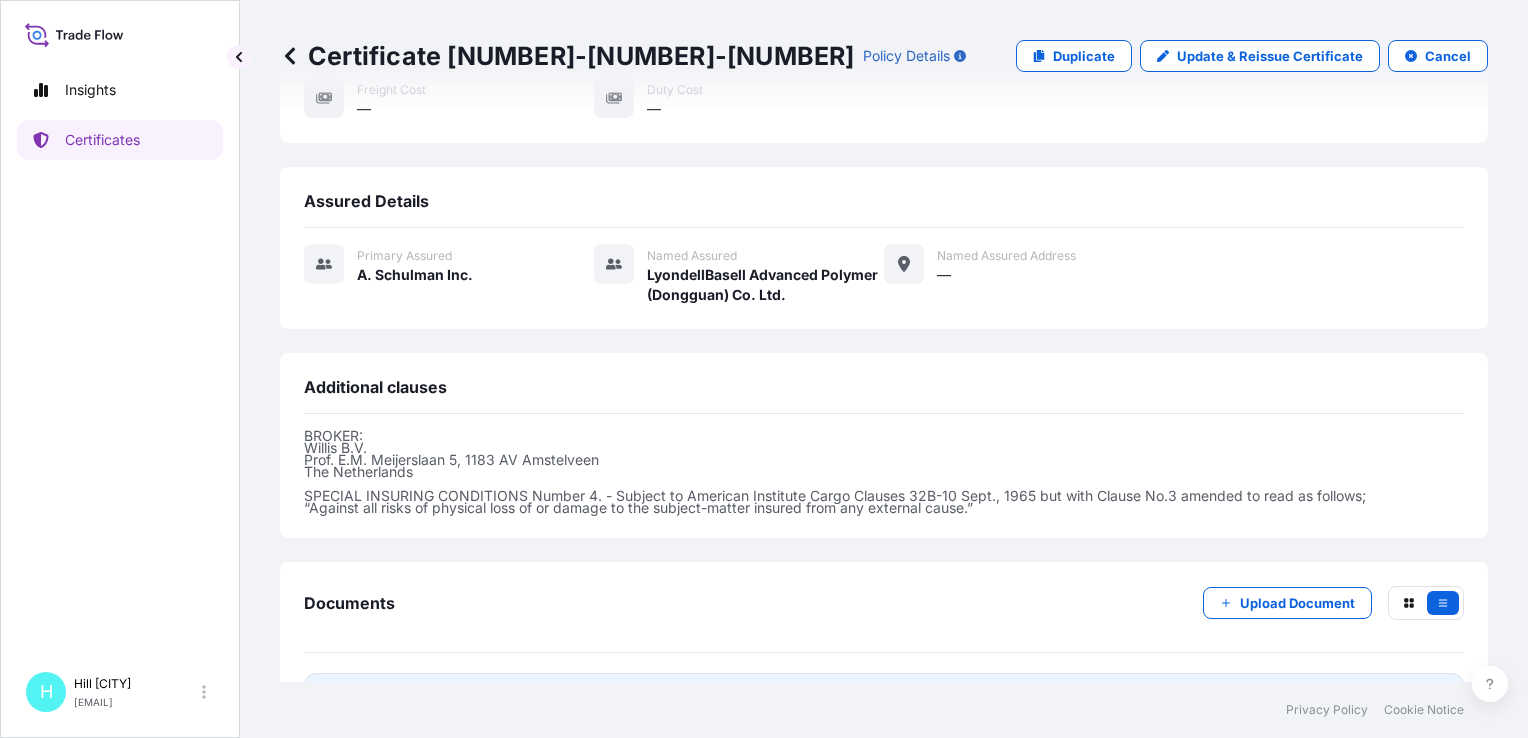 click on "Certificate" at bounding box center [393, 699] 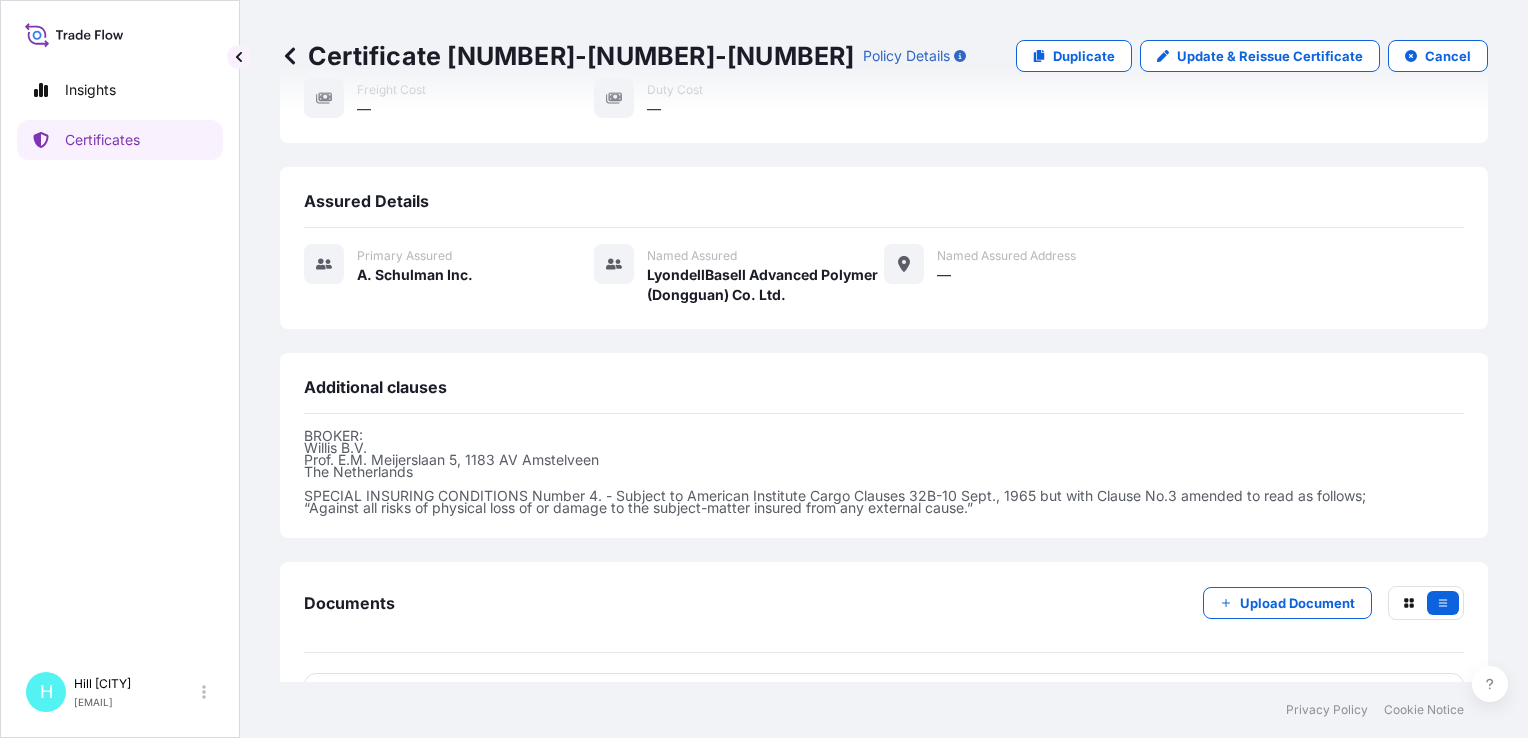 click on "BROKER: [COMPANY_NAME] [ADDRESS] [POSTAL_CODE] [CITY] [COUNTRY]  SPECIAL INSURING CONDITIONS Number 4. - Subject to American Institute Cargo Clauses 32B-10 Sept., 1965 but with Clause No.3 amended to read as follows; “Against all risks of physical loss of or damage to the subject-matter insured from any external cause.”" at bounding box center [884, 482] 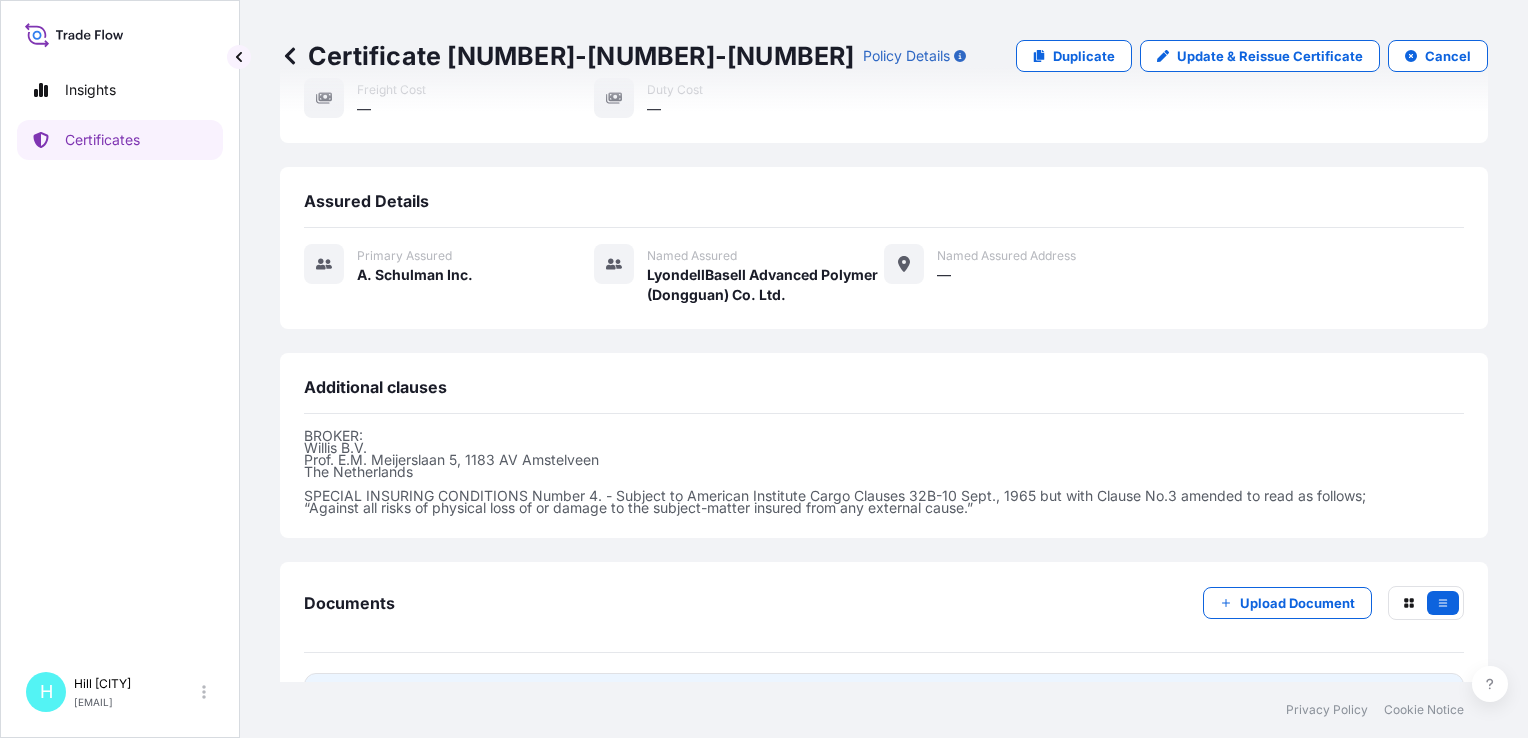 click on "Certificate" at bounding box center [393, 699] 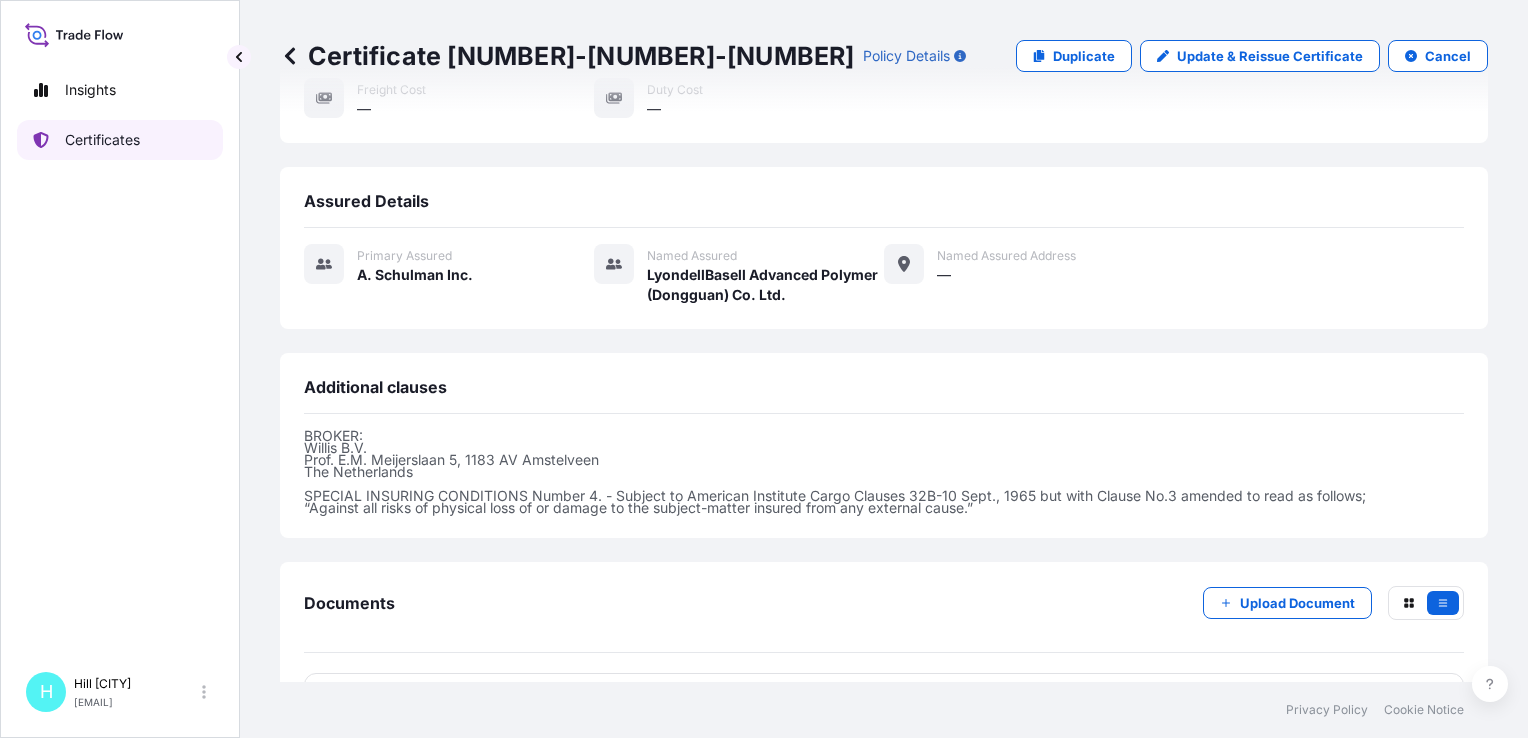 click on "Certificates" at bounding box center (102, 140) 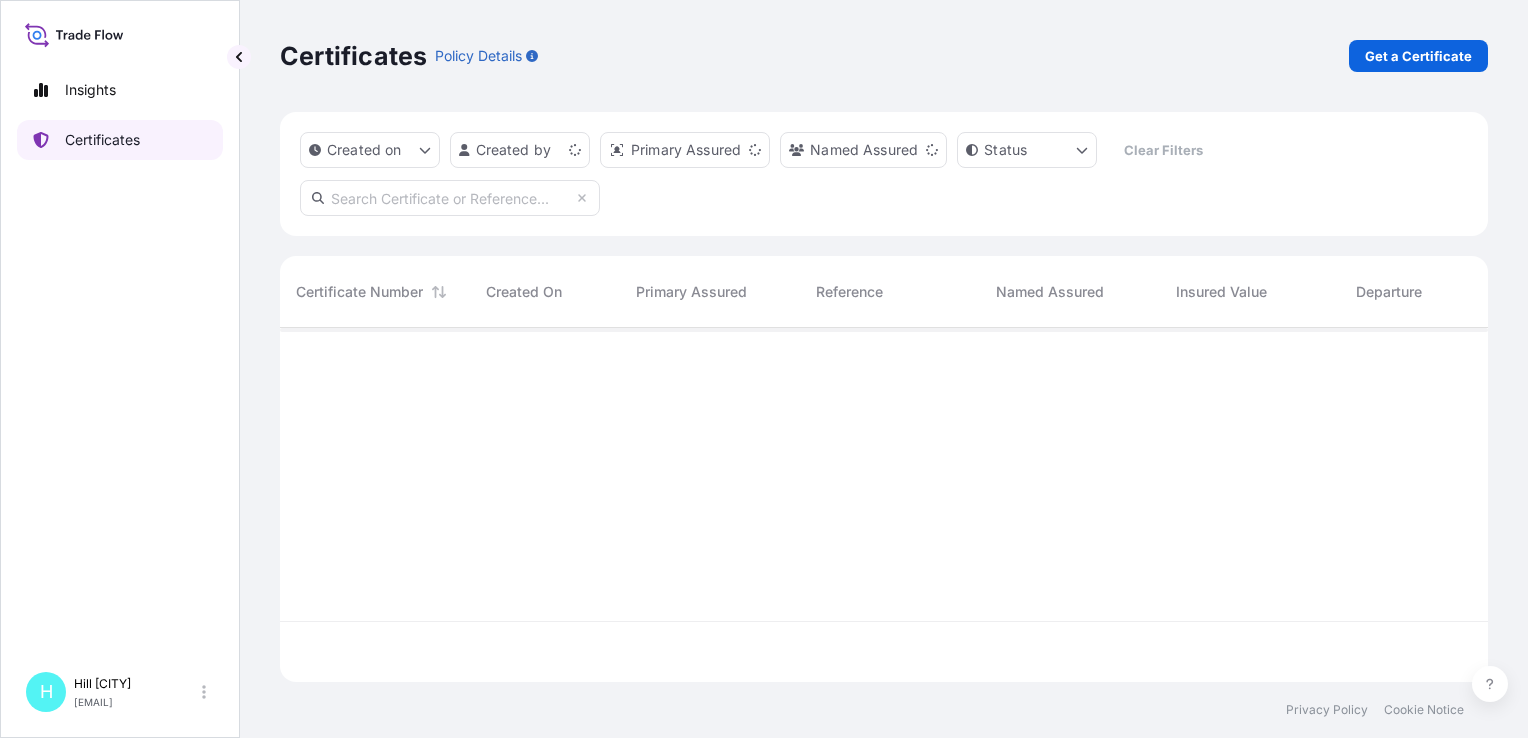 scroll, scrollTop: 0, scrollLeft: 0, axis: both 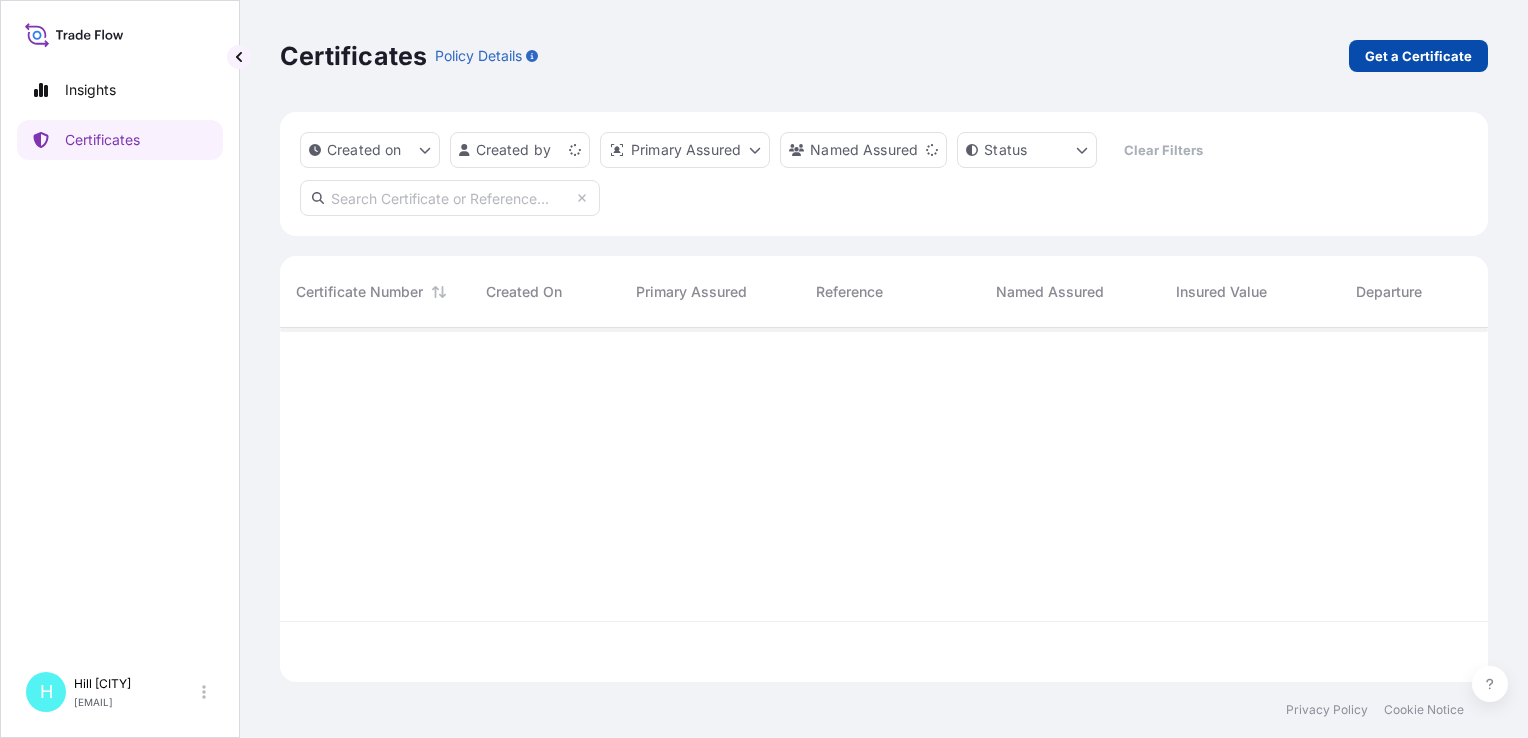 click on "Get a Certificate" at bounding box center [1418, 56] 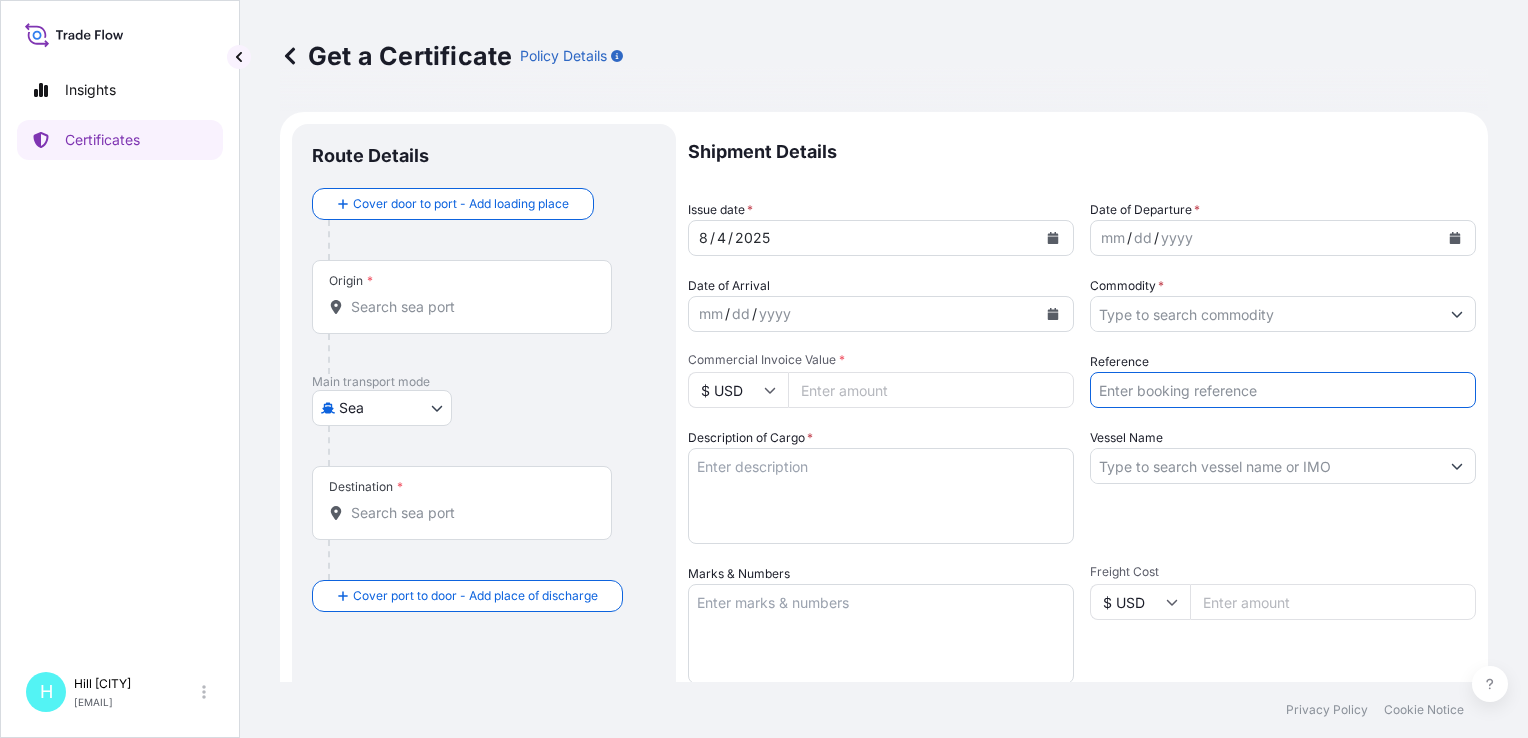 click on "Reference" at bounding box center (1283, 390) 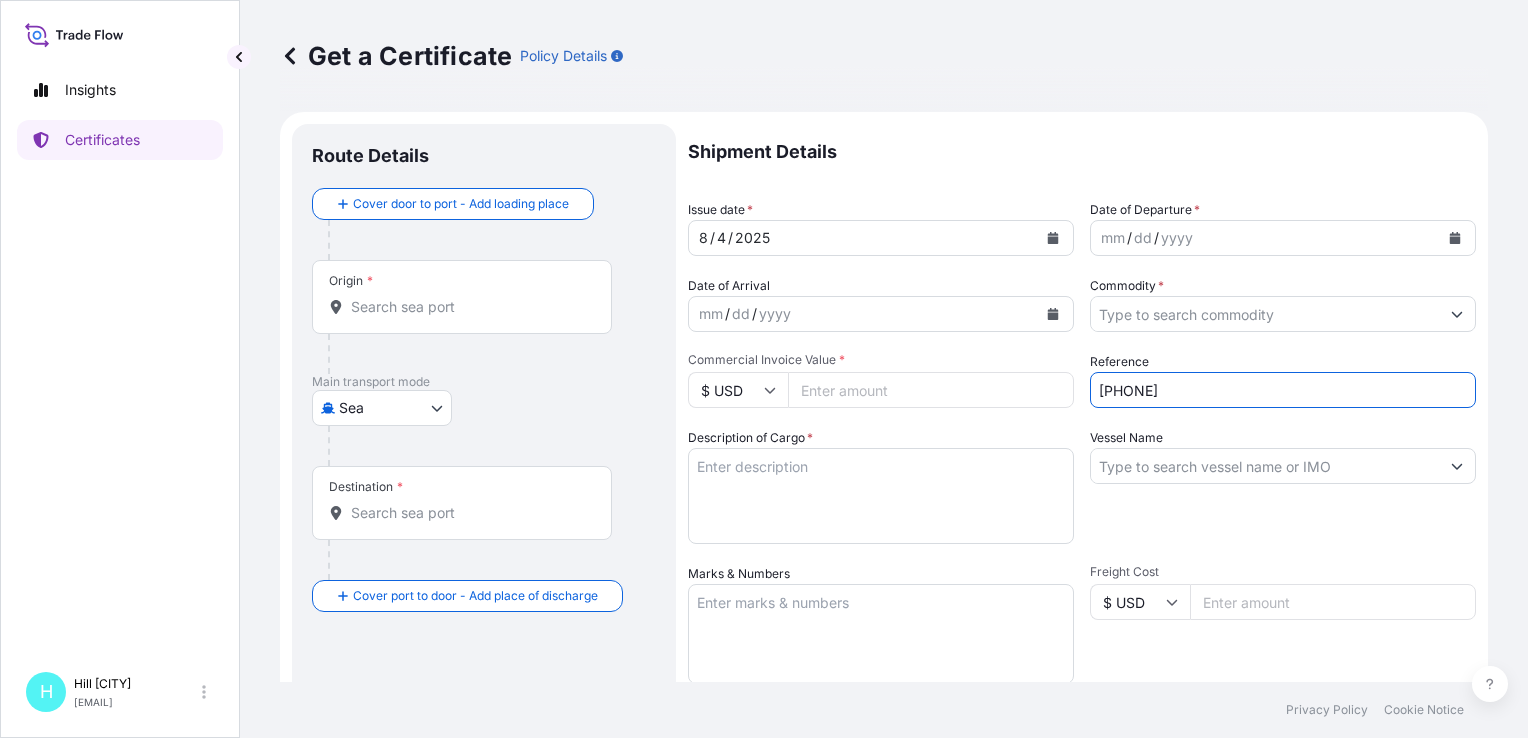 type on "[PHONE]" 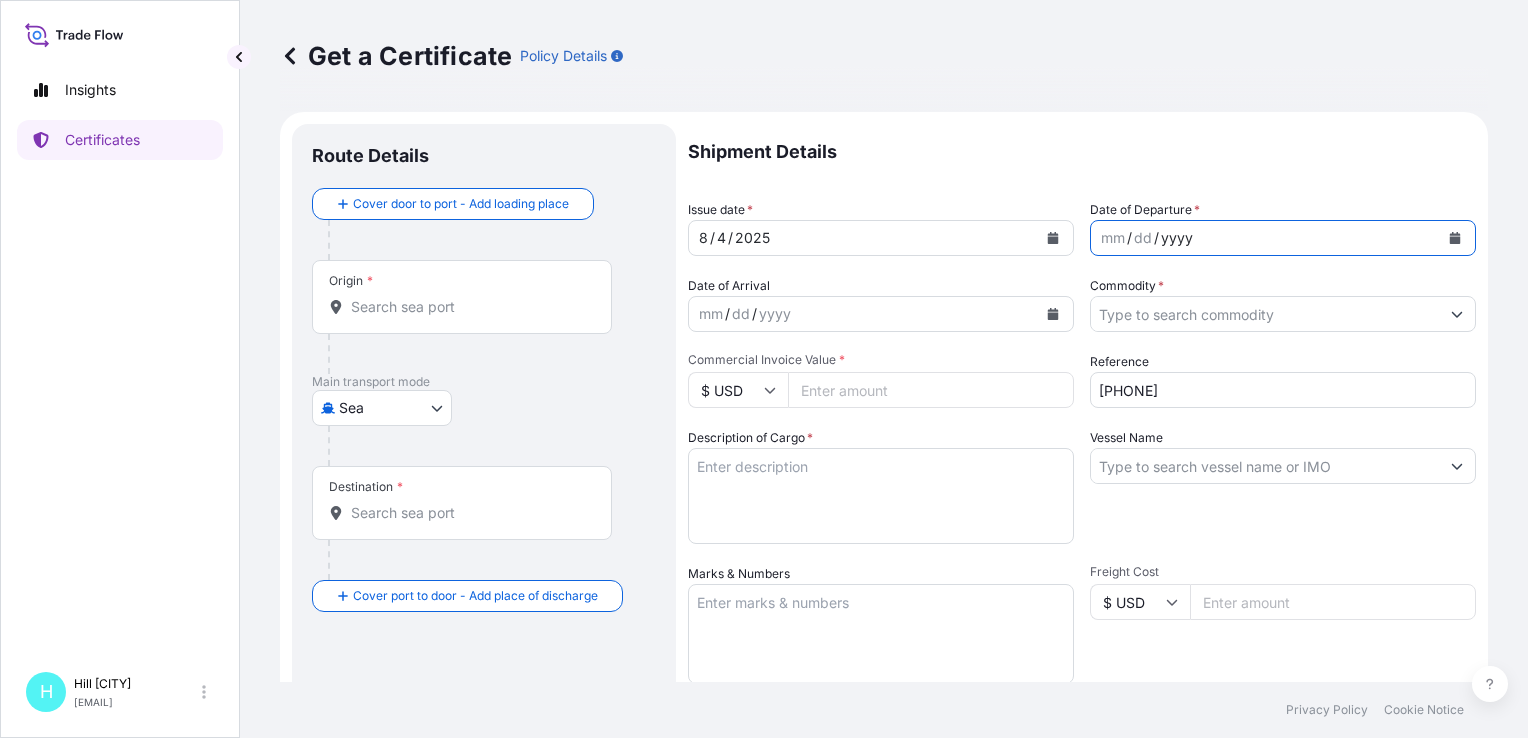 click 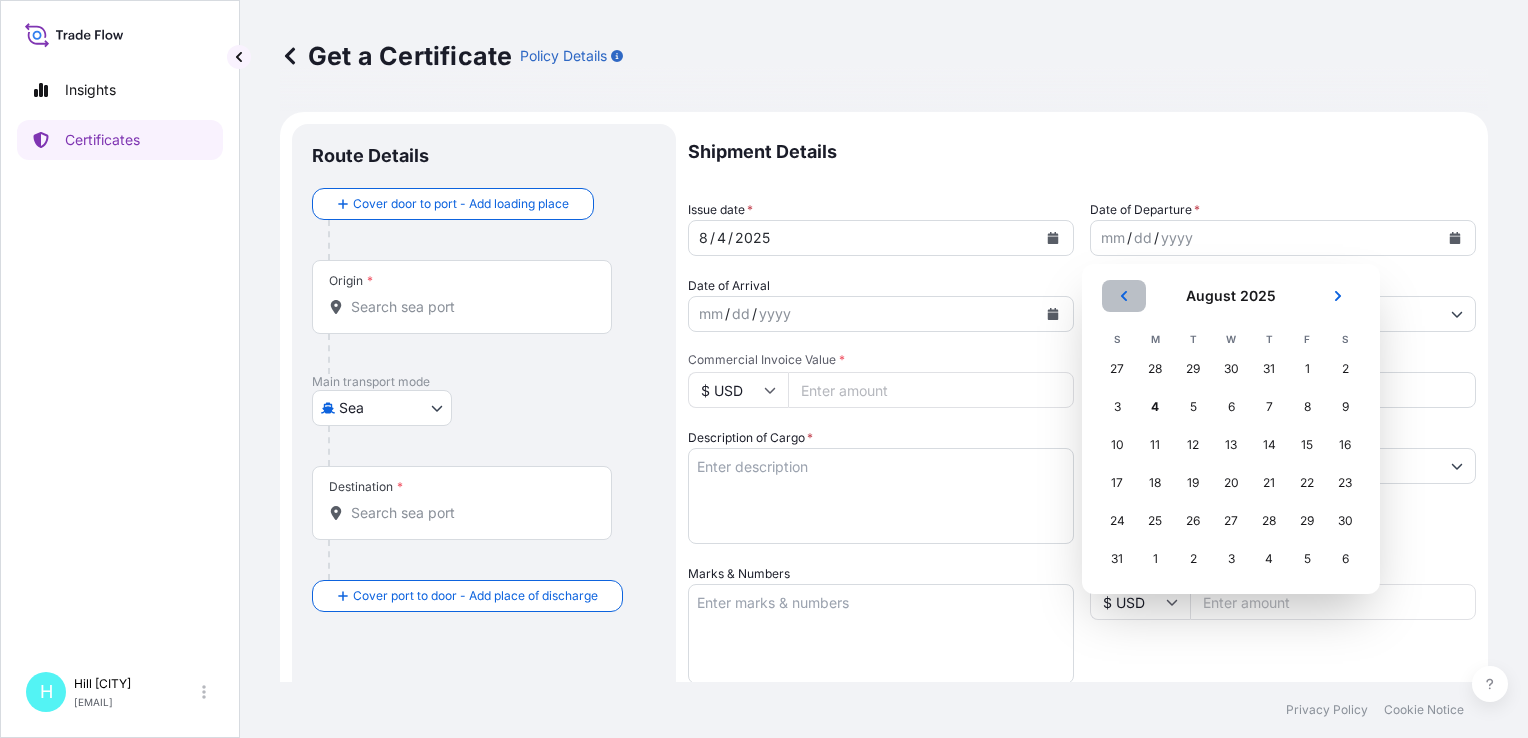 click 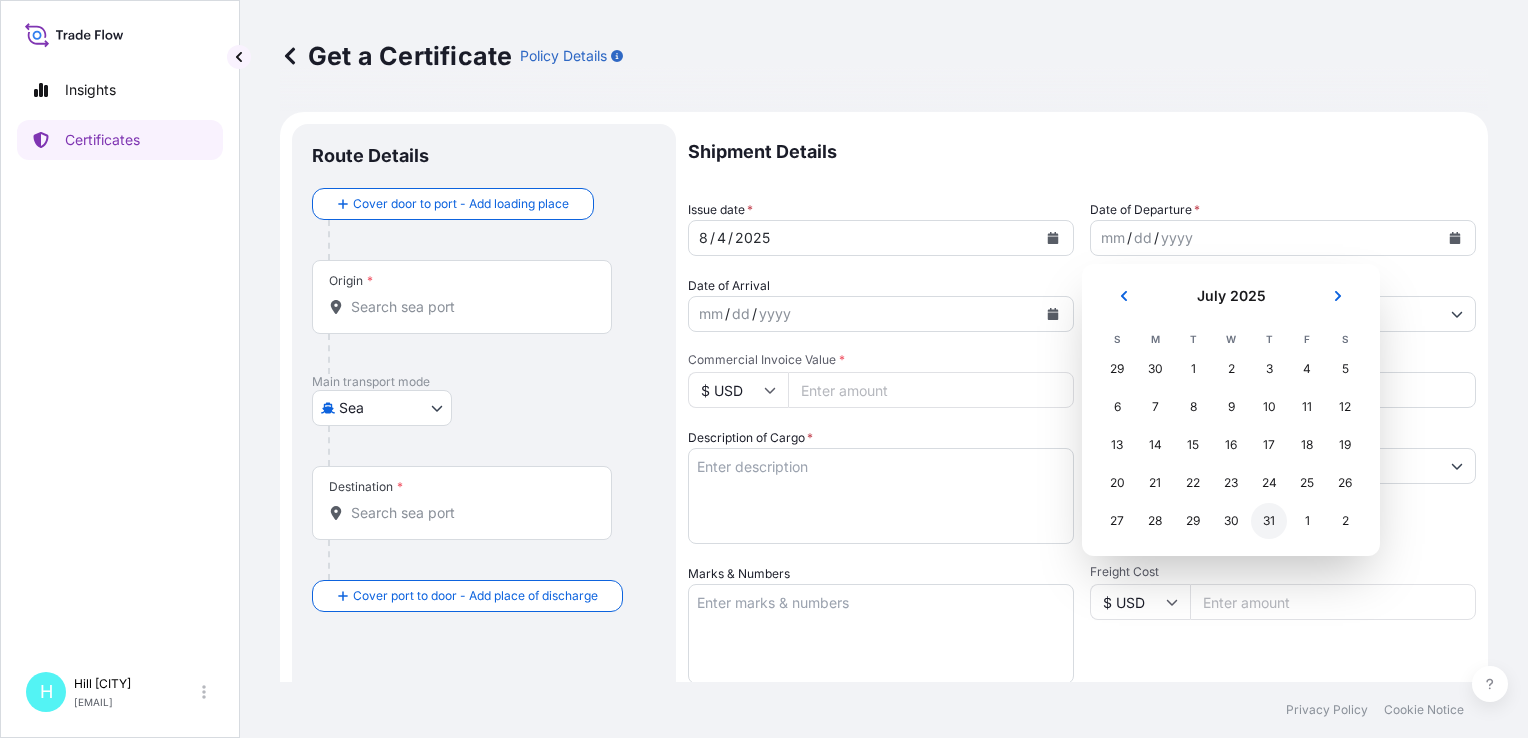 click on "31" at bounding box center [1269, 521] 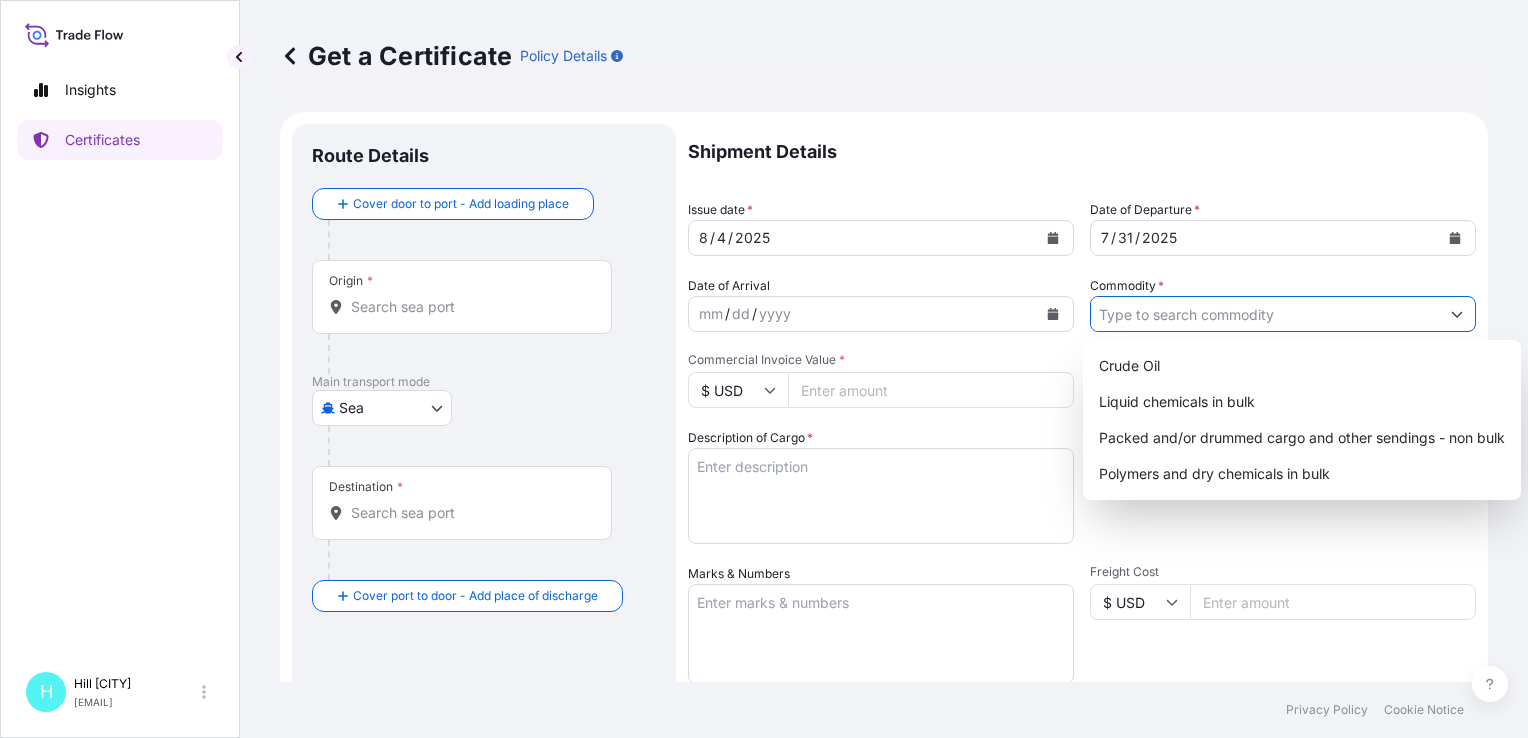 click on "Commodity *" at bounding box center [1265, 314] 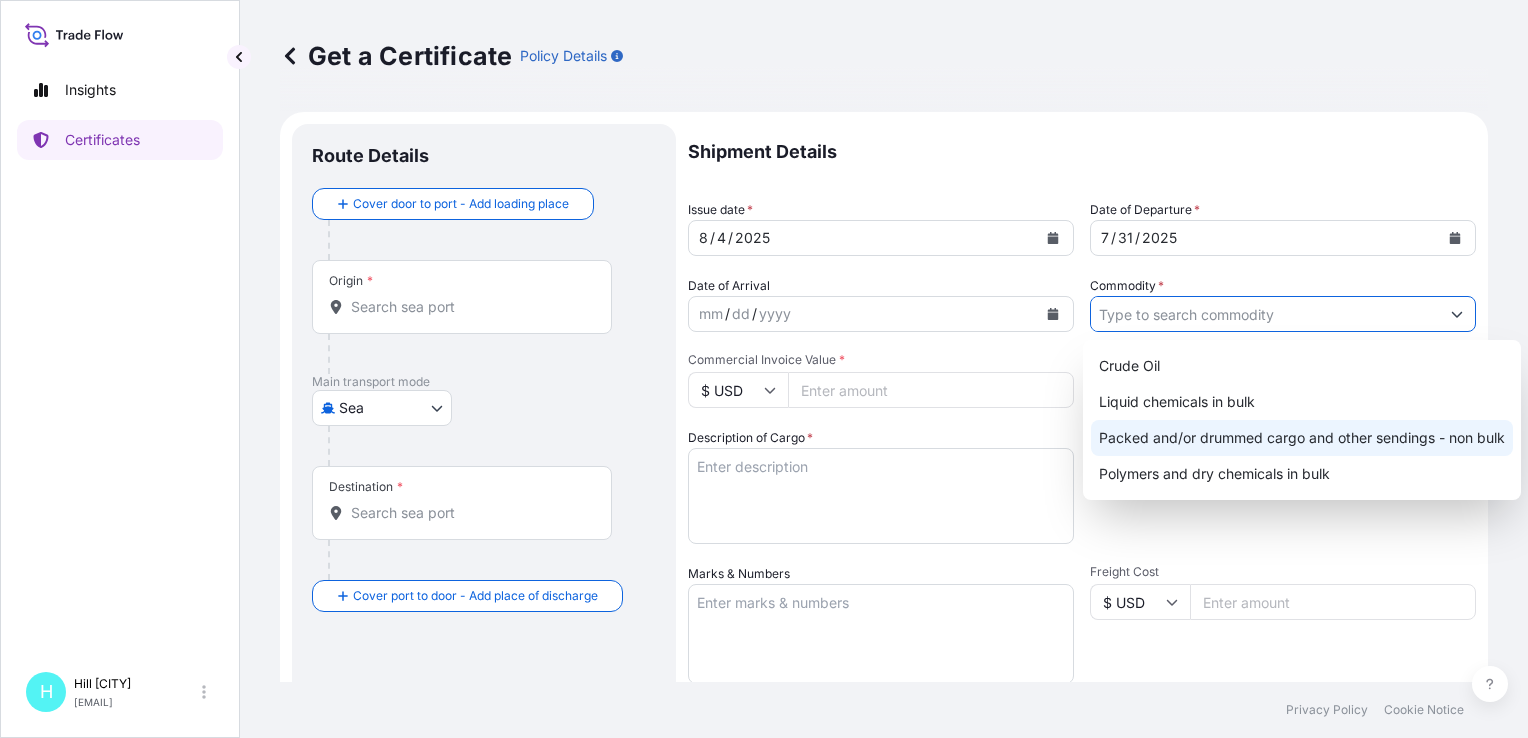 click on "Packed and/or drummed cargo and other sendings - non bulk" at bounding box center [1302, 438] 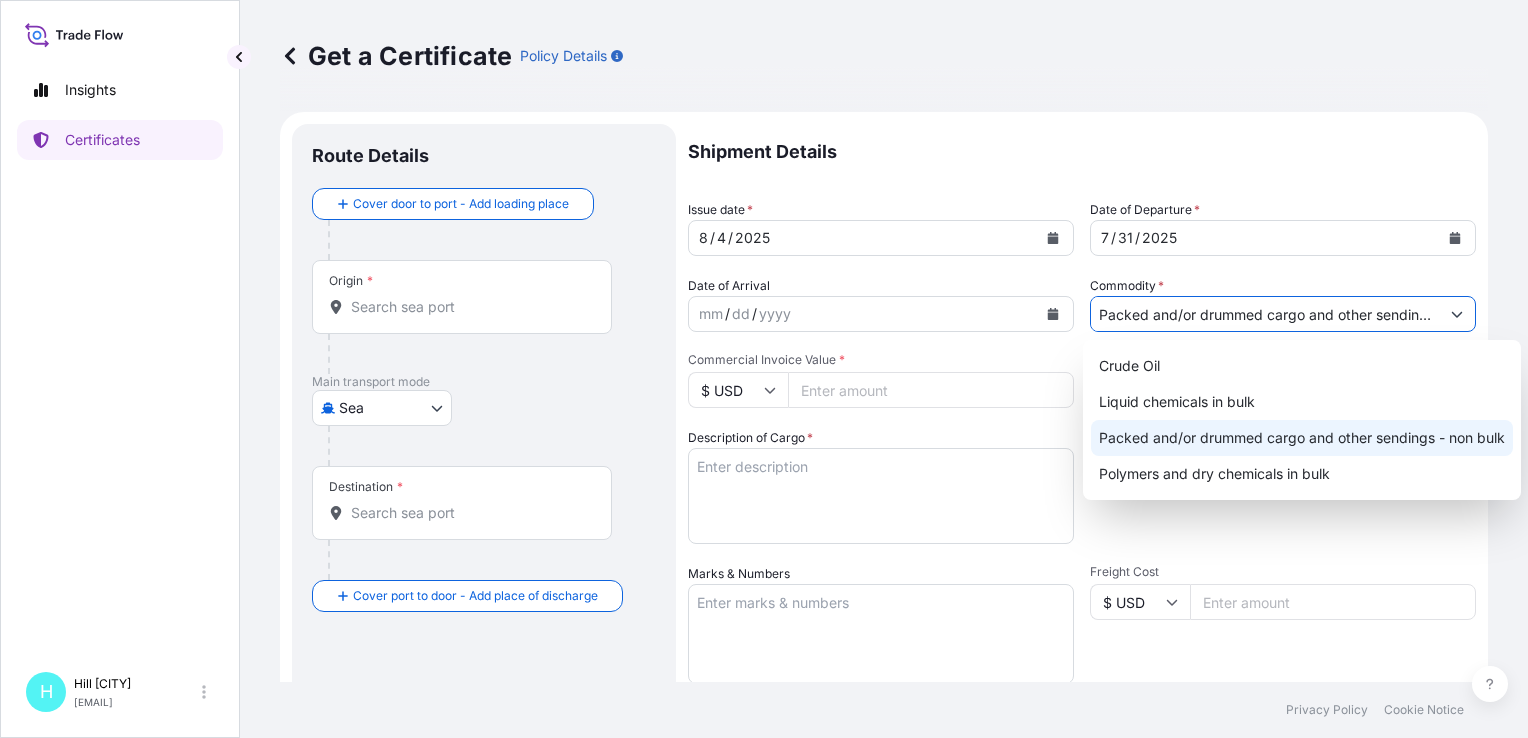 click on "Packed and/or drummed cargo and other sendings - non bulk" at bounding box center [1302, 438] 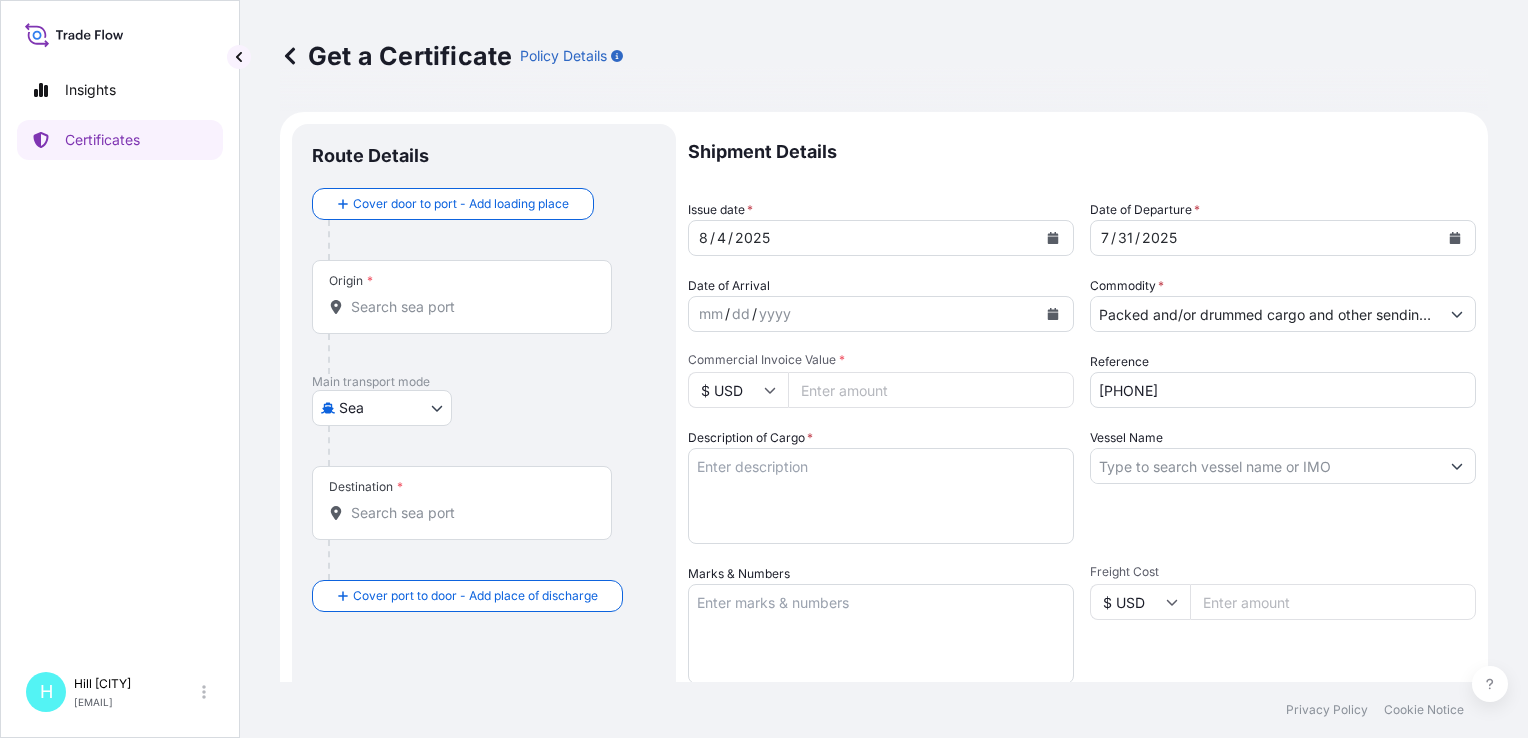 click on "$ USD" at bounding box center (738, 390) 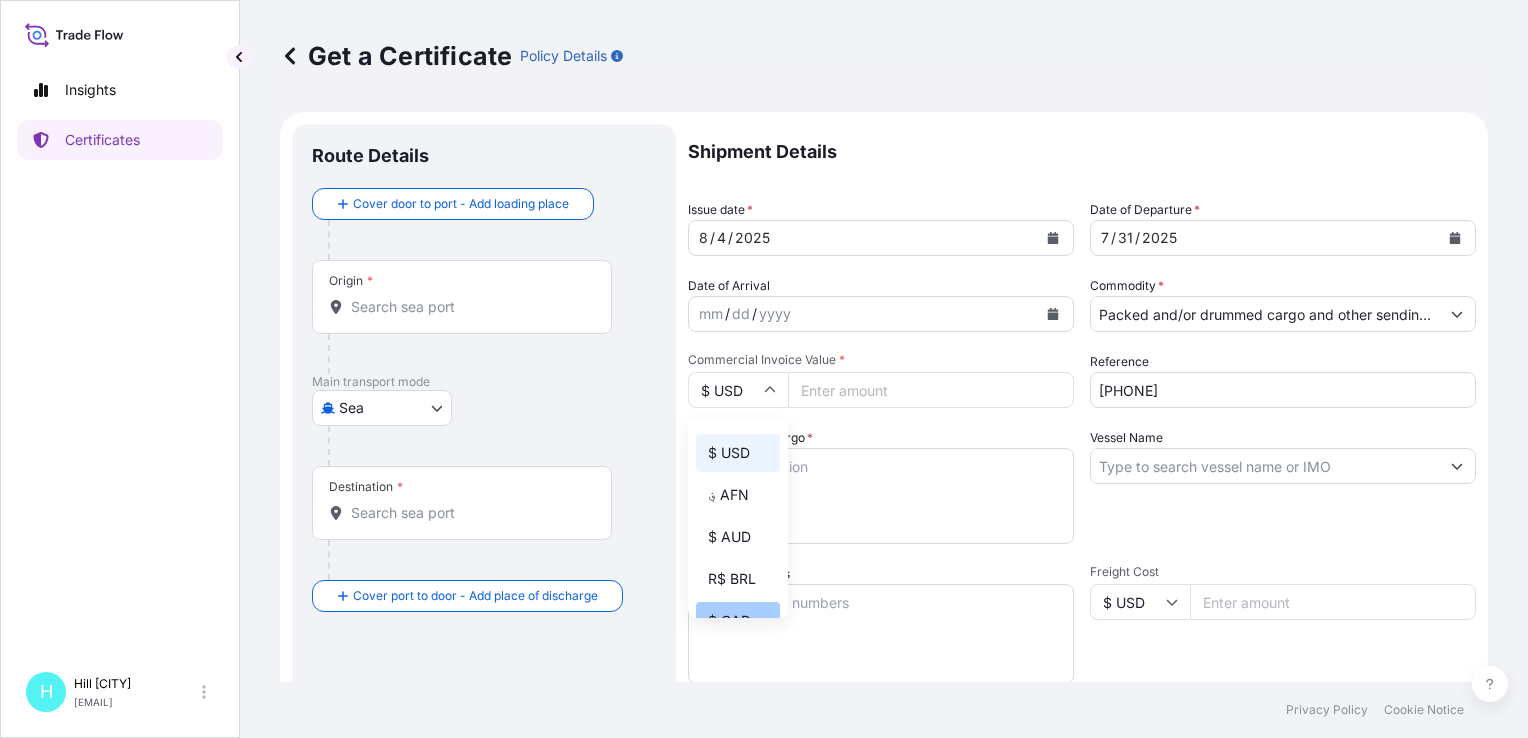 scroll, scrollTop: 200, scrollLeft: 0, axis: vertical 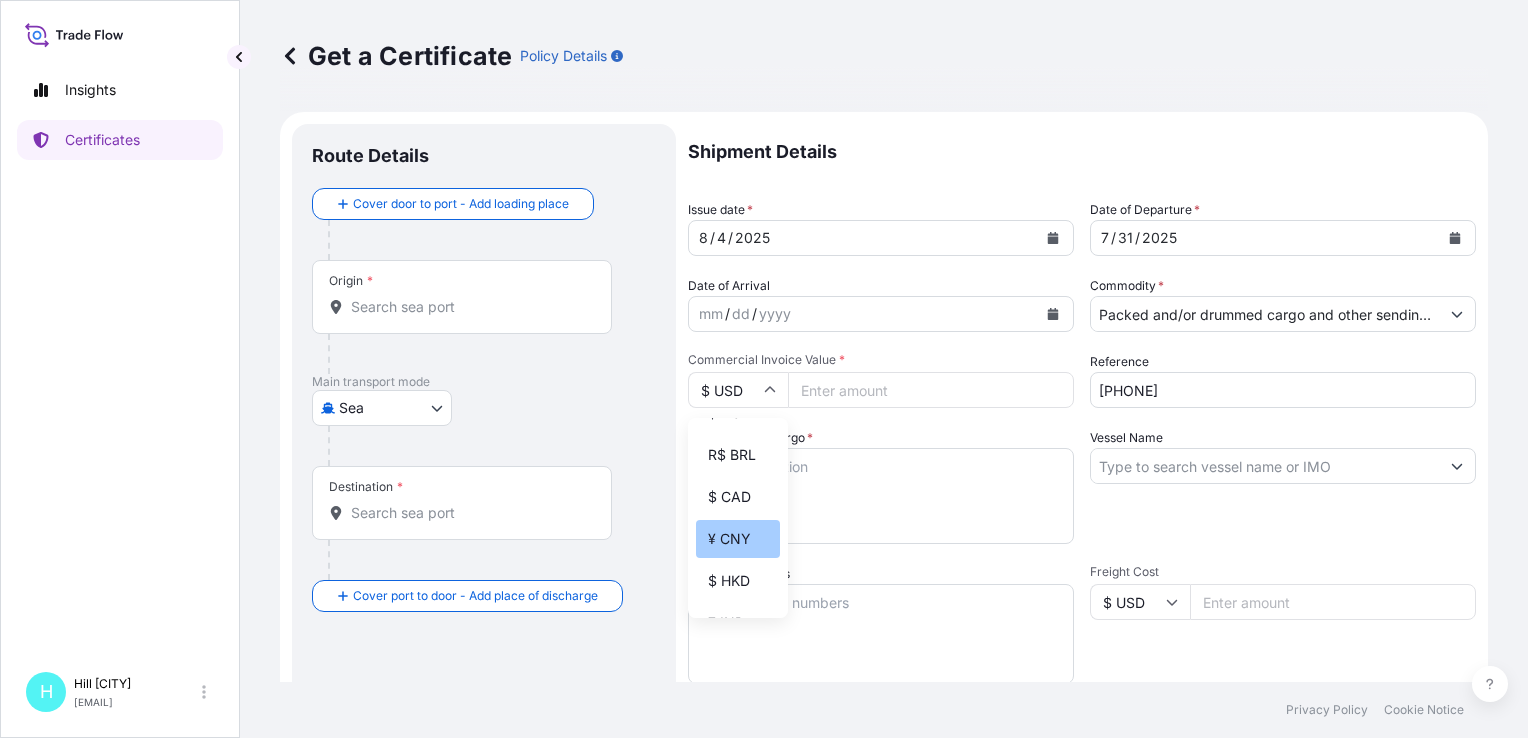 click on "¥ CNY" at bounding box center [738, 539] 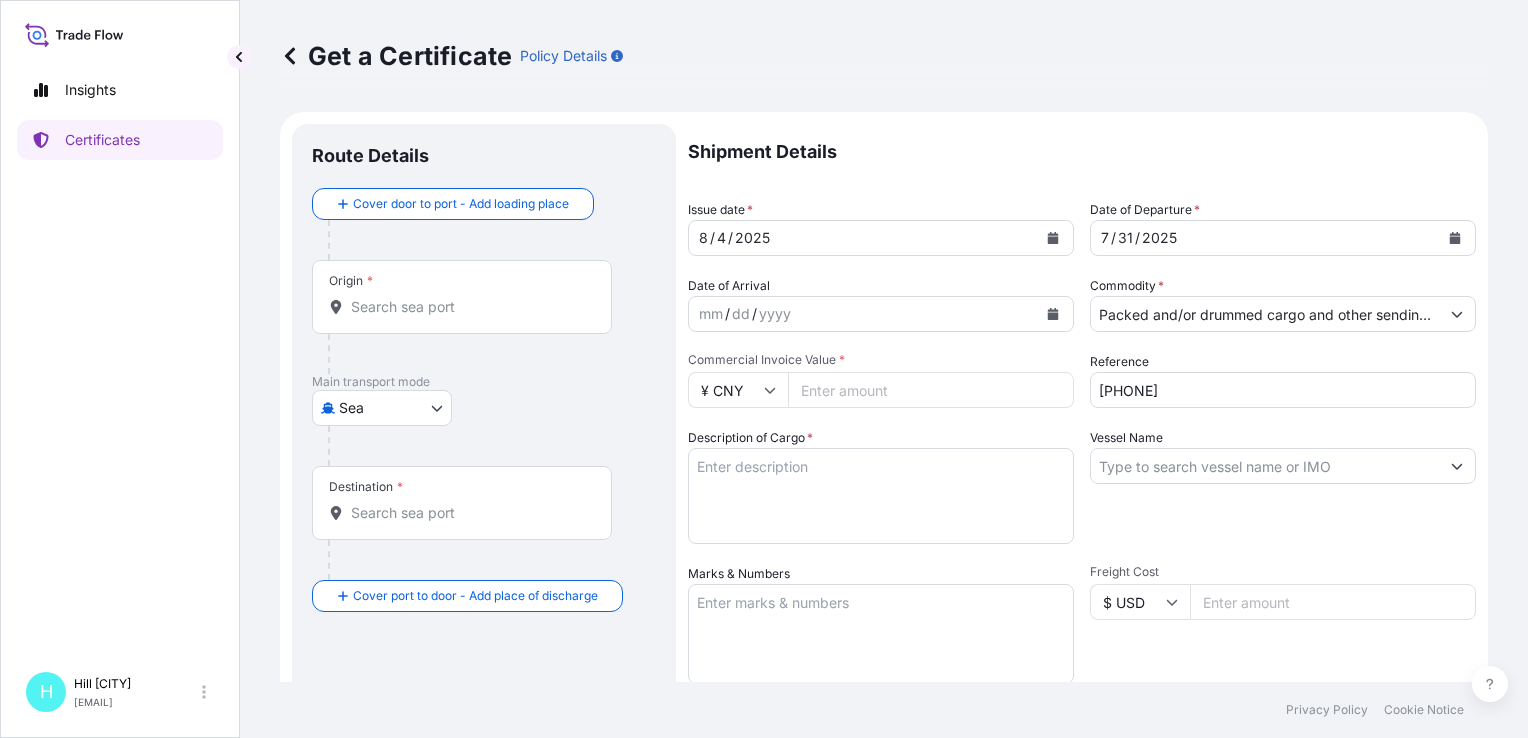 click on "Description of Cargo *" at bounding box center (881, 496) 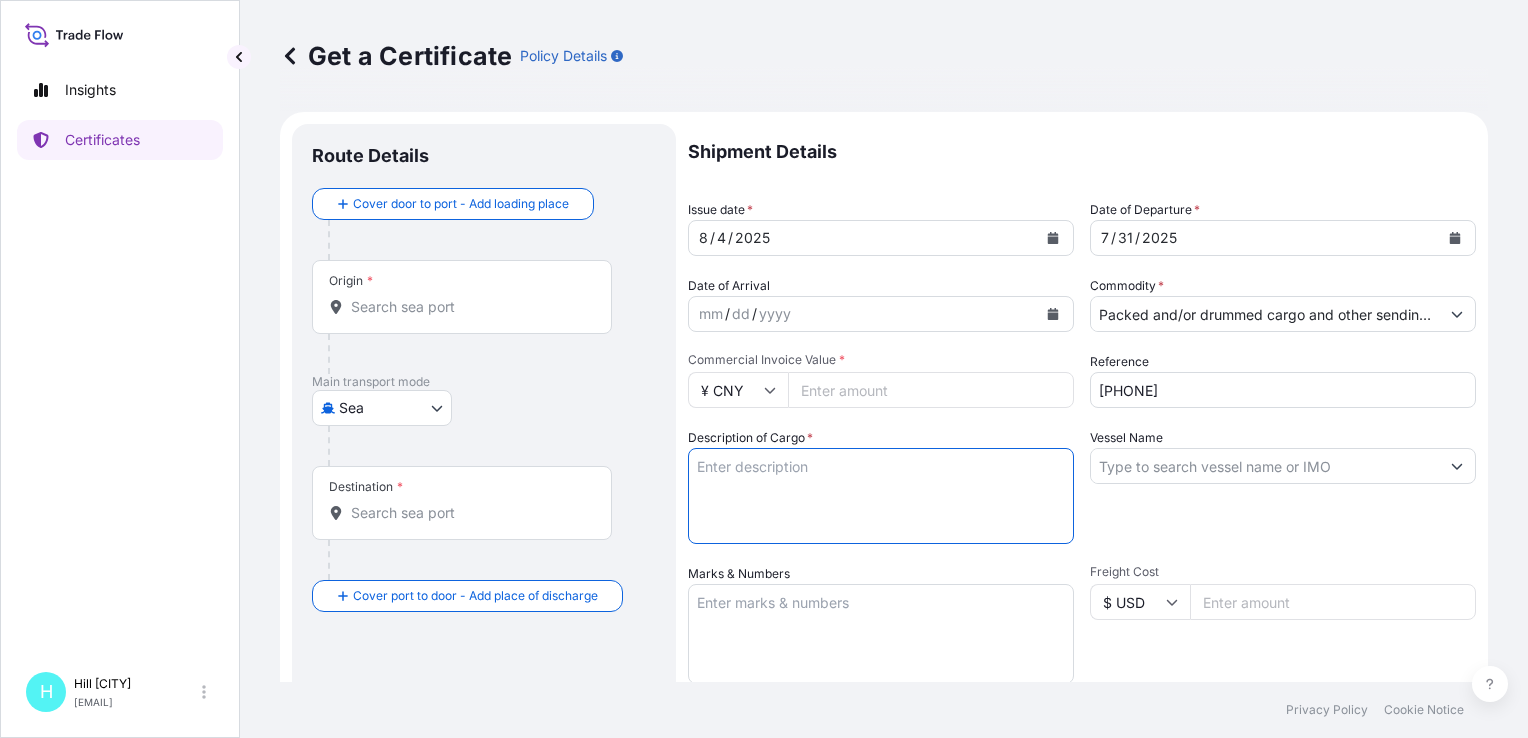 paste on "[PRODUCT] [PRODUCT_CODE] [PRODUCT_CODE] [PRODUCT_CODE], [PRODUCT_CODE], [PRODUCT_CODE]" 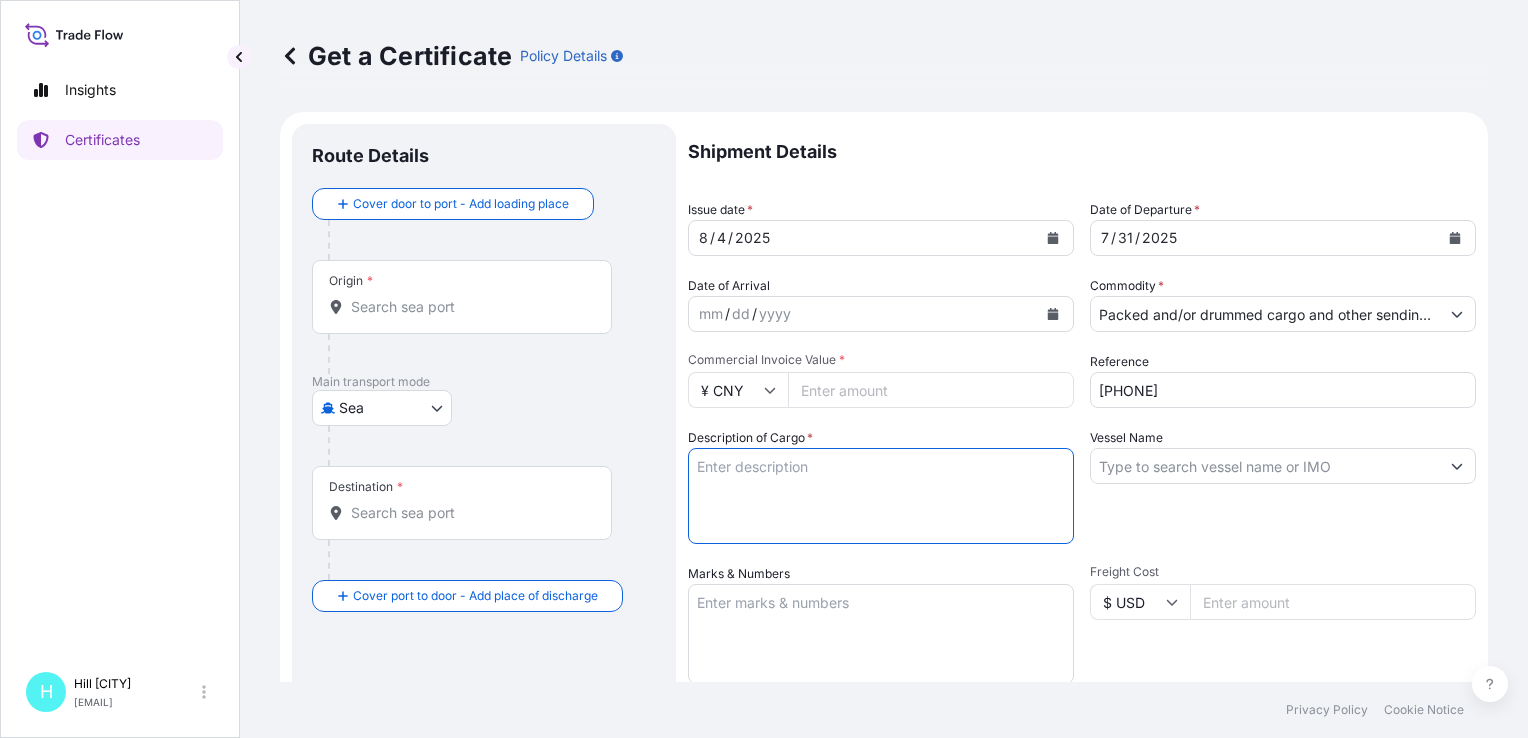 type on "[PRODUCT] [PRODUCT_CODE] [PRODUCT_CODE] [PRODUCT_CODE], [PRODUCT_CODE], [PRODUCT_CODE]" 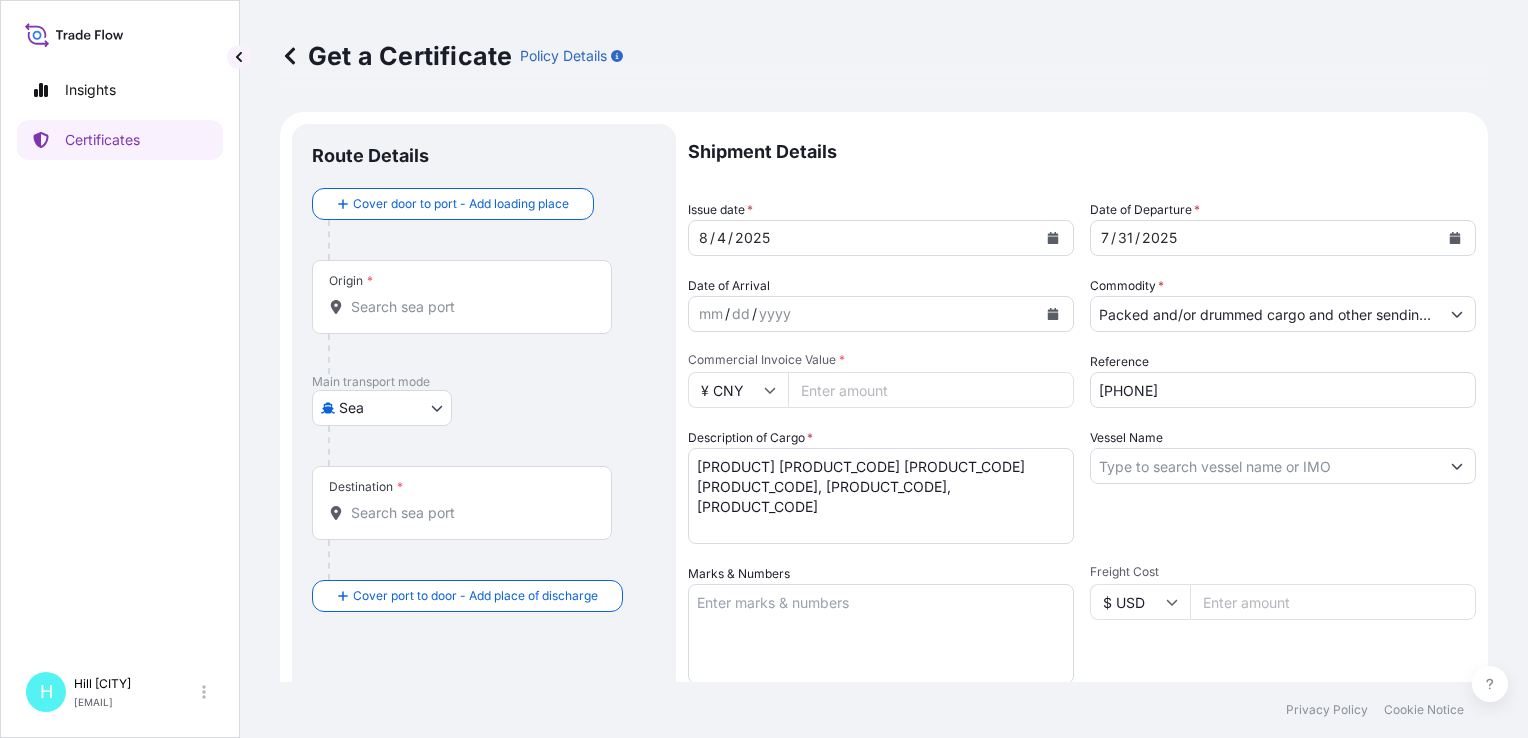 click on "Commercial Invoice Value    *" at bounding box center [931, 390] 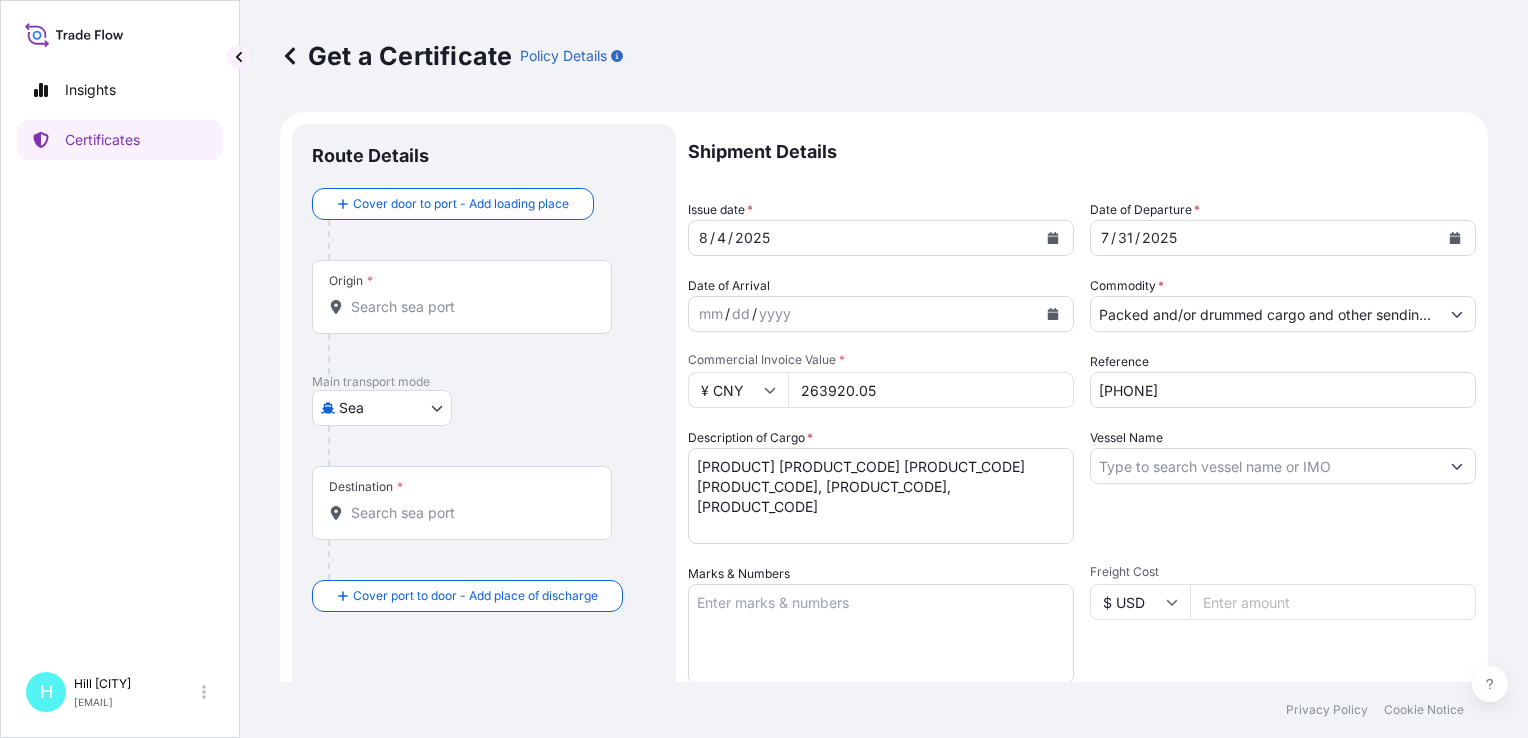 type on "263920.05" 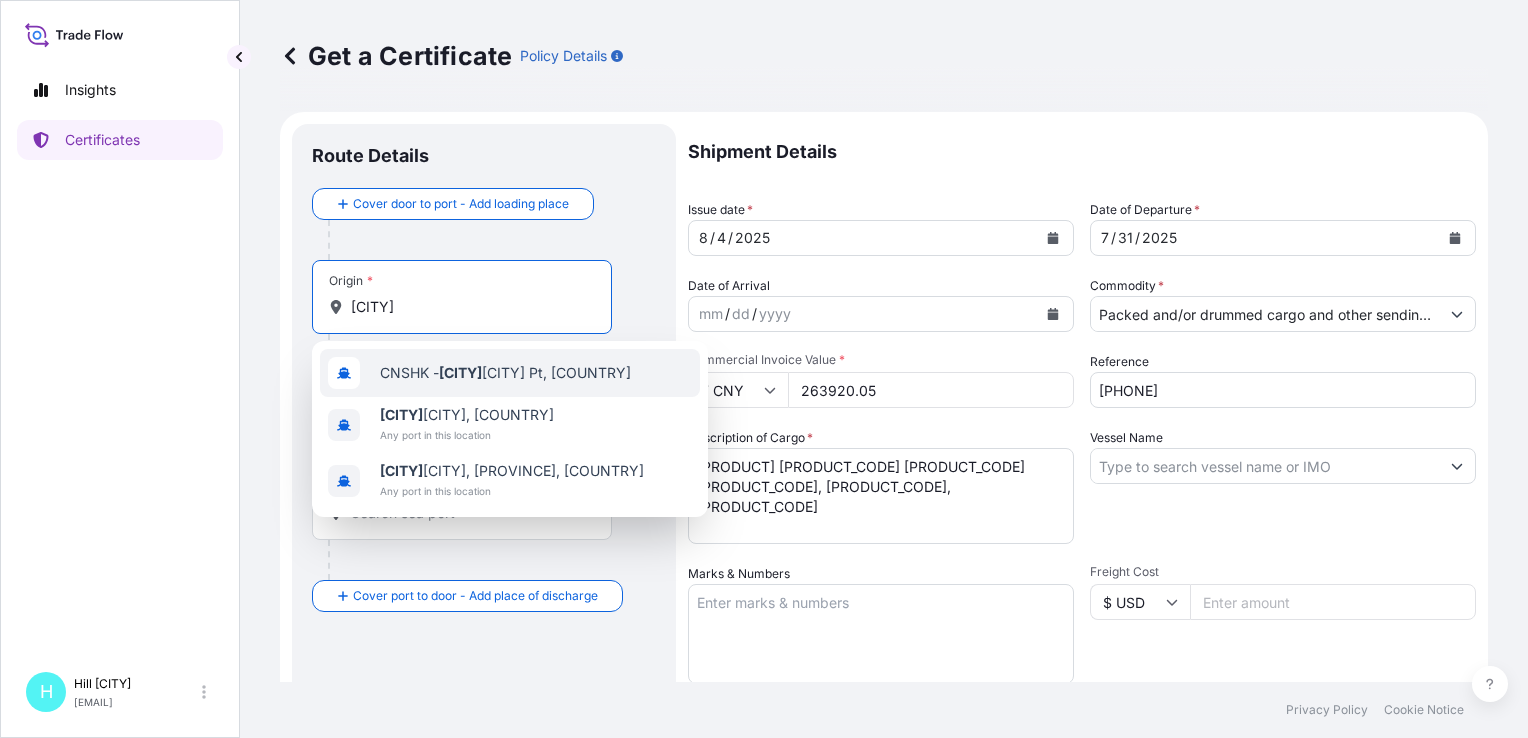 click on "[PRODUCT_CODE] -  [CITY] Pt, [COUNTRY]" at bounding box center (505, 373) 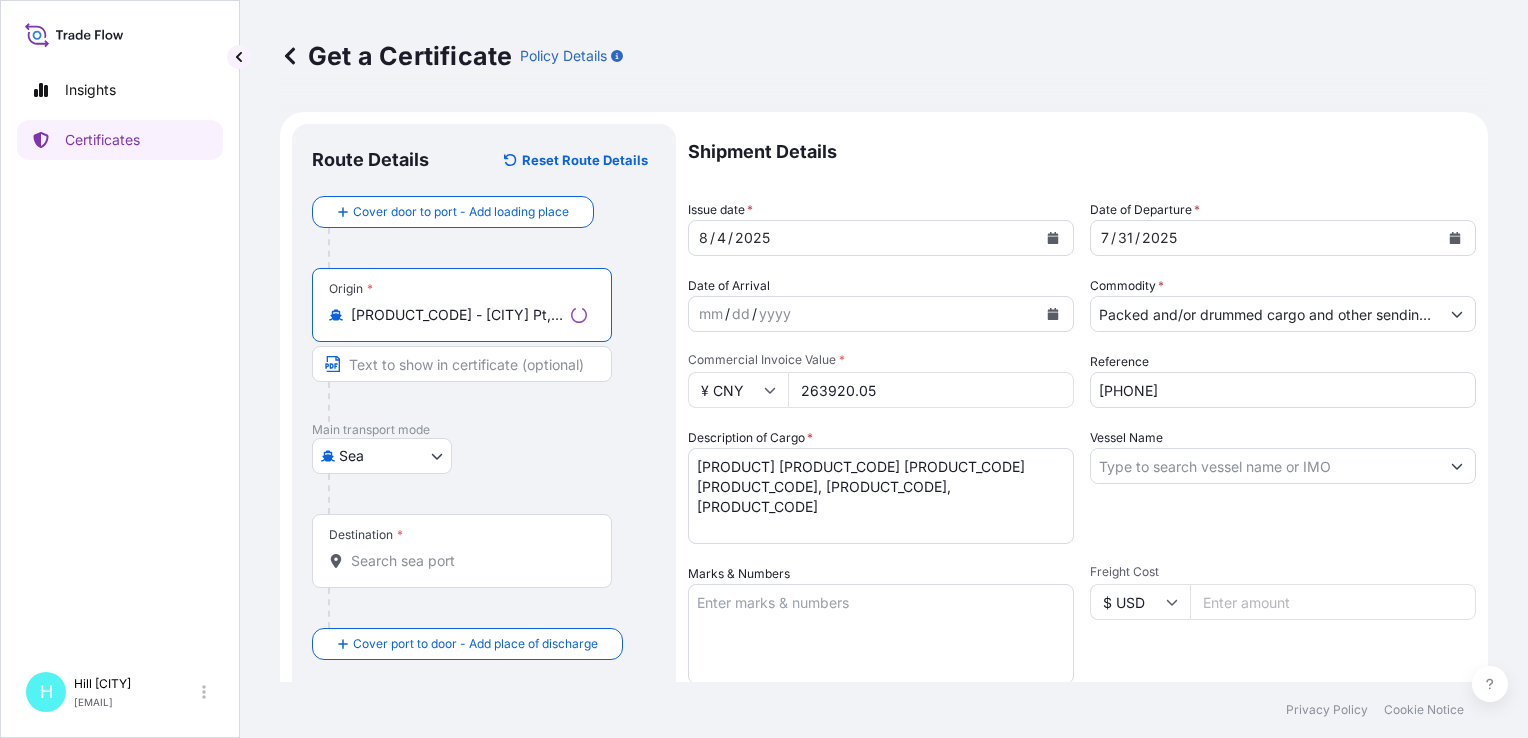 type on "[PRODUCT_CODE] - [CITY] Pt, [COUNTRY]" 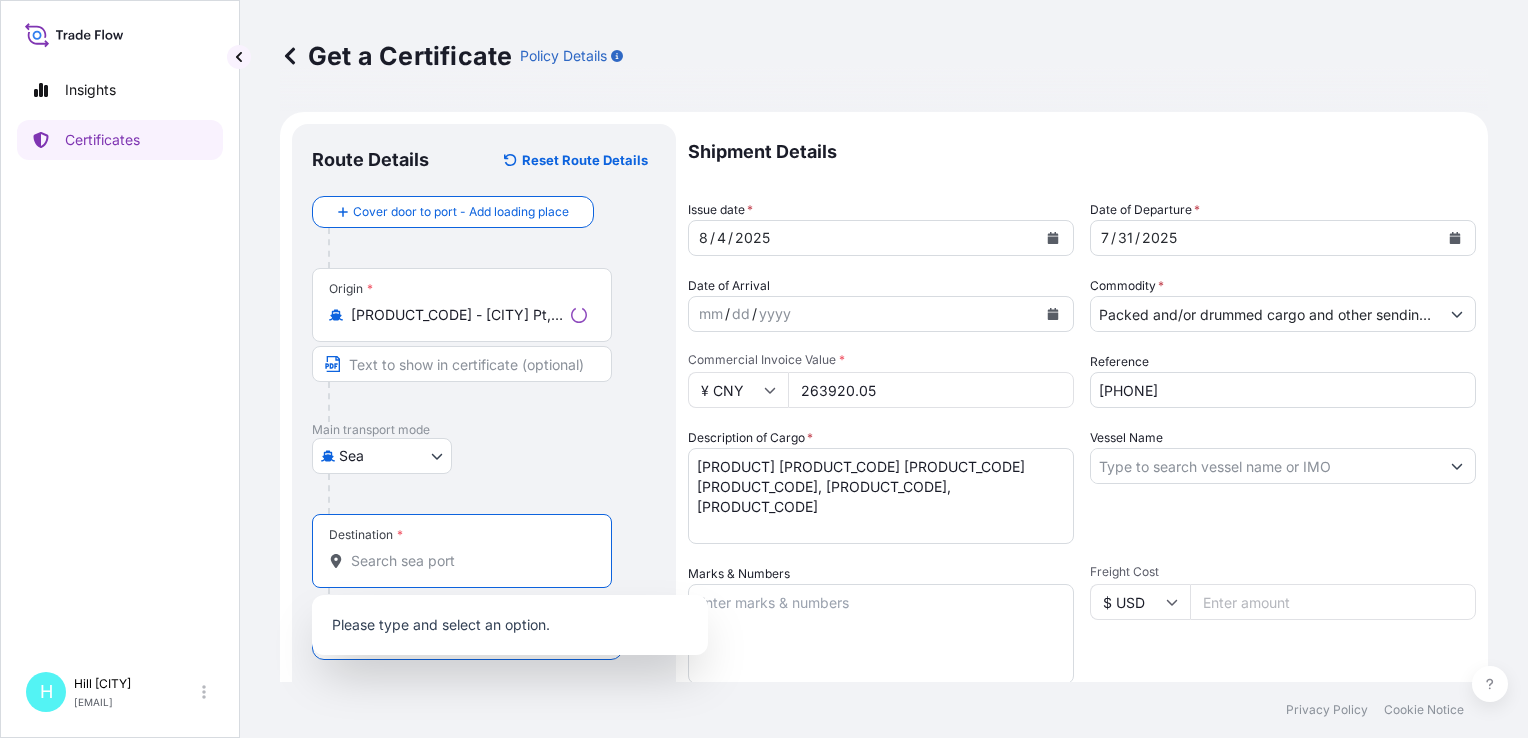 click on "Destination *" at bounding box center [469, 561] 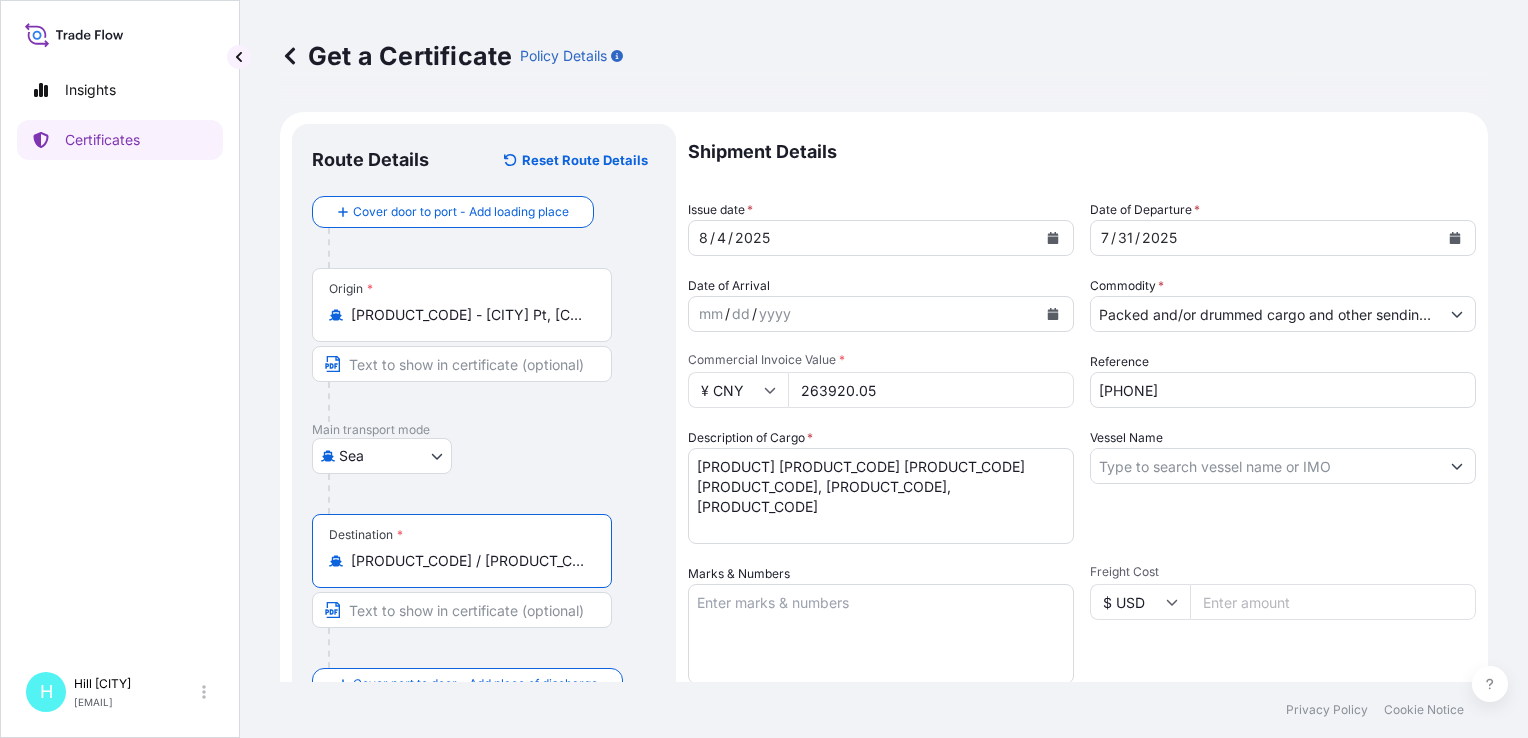 type on "[PRODUCT_CODE] / [PRODUCT_CODE] - [CITY], [COUNTRY]" 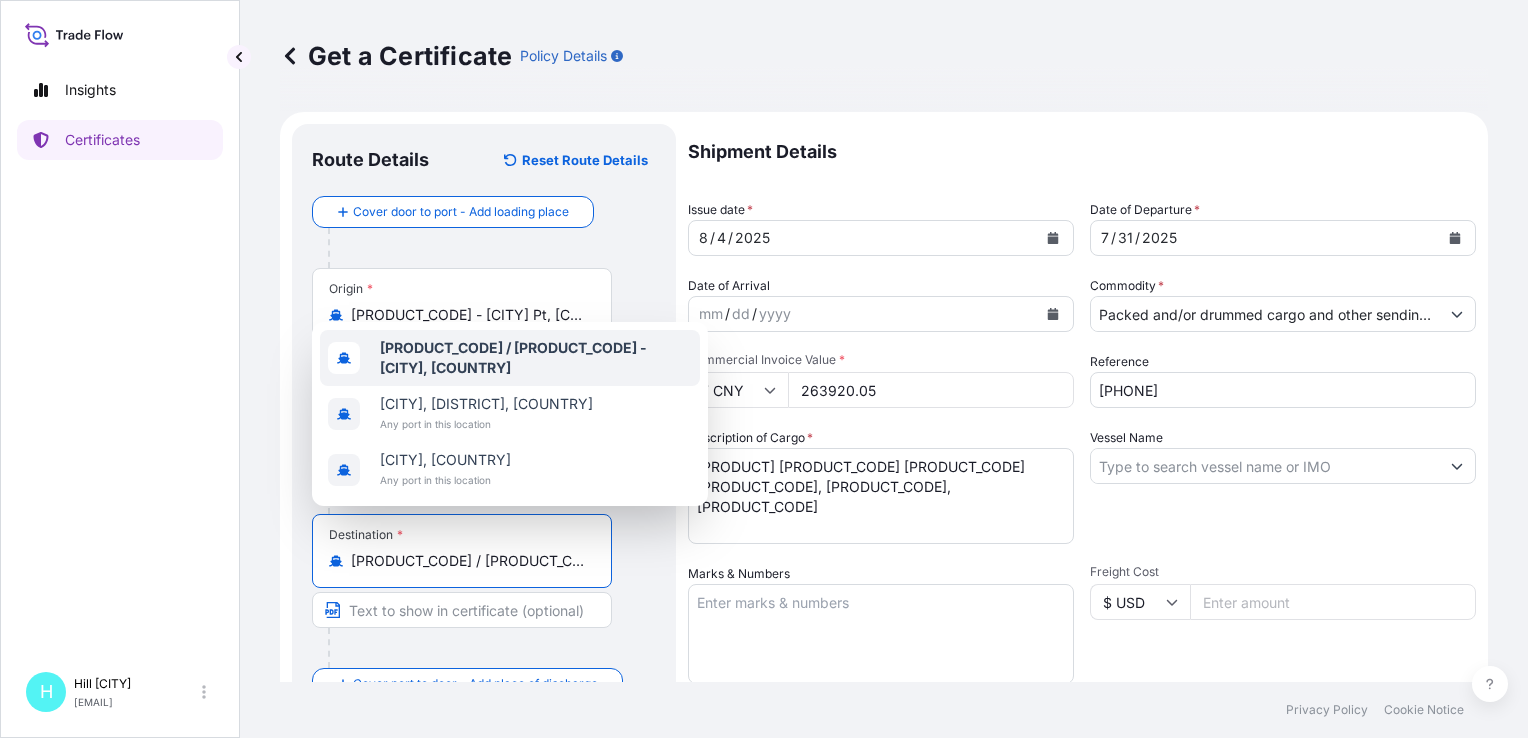 click on "[PRODUCT_CODE] / [PRODUCT_CODE] - [CITY], [COUNTRY]" at bounding box center [513, 357] 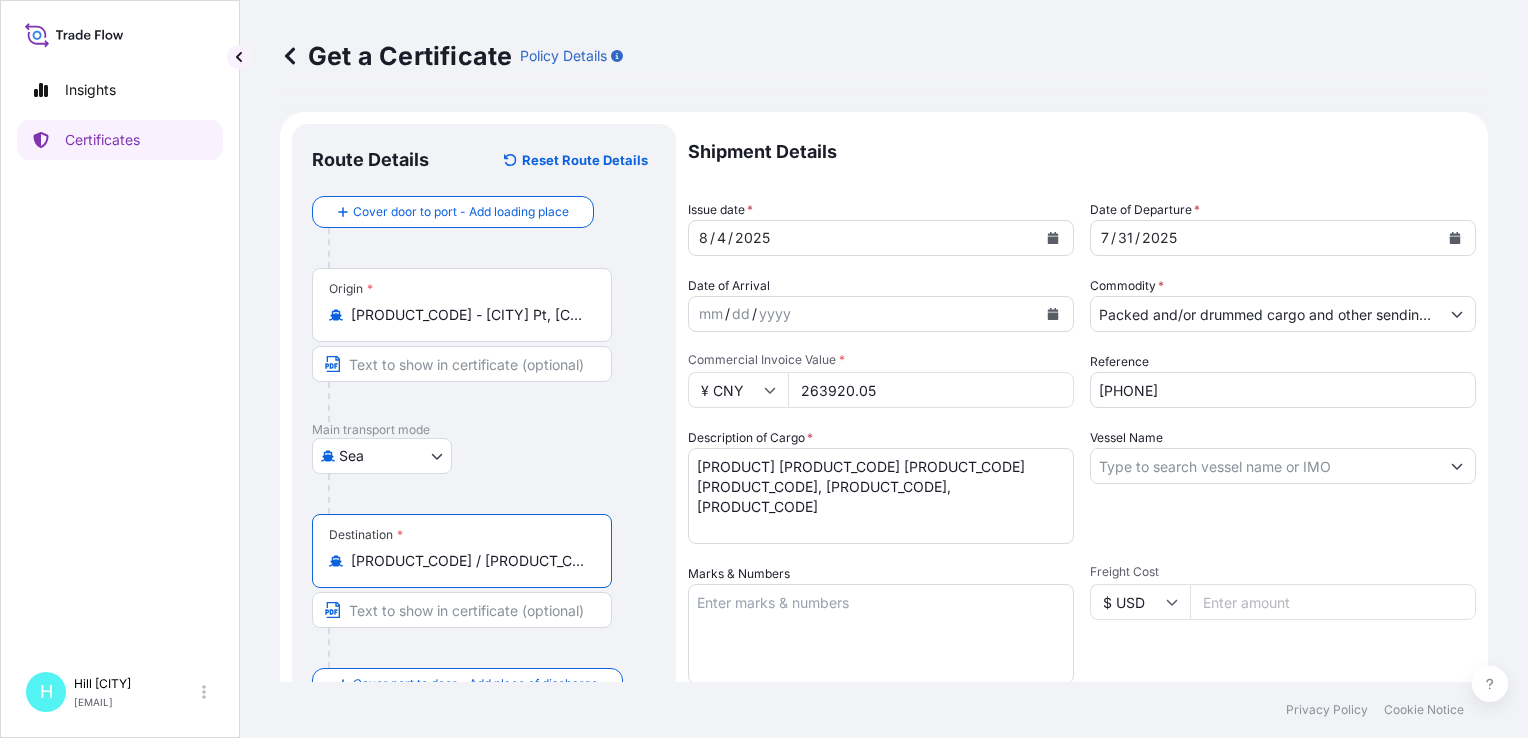 click on "[PRODUCT] [PRODUCT_CODE] [PRODUCT_CODE] [PRODUCT_CODE], [PRODUCT_CODE], [PRODUCT_CODE]" at bounding box center (881, 496) 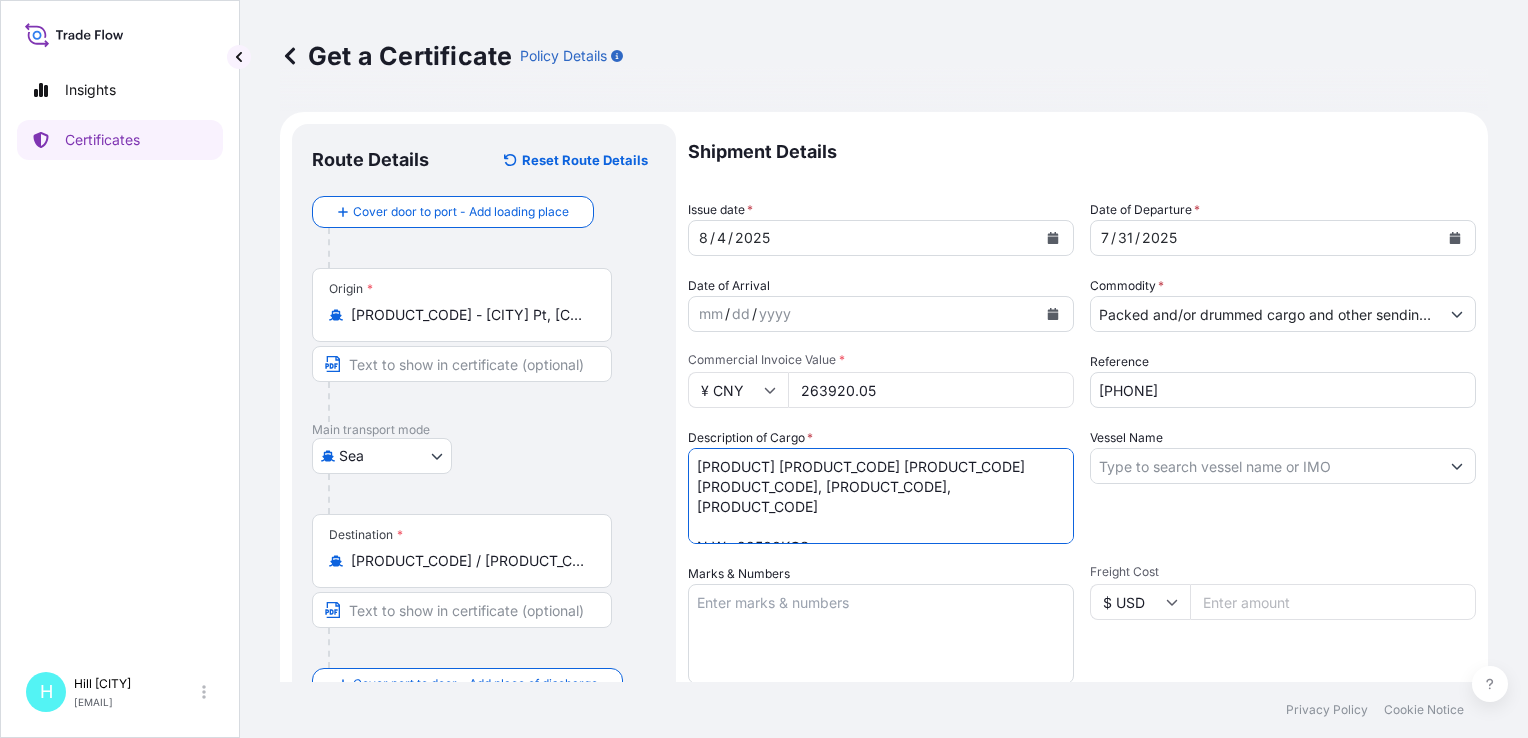 type on "[PRODUCT] [PRODUCT_CODE] [PRODUCT_CODE] [PRODUCT_CODE], [PRODUCT_CODE], [PRODUCT_CODE]
N.W.: 22500KGS
TOTAL: 18PALLETS/900BAGS" 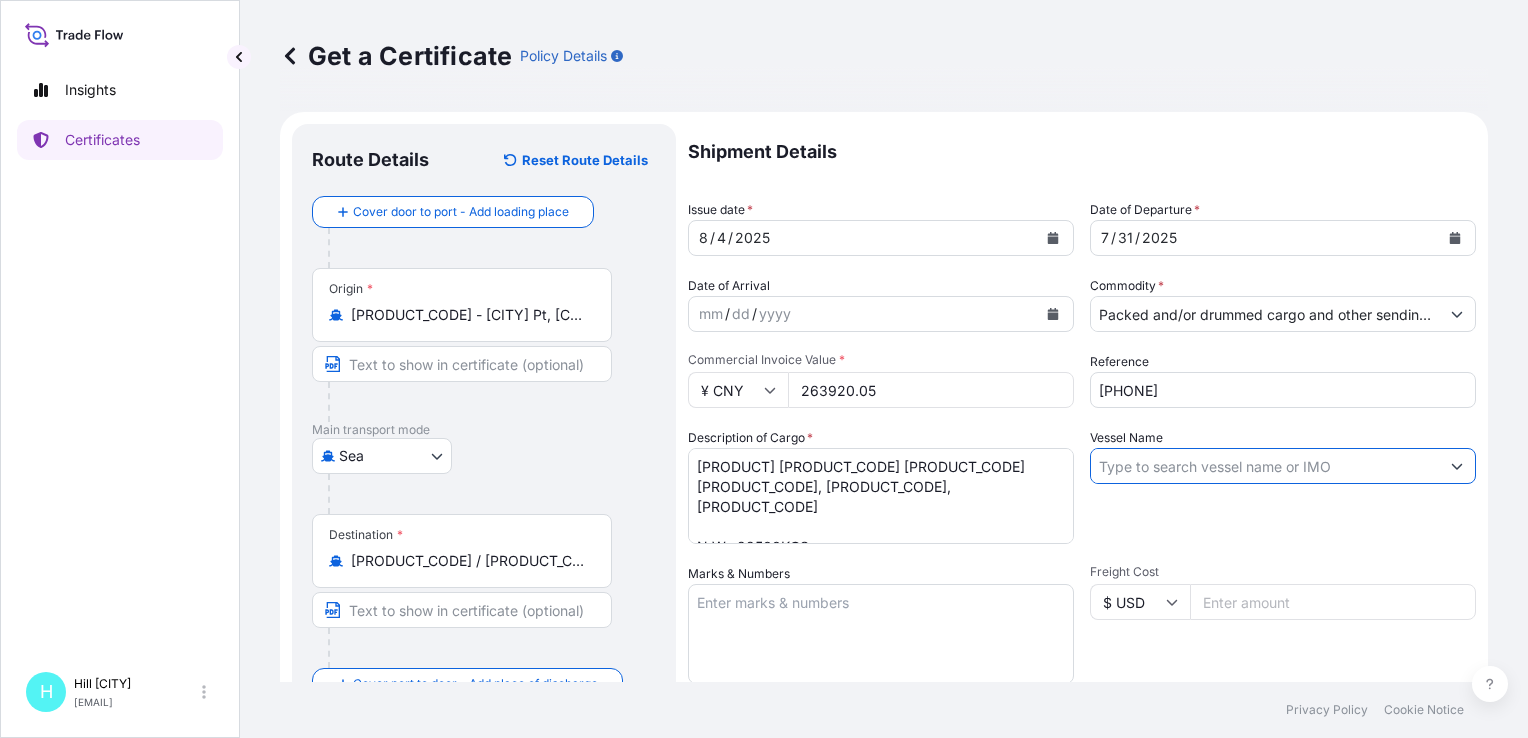 paste on "[VESSEL_NAME]" 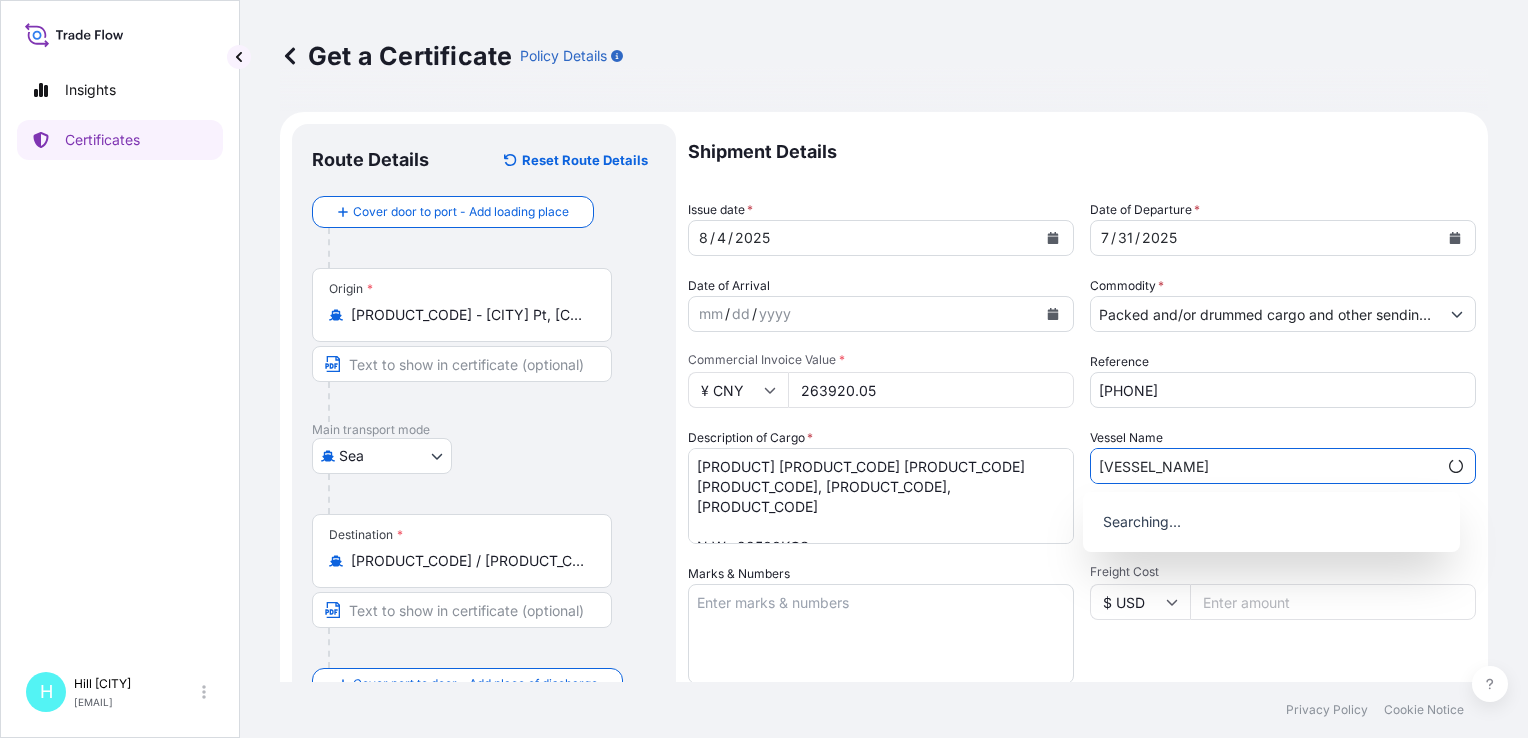 type on "[VESSEL_NAME]" 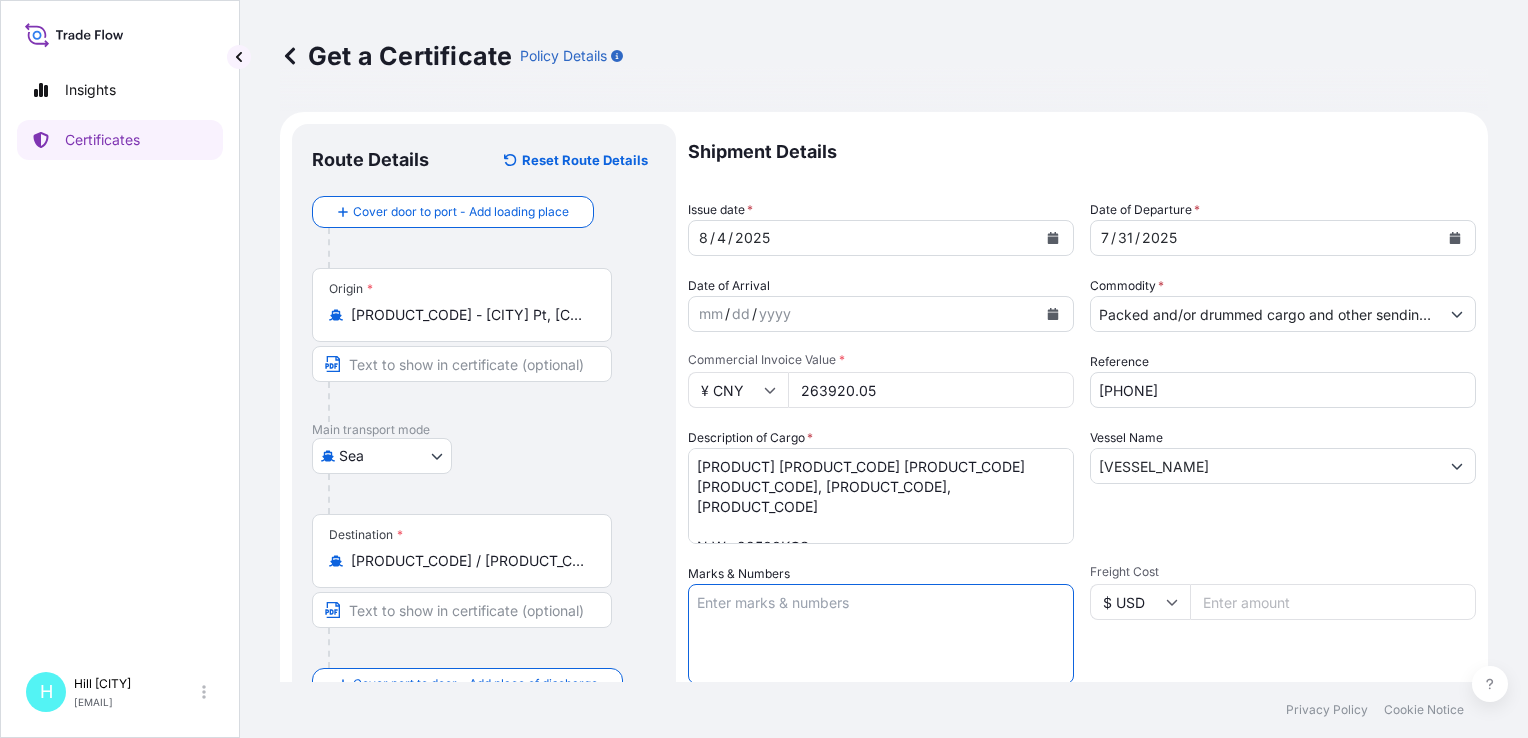 click on "Marks & Numbers" at bounding box center [881, 634] 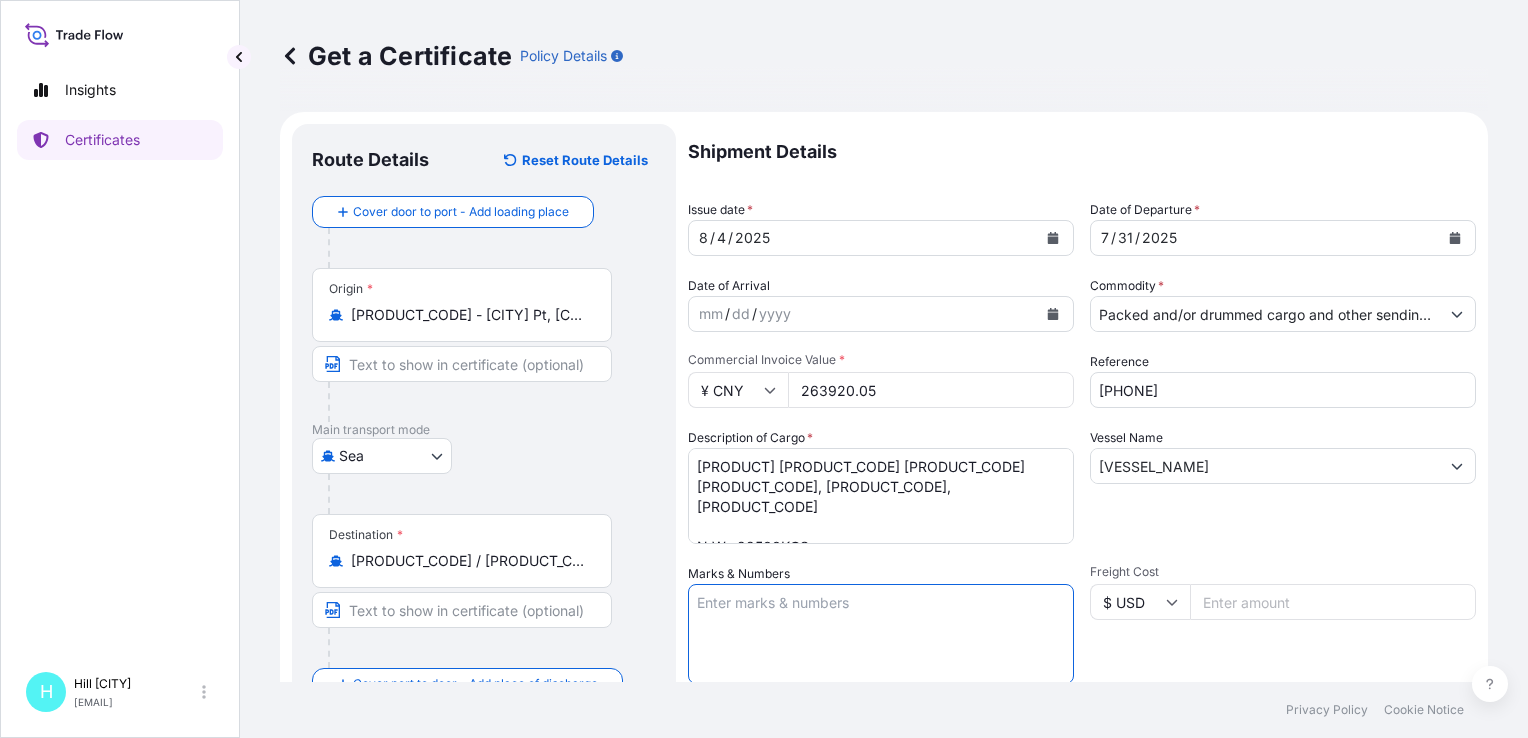 type on "LYONDELLBASELL" 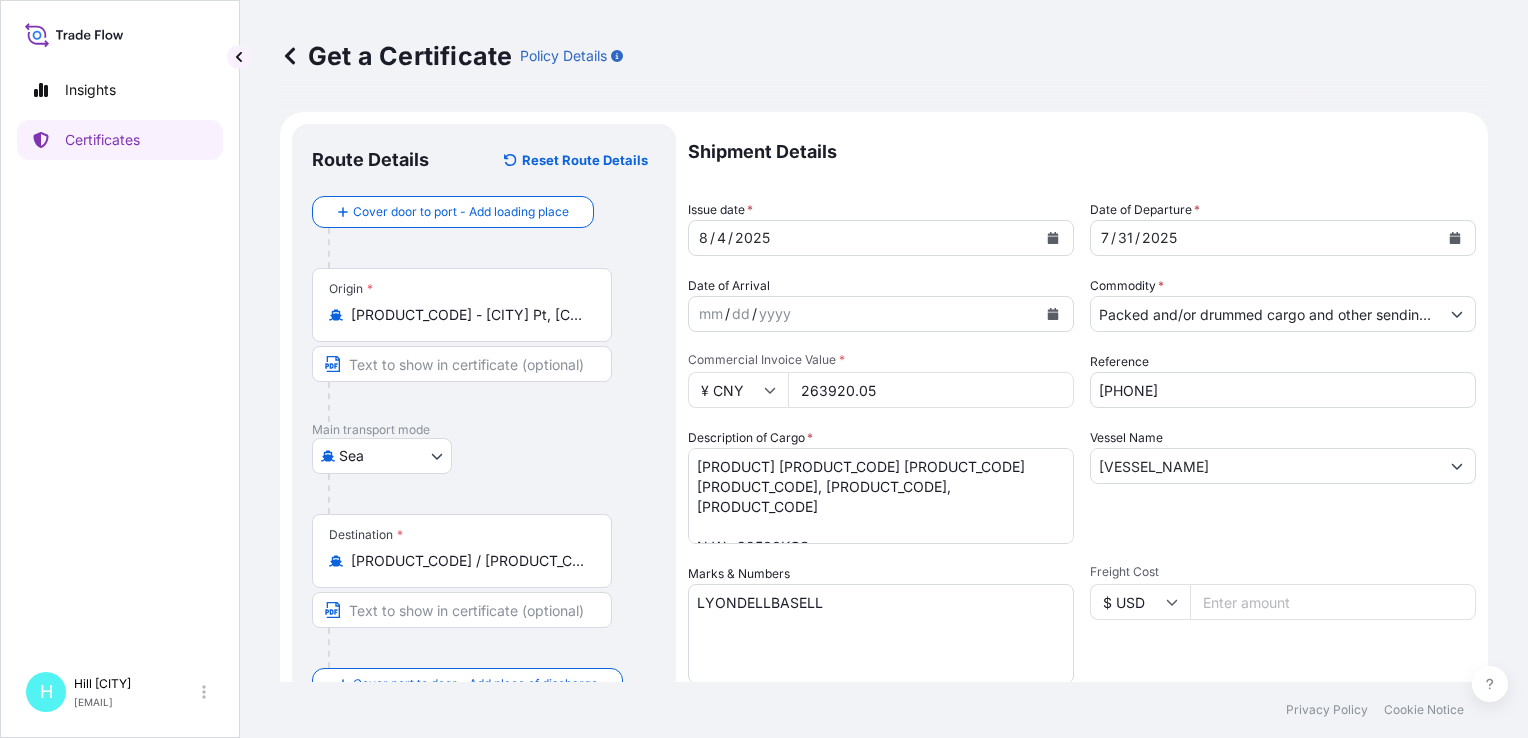 click on "Freight Cost   $ USD" at bounding box center [1283, 624] 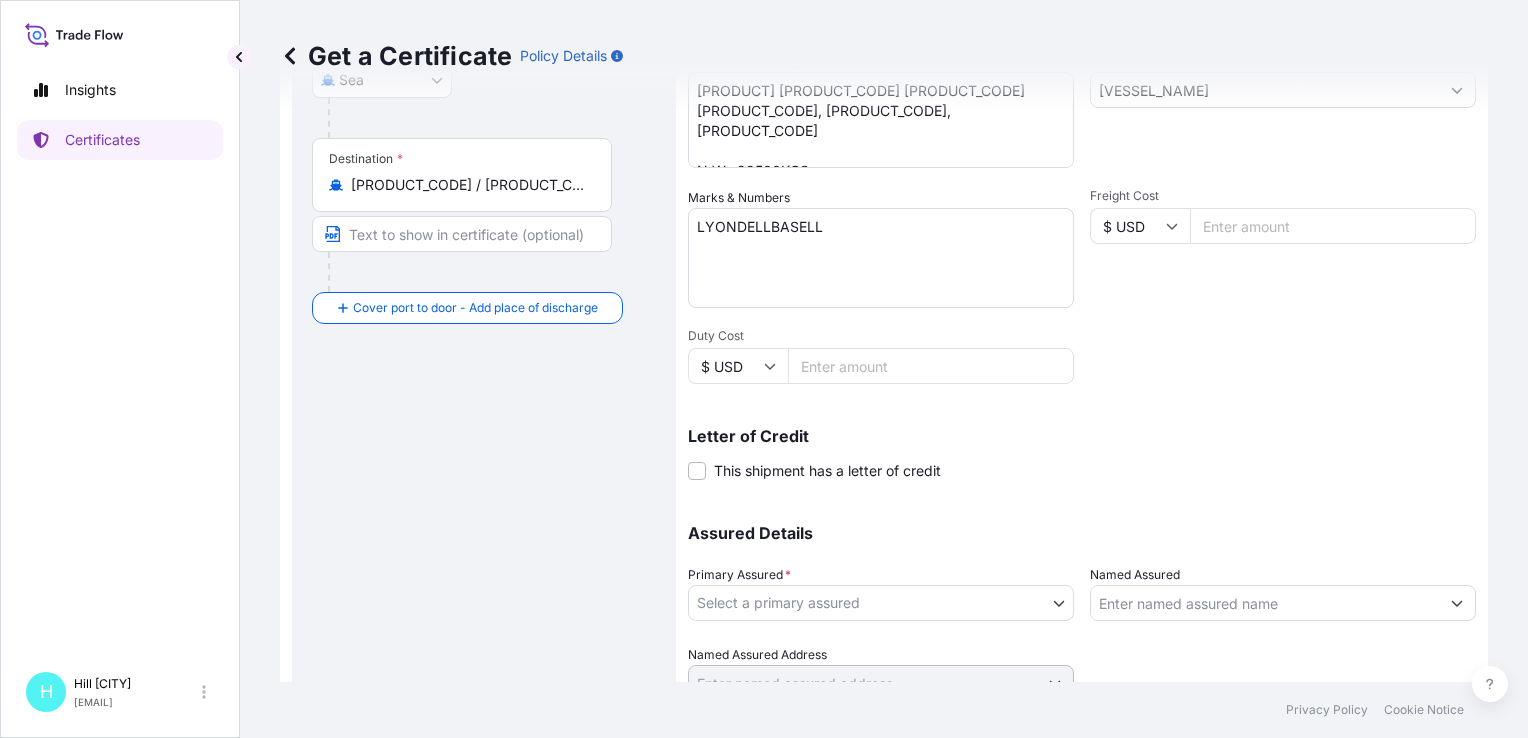 scroll, scrollTop: 461, scrollLeft: 0, axis: vertical 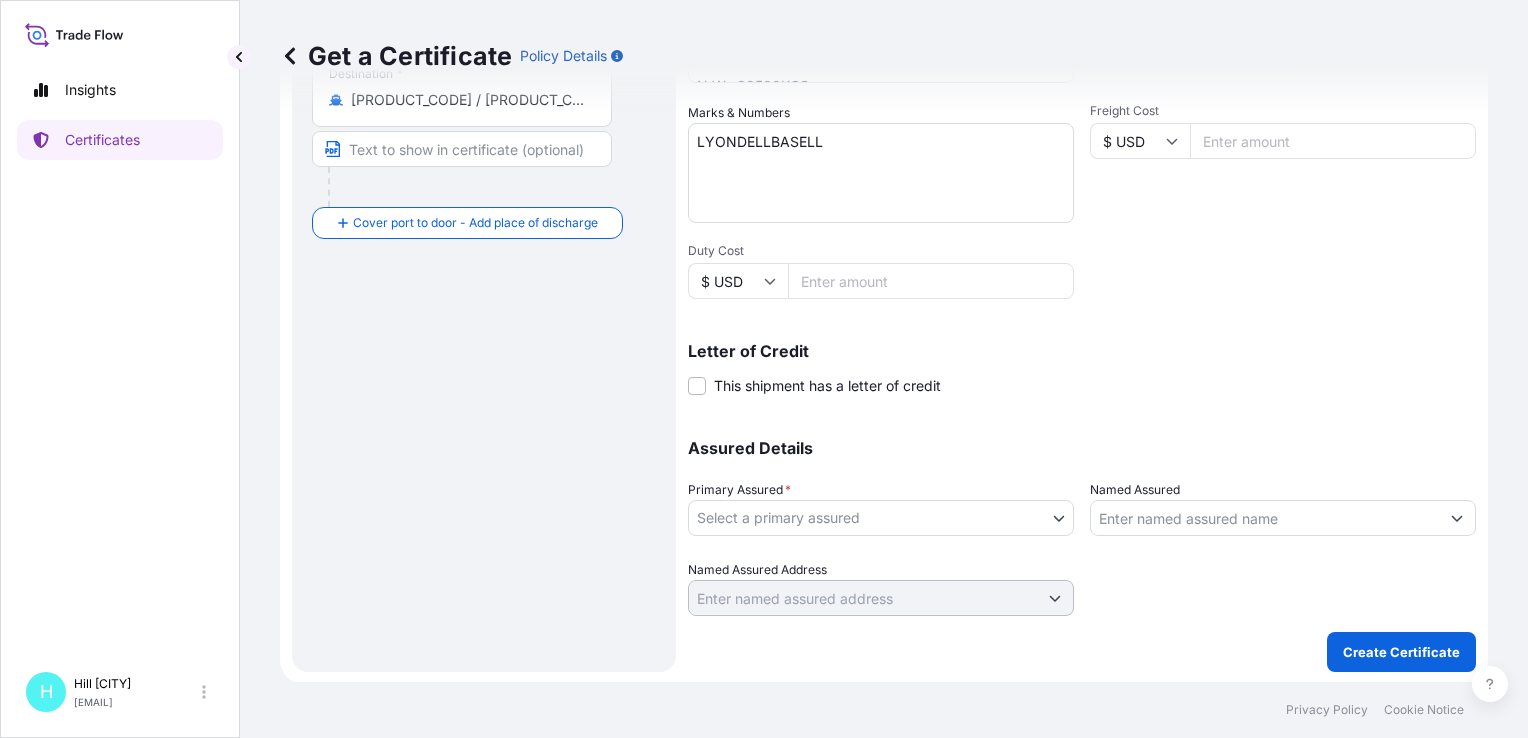 click on "Insights Certificates [NAME] [NAME] [EMAIL] Get a Certificate Policy Details Route Details Reset Route Details   Cover door to port - Add loading place Place of loading Road / Inland Road / Inland Origin * [PRODUCT_CODE] - [CITY] Pt, [COUNTRY] Main transport mode Sea Air Road Sea Destination * [PRODUCT_CODE] - [CITY], [COUNTRY] Cover port to door - Add place of discharge Road / Inland Road / Inland Place of Discharge Shipment Details Issue date * [DATE] Date of Departure * [DATE] Date of Arrival mm / dd / yyyy Commodity * Packed and/or drummed cargo and other sendings - non bulk Packing Category Commercial Invoice Value    * ¥ CNY [PRICE] Reference [PHONE] Description of Cargo * [PRODUCT] [PRODUCT_CODE] [PRODUCT_CODE] [PRODUCT_CODE] [PRODUCT_CODE] [PRODUCT_CODE]
N.W.: 22500KGS
TOTAL: 18PALLETS/900BAGS Vessel Name [VESSEL_NAME] Marks & Numbers [BRAND_NAME] Freight Cost   $ USD Duty Cost   $ USD Letter of Credit This shipment has a letter of credit Letter of credit * Letter of credit may not exceed 12000 characters Assured Details" at bounding box center [764, 369] 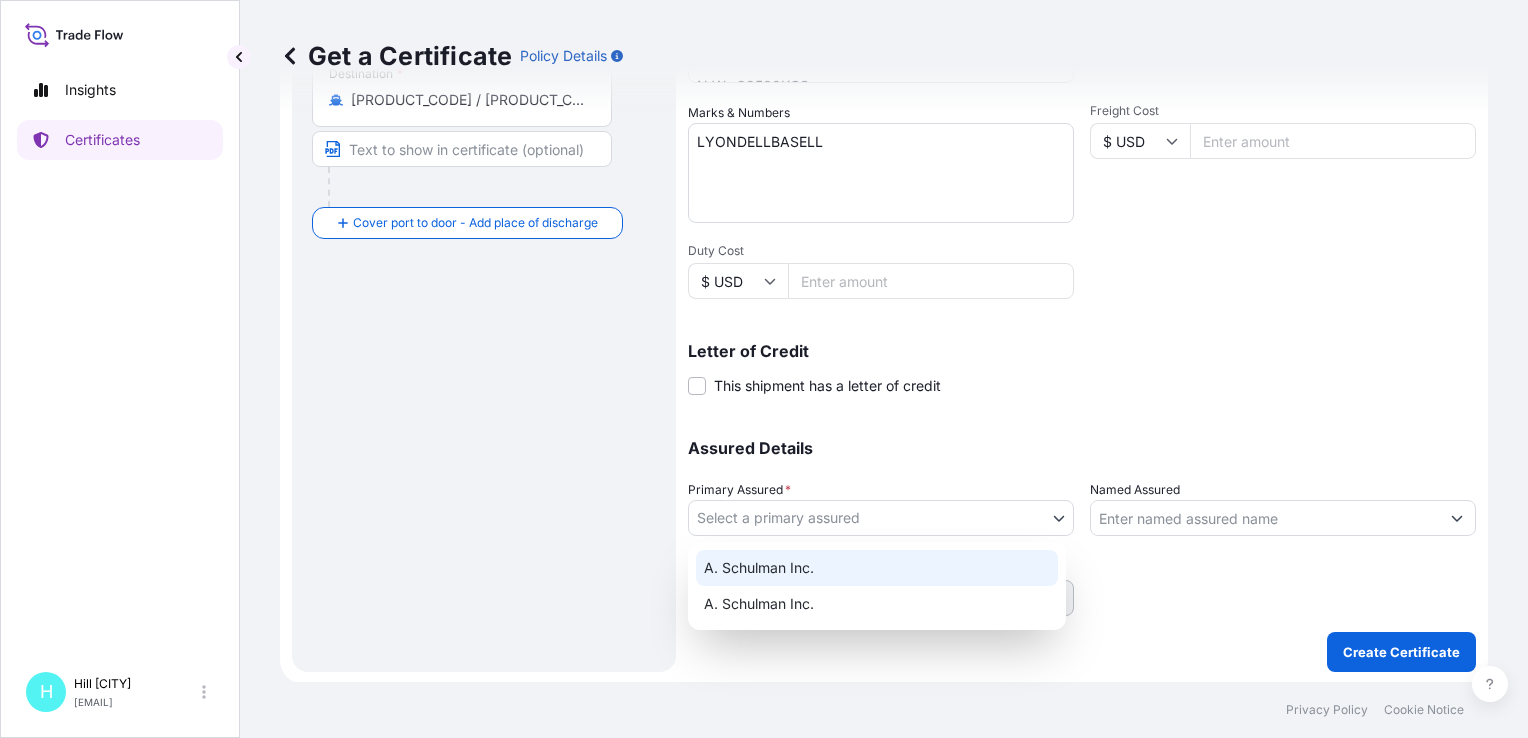click on "A. Schulman Inc." at bounding box center (877, 568) 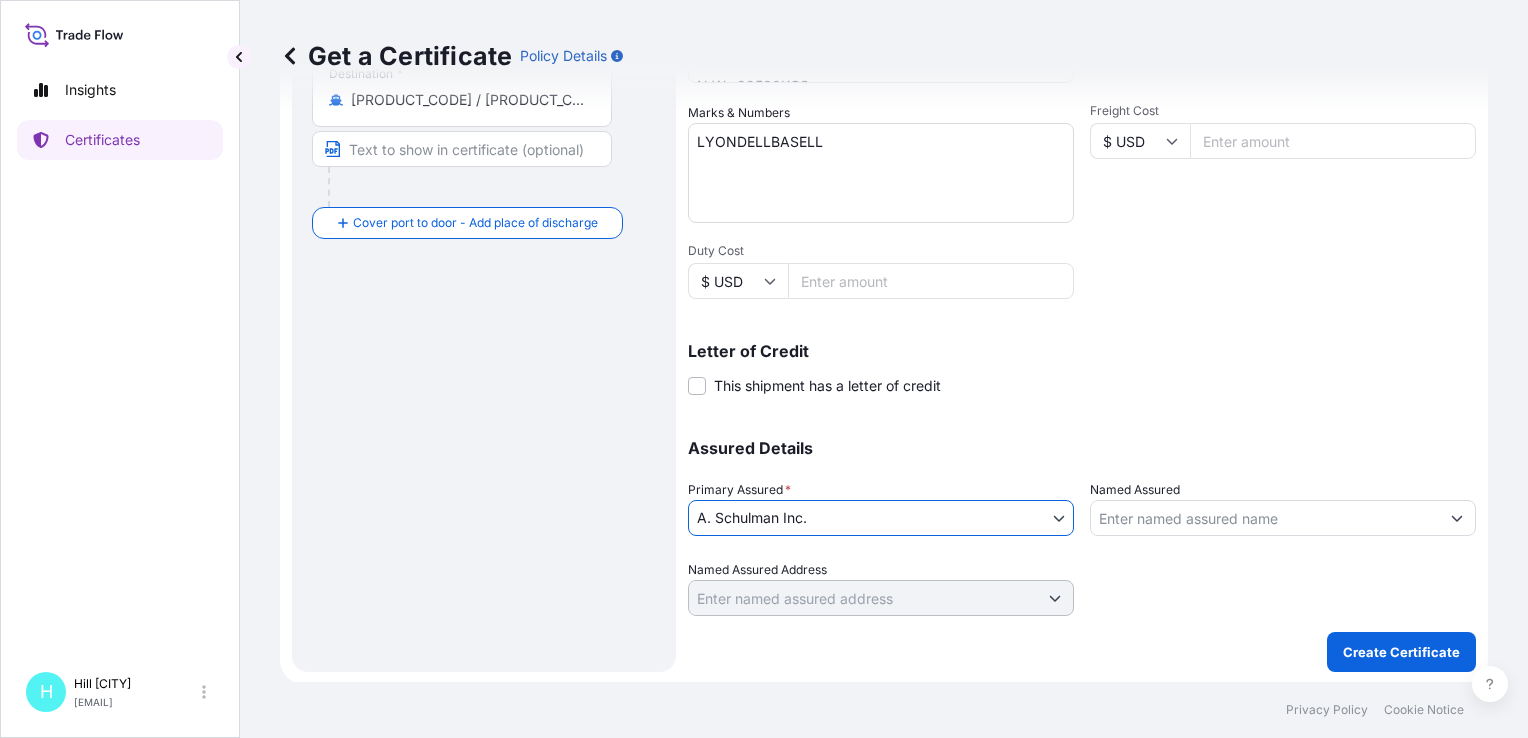 click on "Named Assured" at bounding box center [1265, 518] 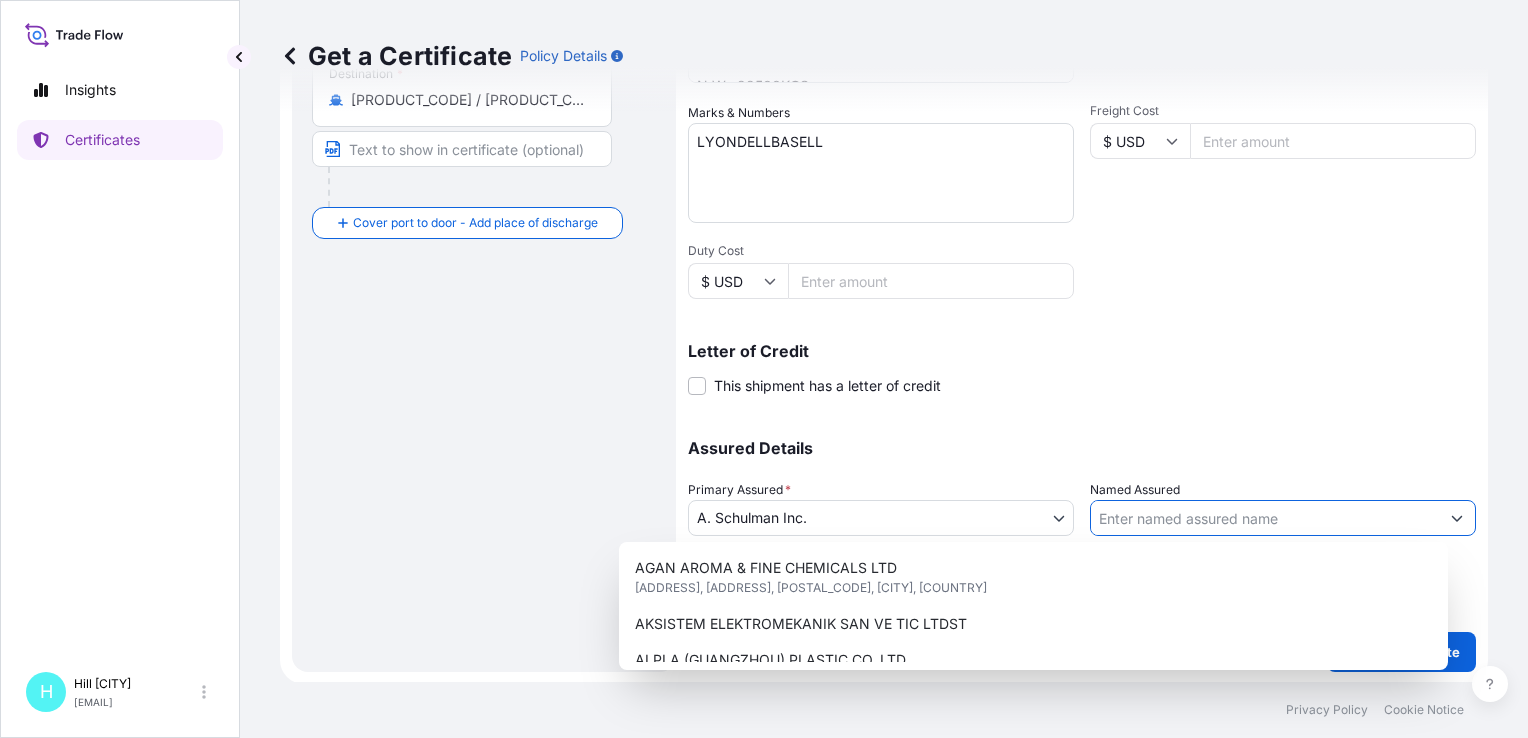 paste on "LYONDELLBASELL ADVANCED POLYMER (DONGGUAN) CO. LTD." 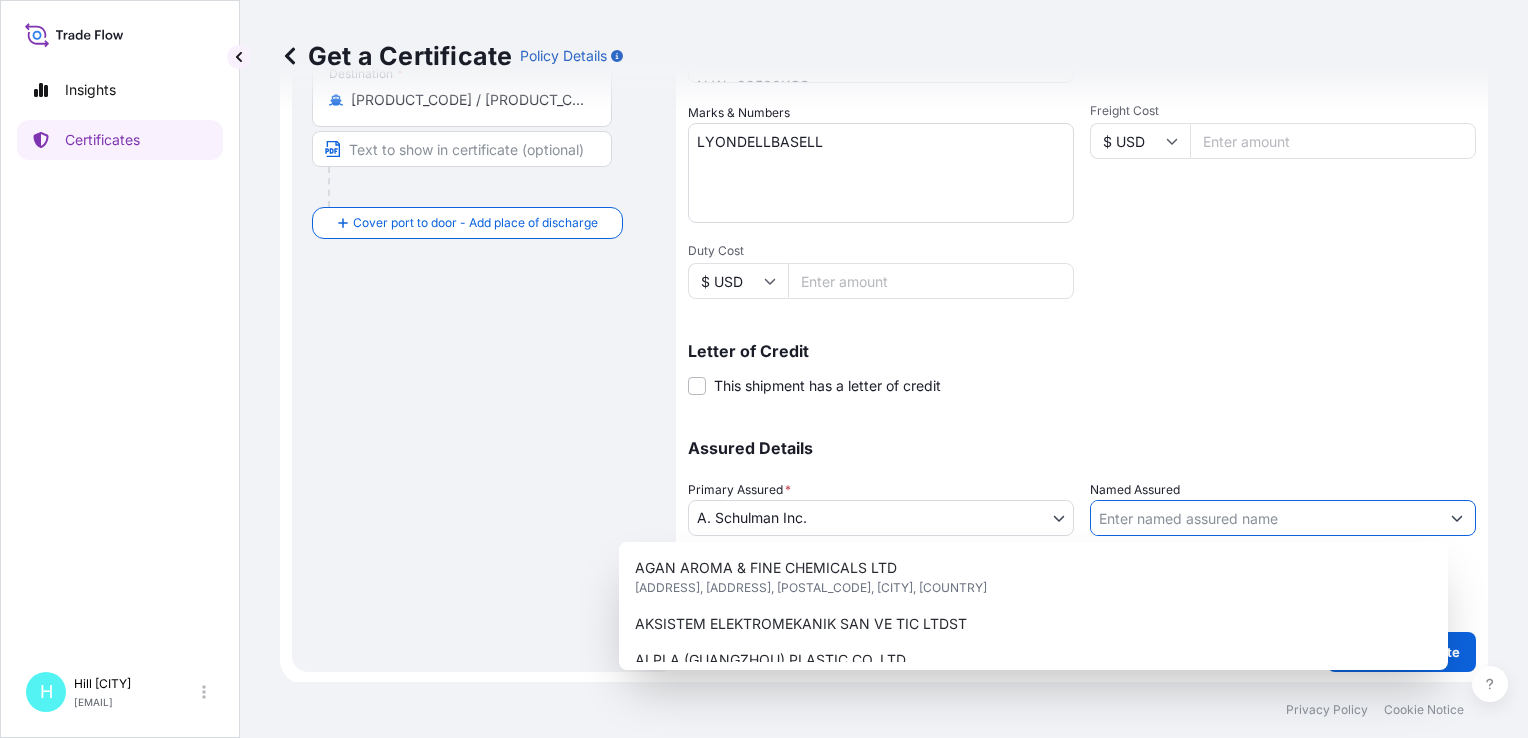 type on "LYONDELLBASELL ADVANCED POLYMER (DONGGUAN) CO. LTD." 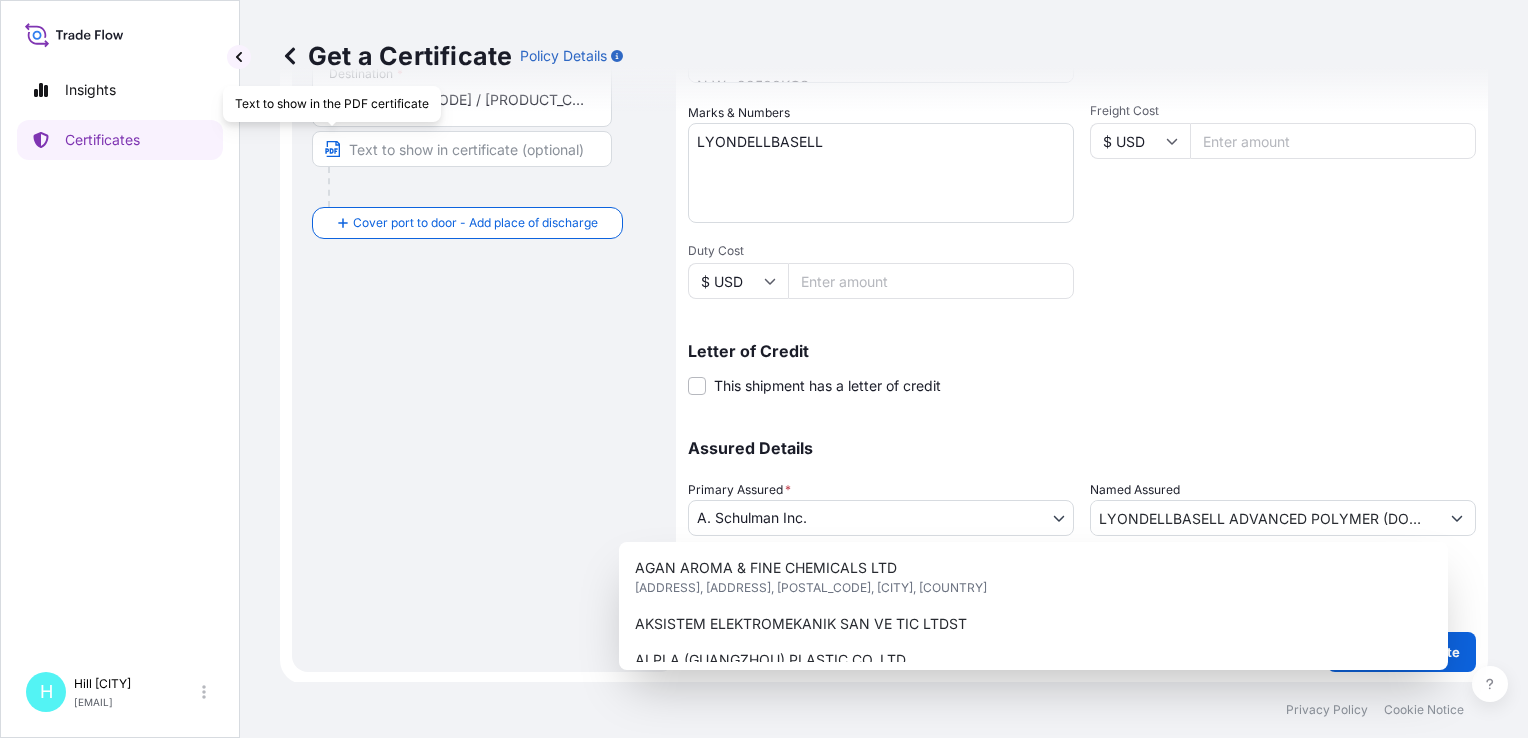 scroll, scrollTop: 0, scrollLeft: 0, axis: both 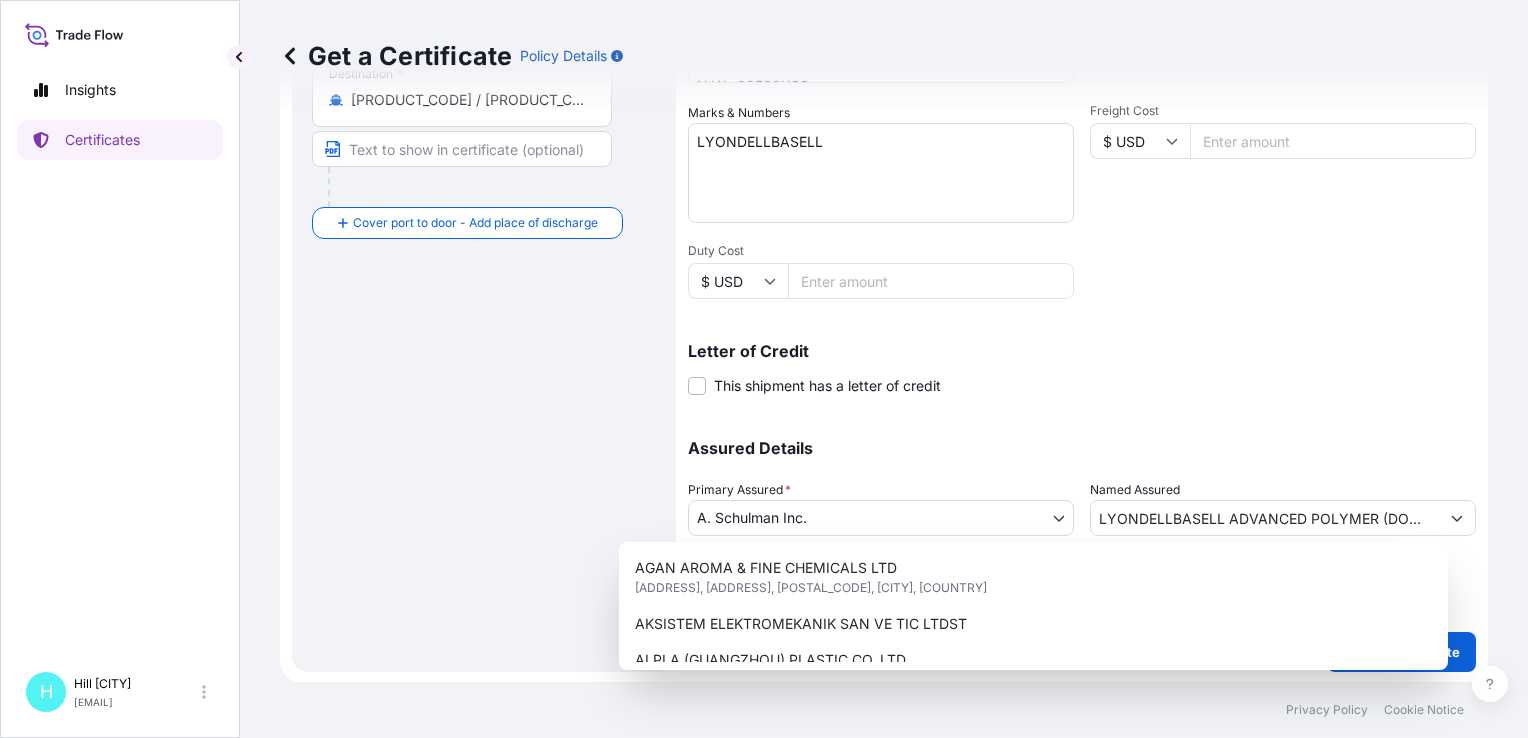 click on "Letter of Credit This shipment has a letter of credit Letter of credit * Letter of credit may not exceed 12000 characters" at bounding box center [1082, 357] 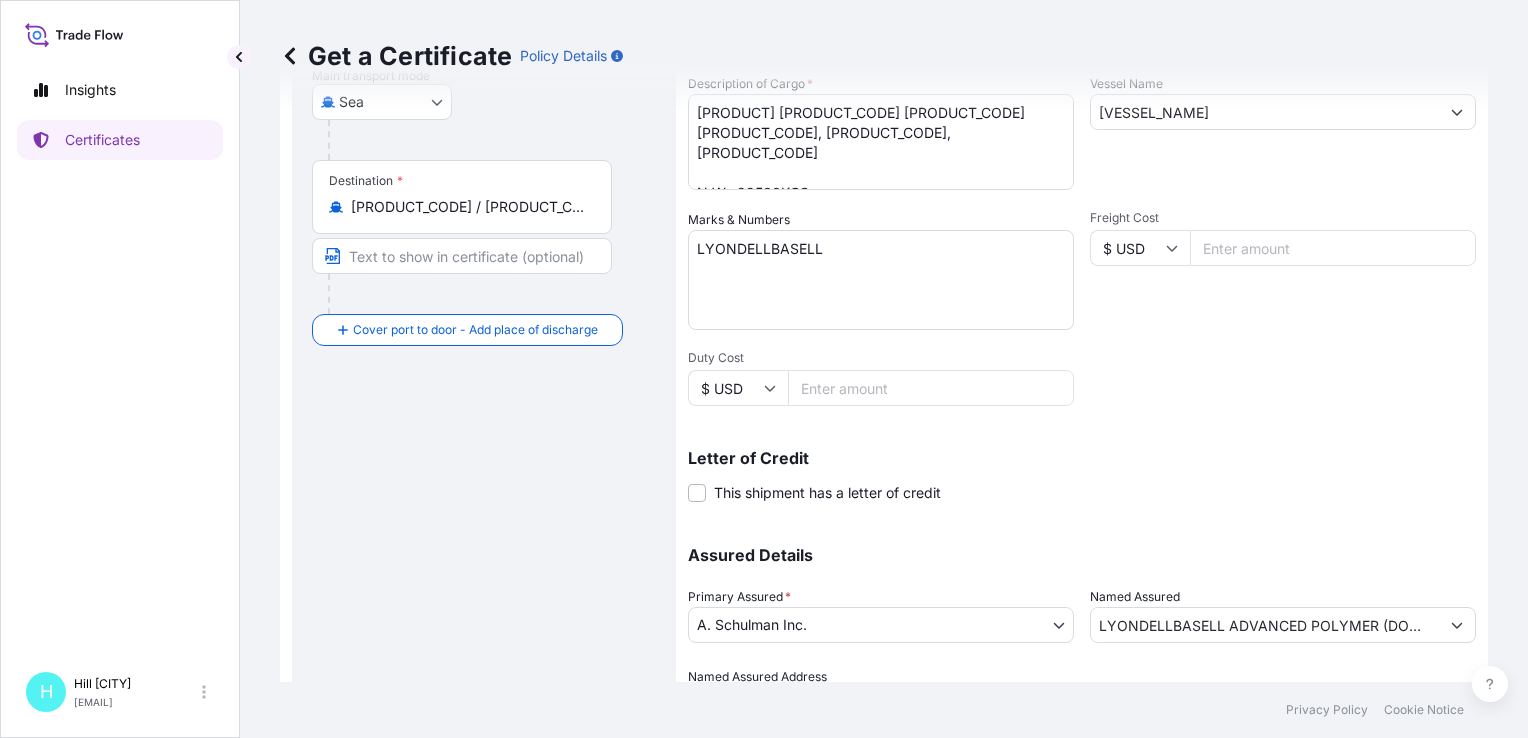 scroll, scrollTop: 461, scrollLeft: 0, axis: vertical 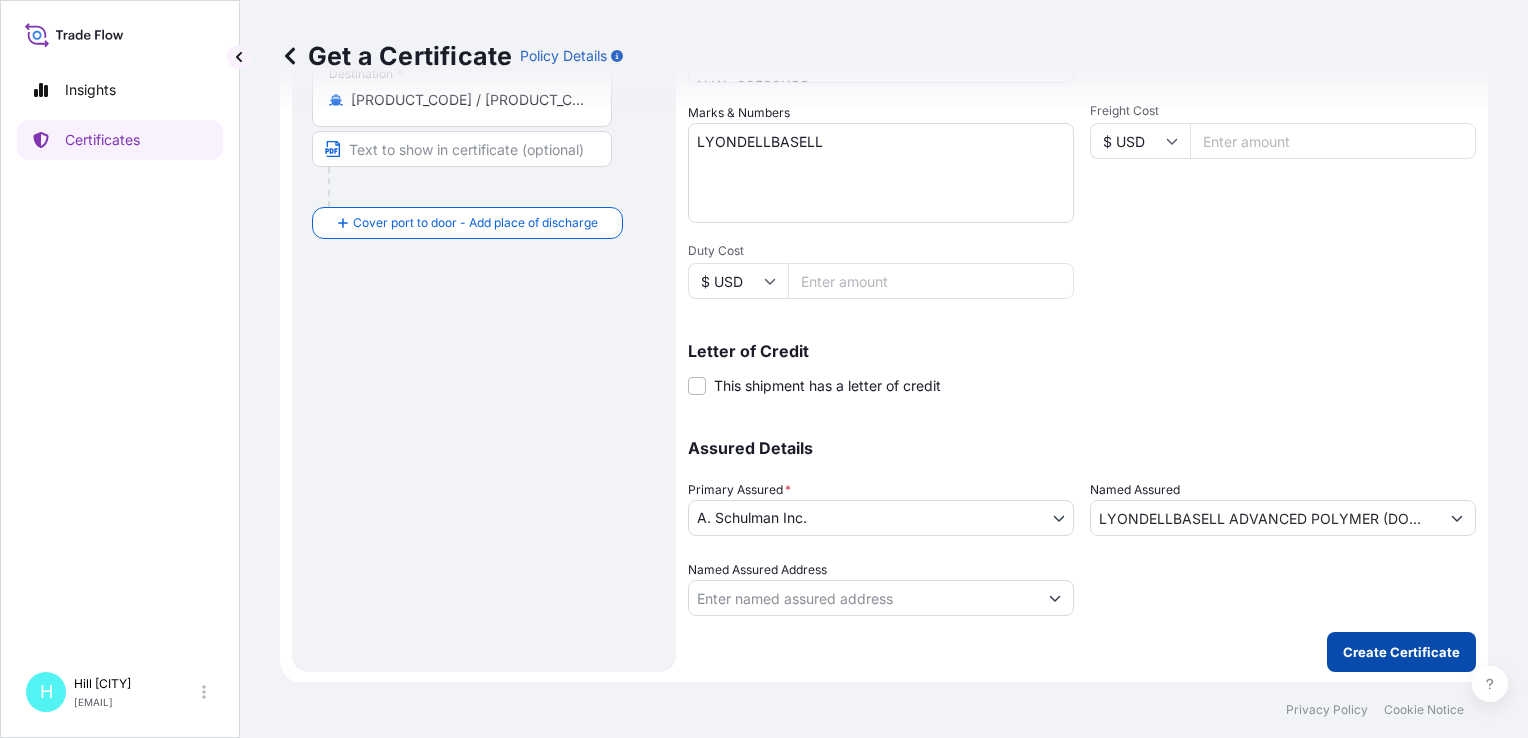 click on "Create Certificate" at bounding box center [1401, 652] 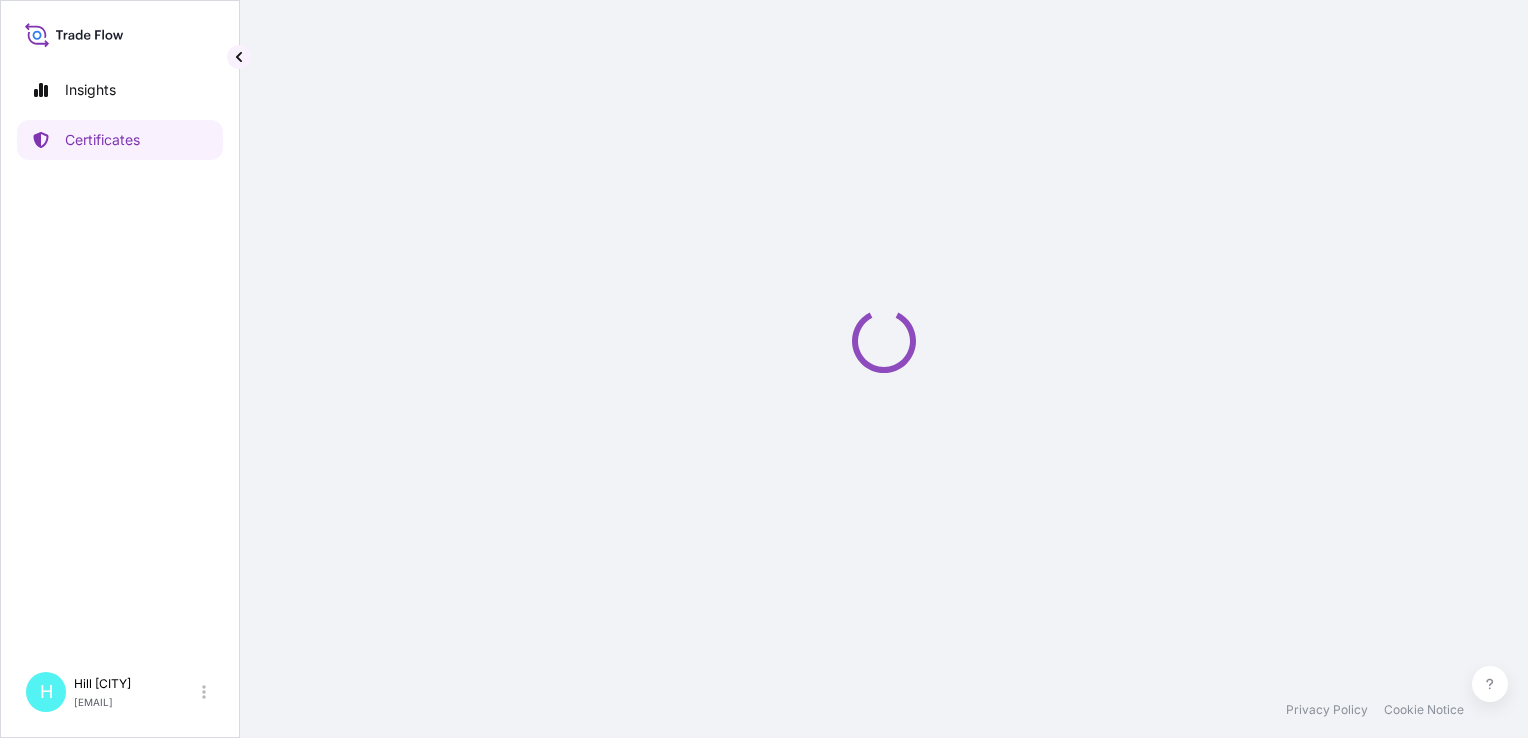 scroll, scrollTop: 0, scrollLeft: 0, axis: both 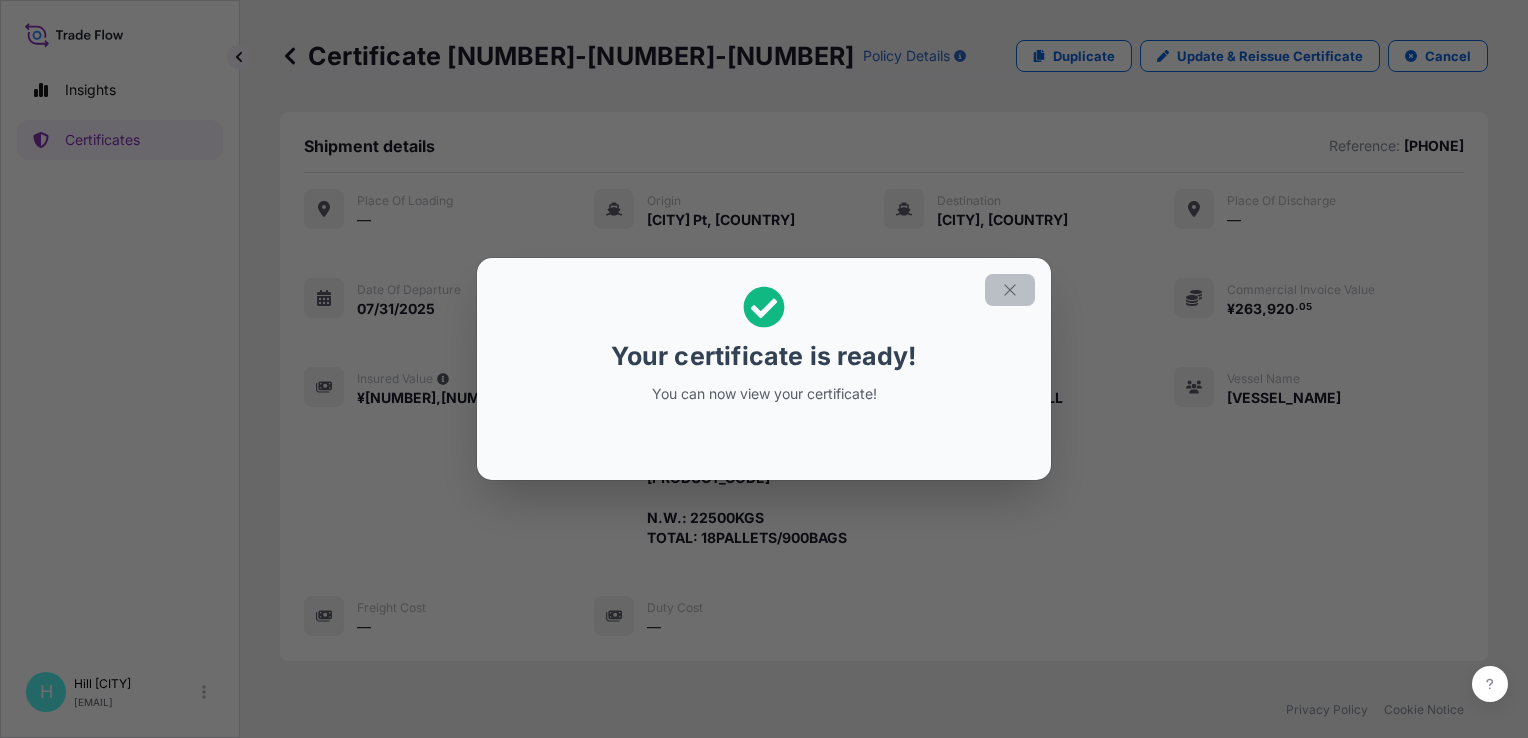 click 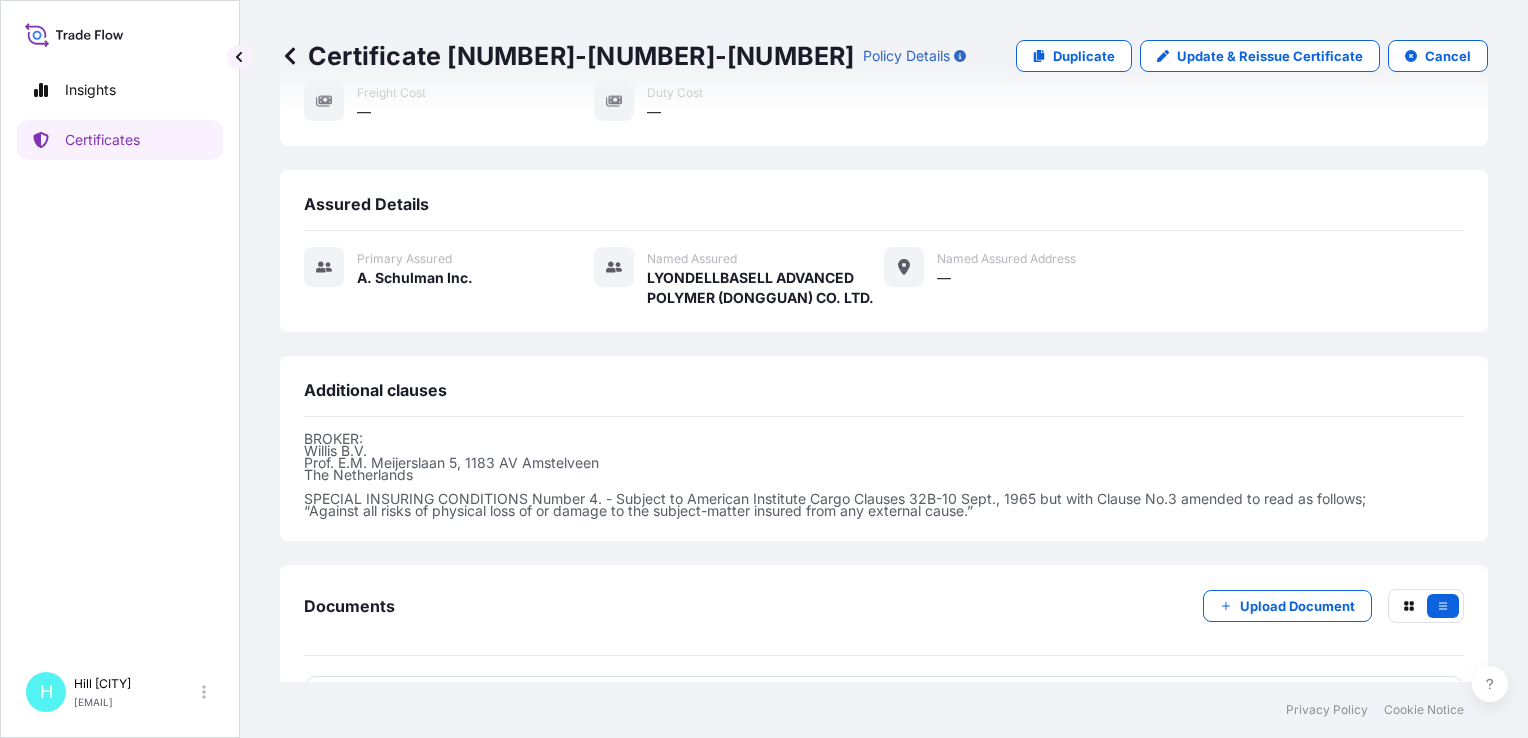 scroll, scrollTop: 518, scrollLeft: 0, axis: vertical 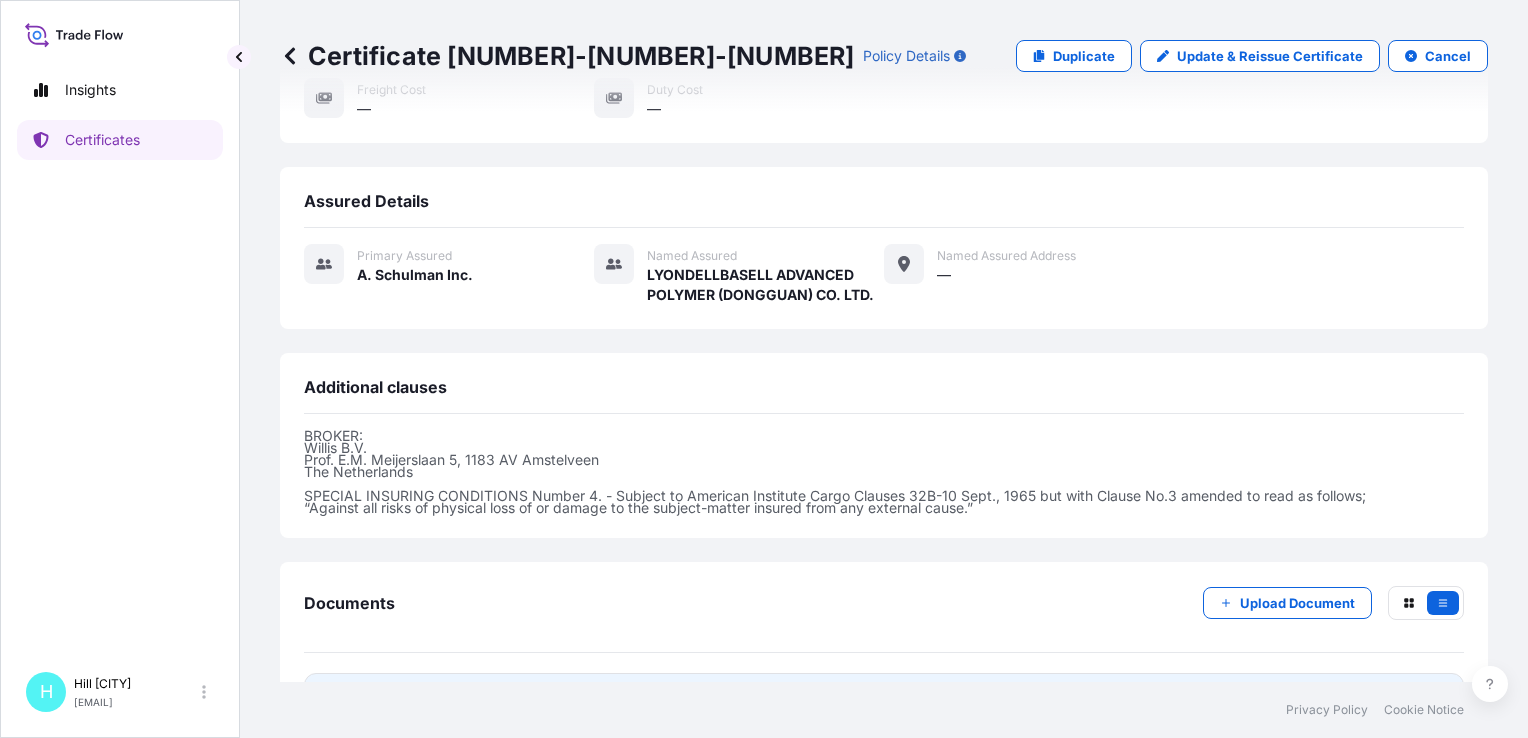 click on "Certificate" at bounding box center (393, 699) 